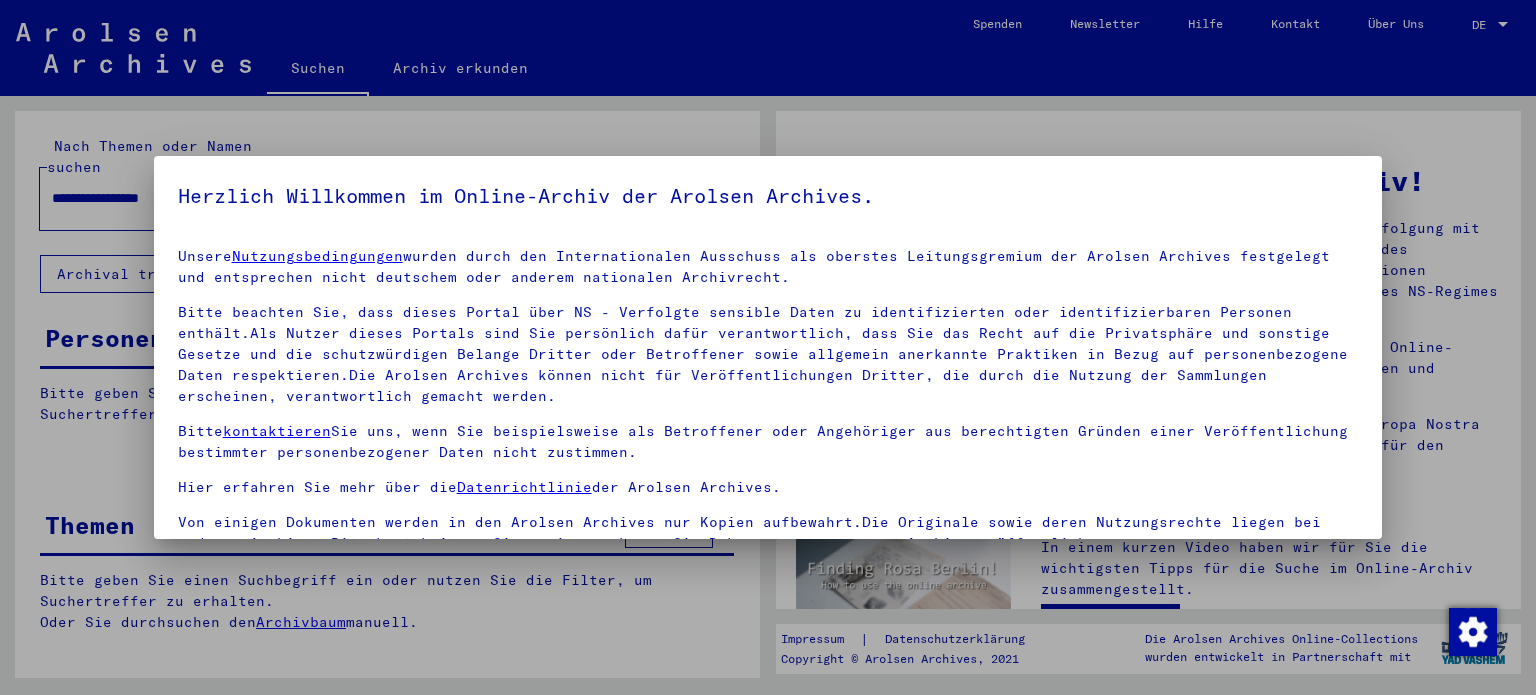 scroll, scrollTop: 0, scrollLeft: 0, axis: both 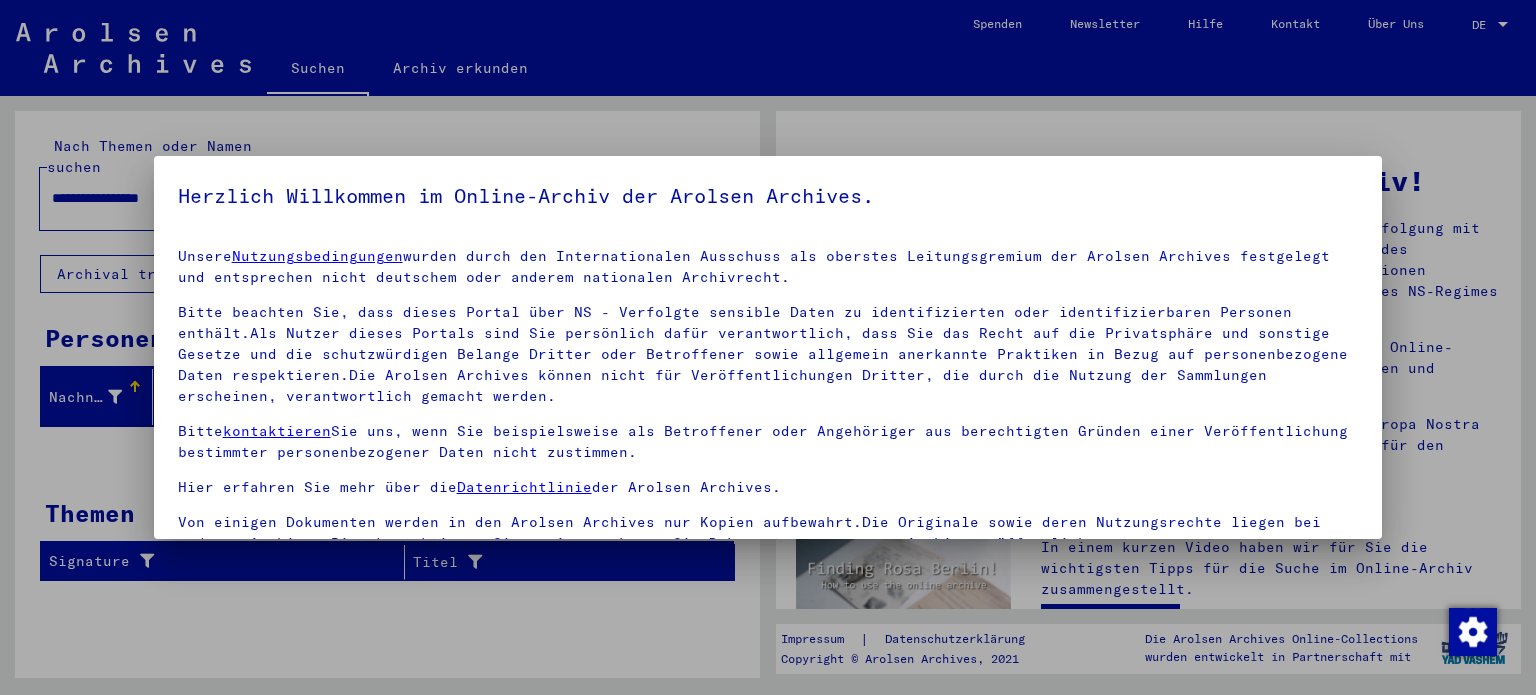 click at bounding box center (768, 347) 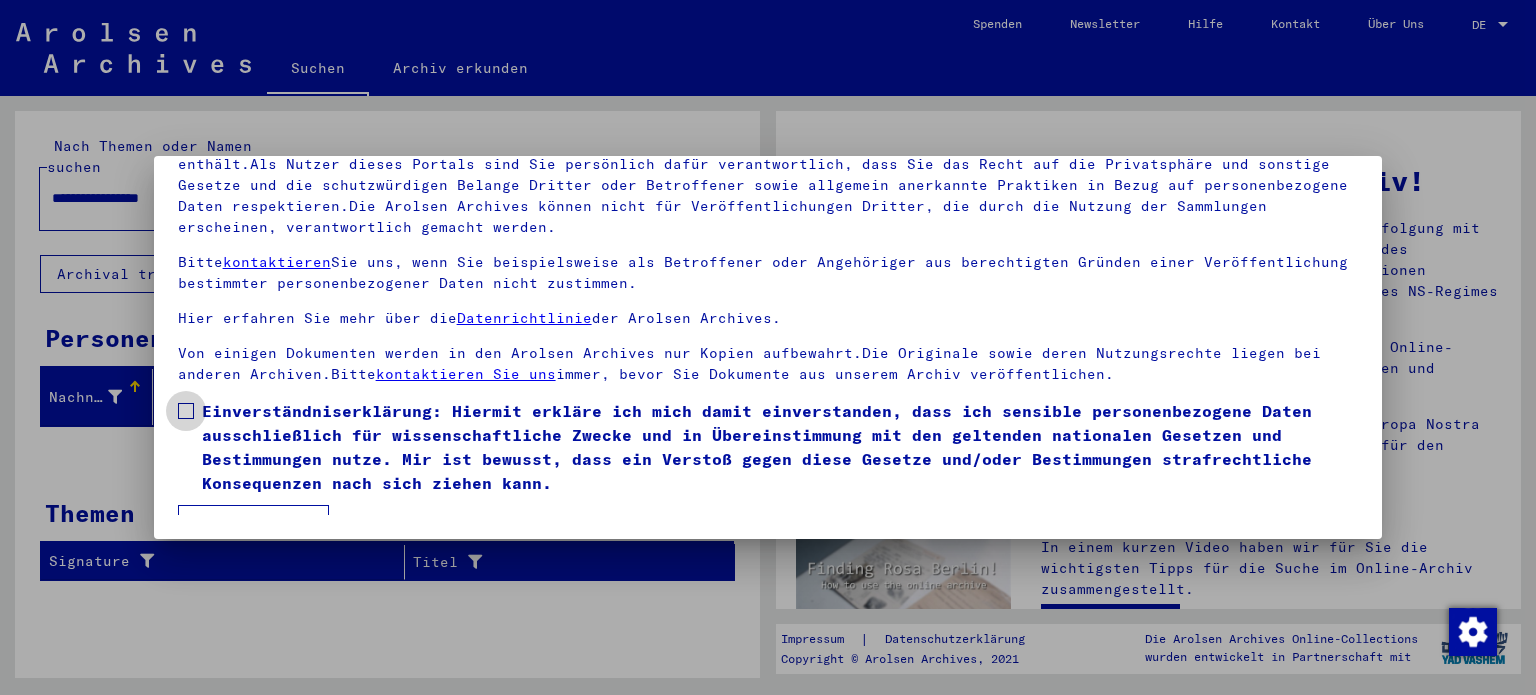 click at bounding box center (186, 411) 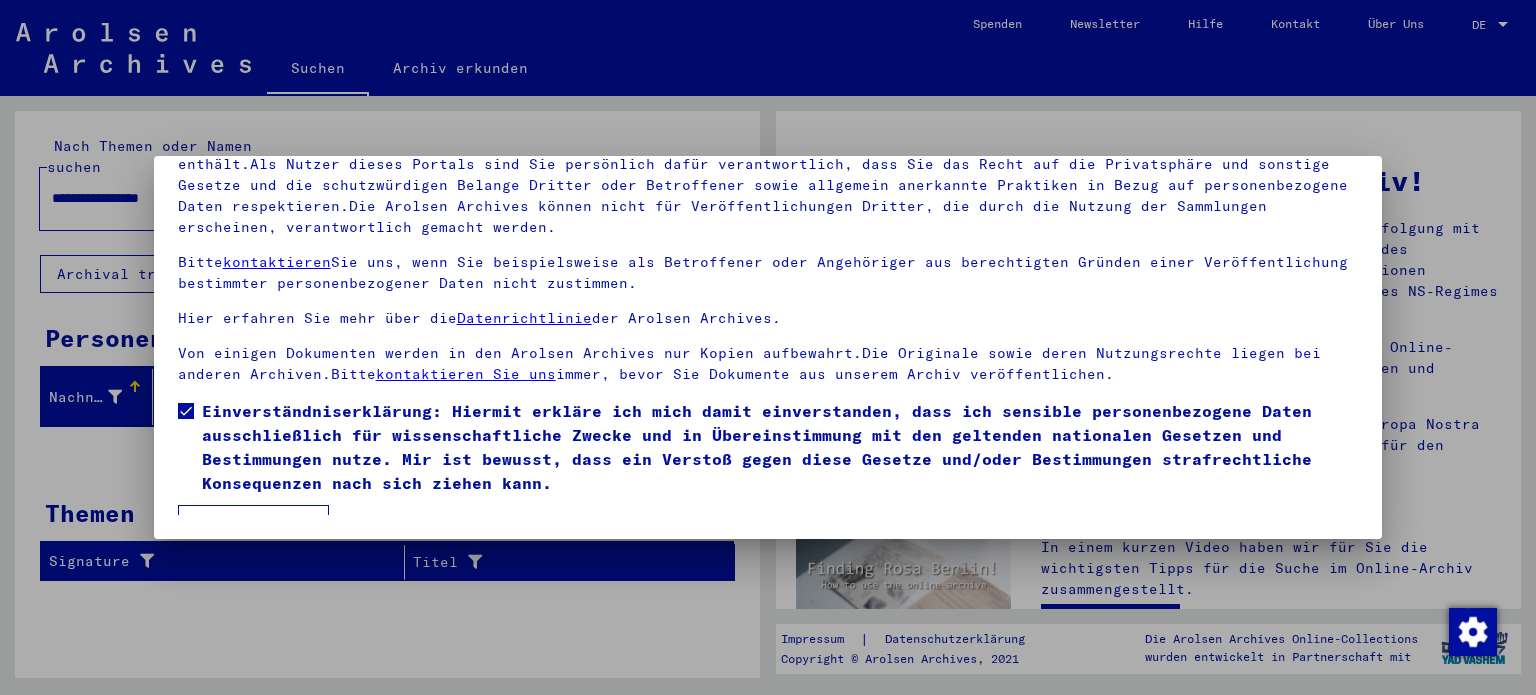 click on "Ich stimme zu" at bounding box center [253, 524] 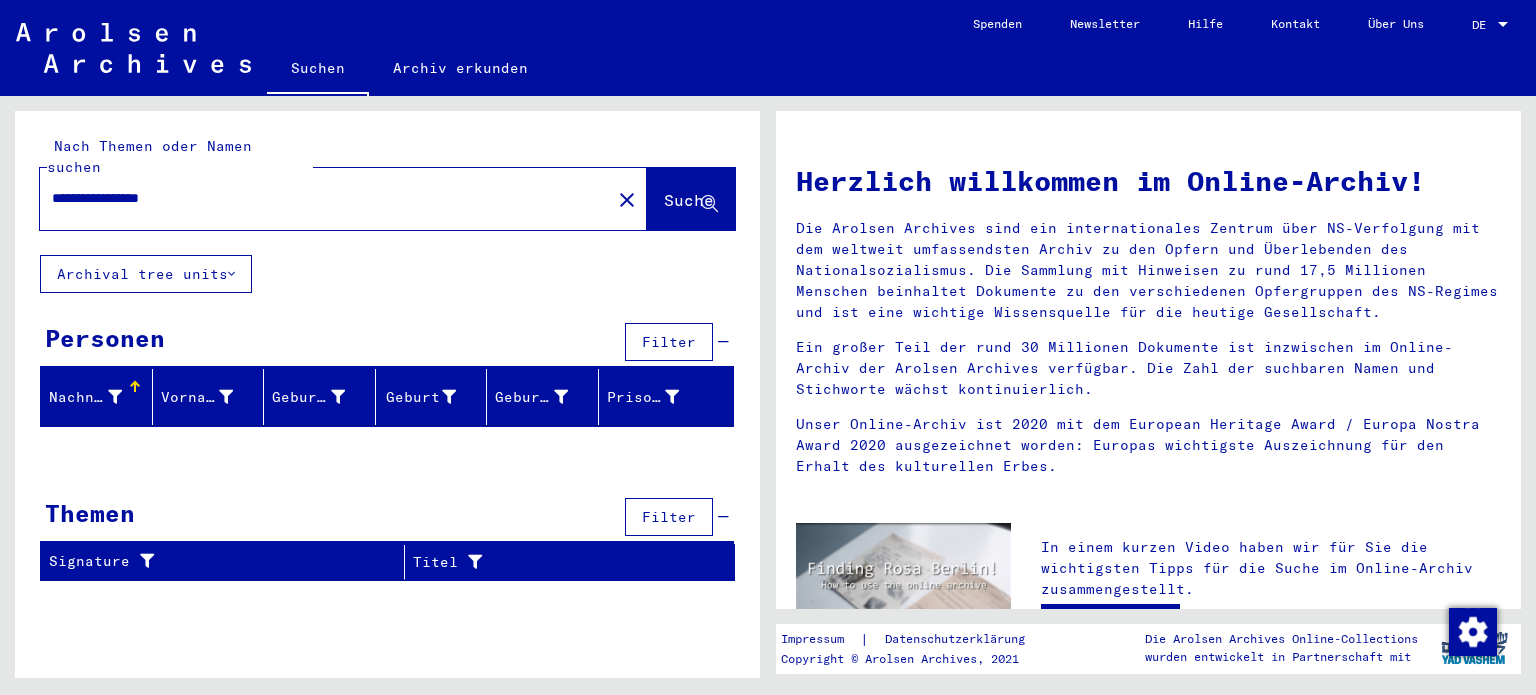 click on "Suche" 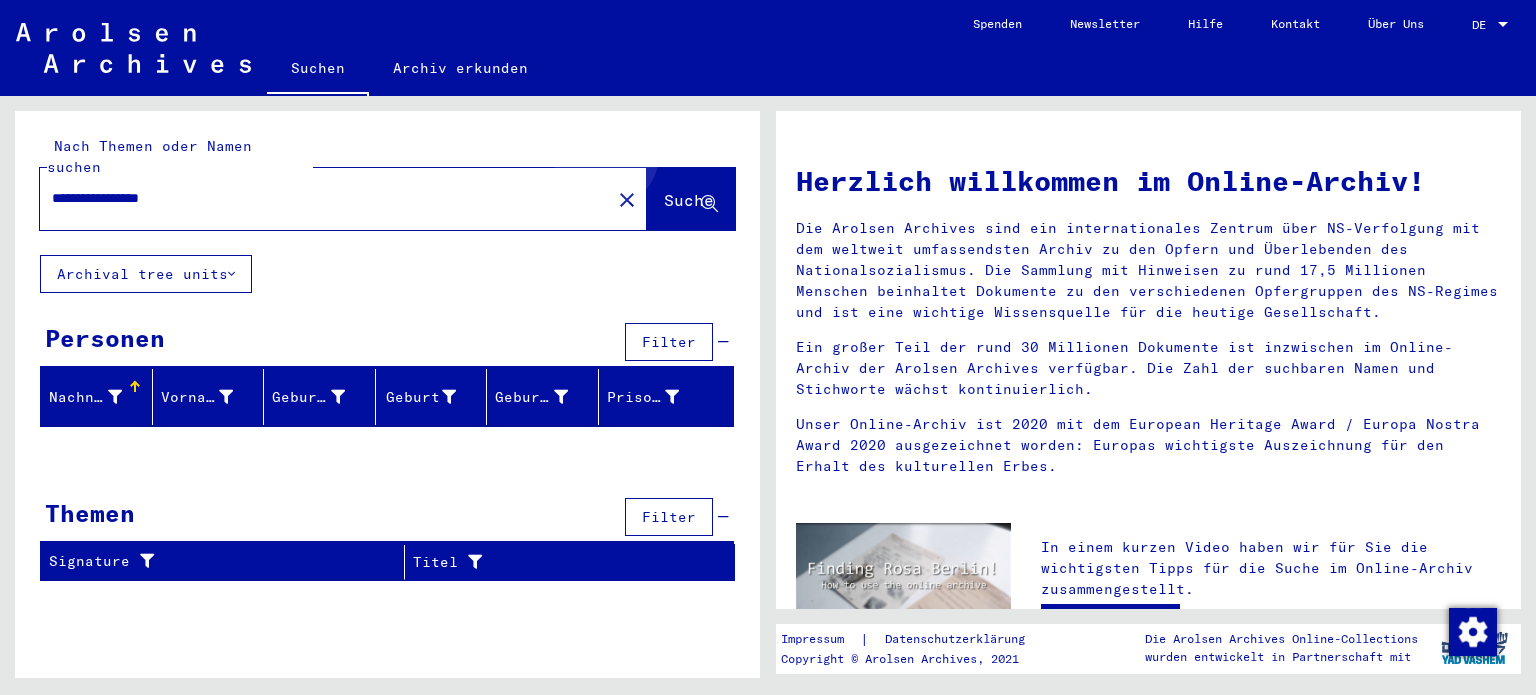 click on "Suche" 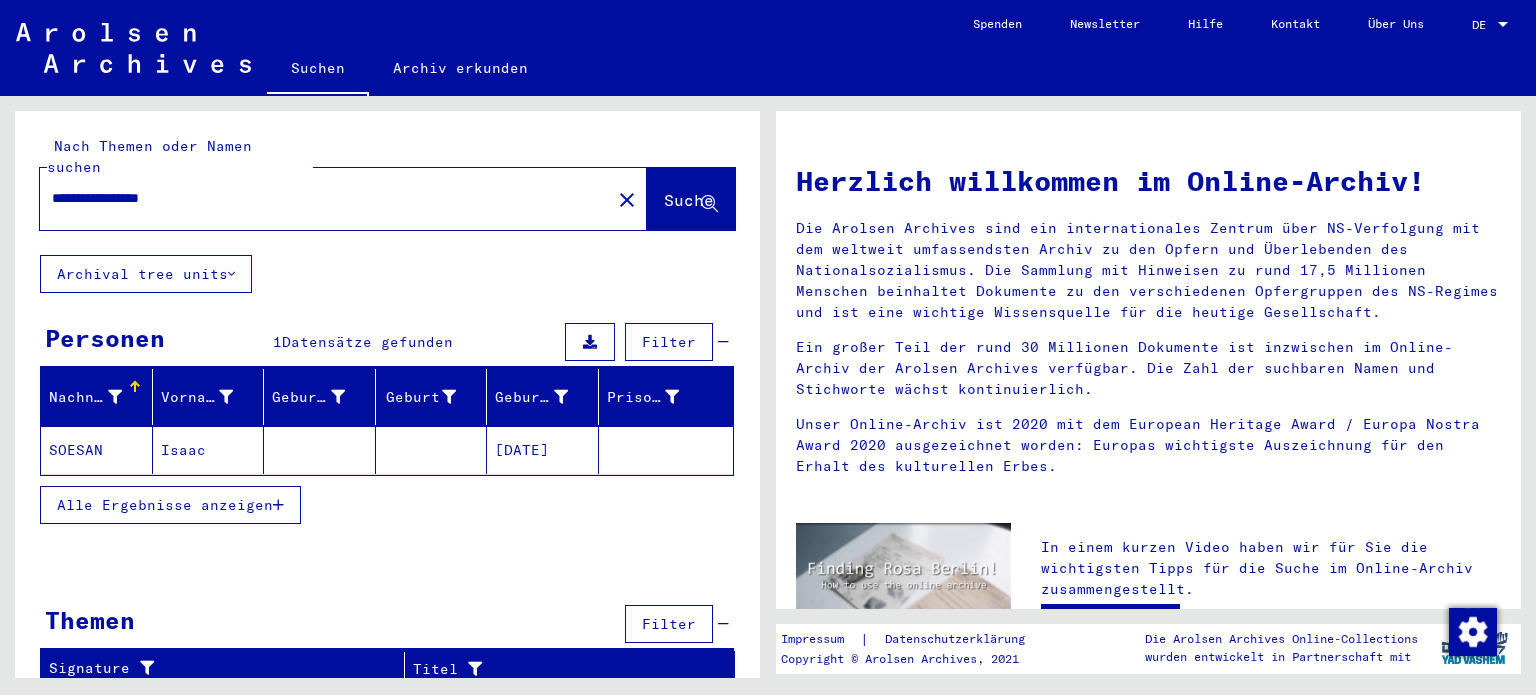 click on "[DATE]" 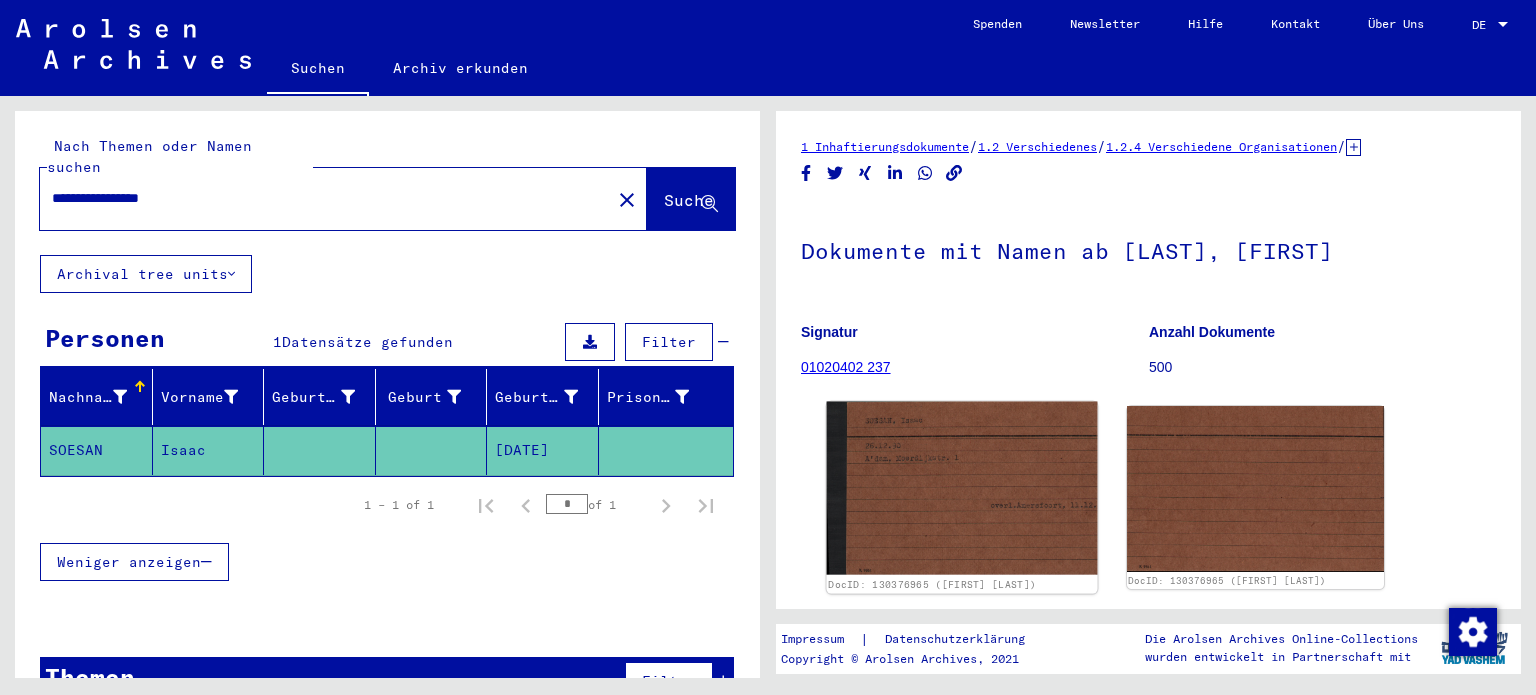 click 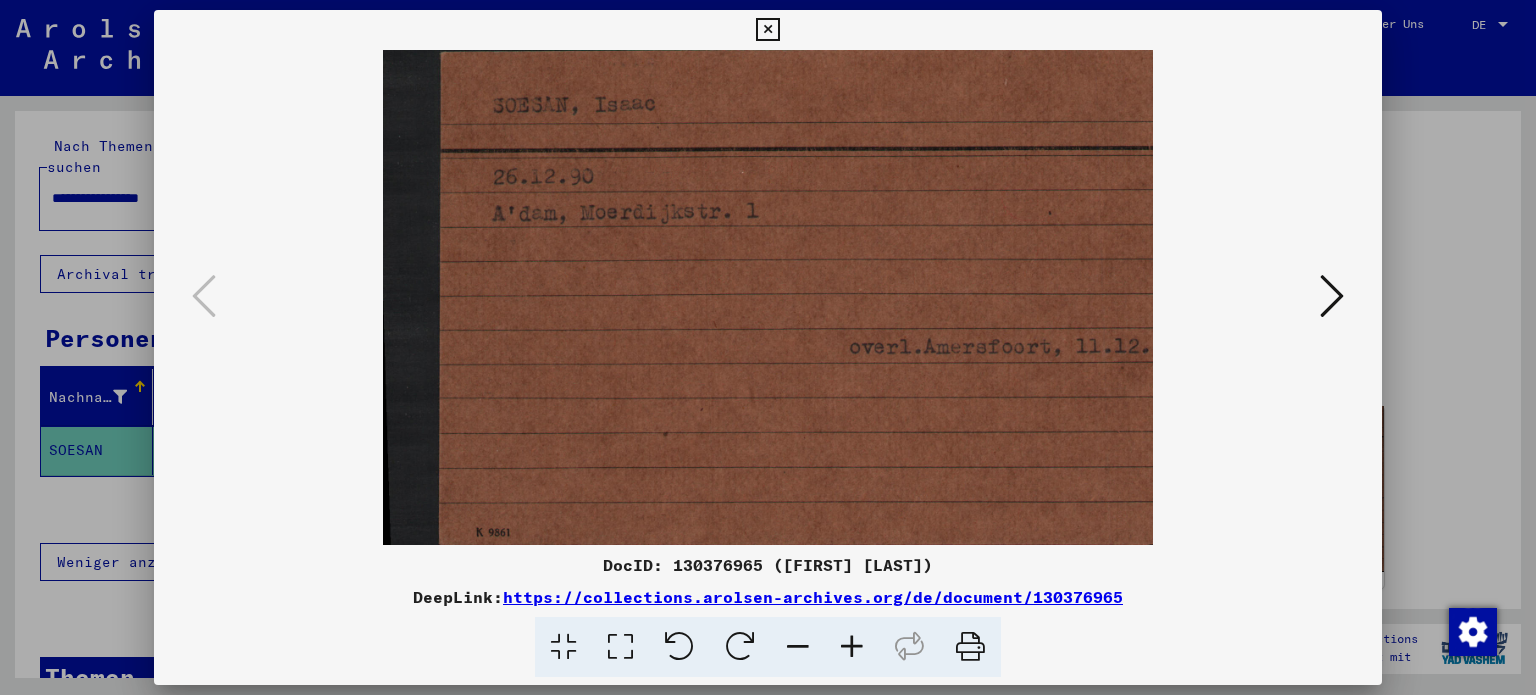 scroll, scrollTop: 0, scrollLeft: 0, axis: both 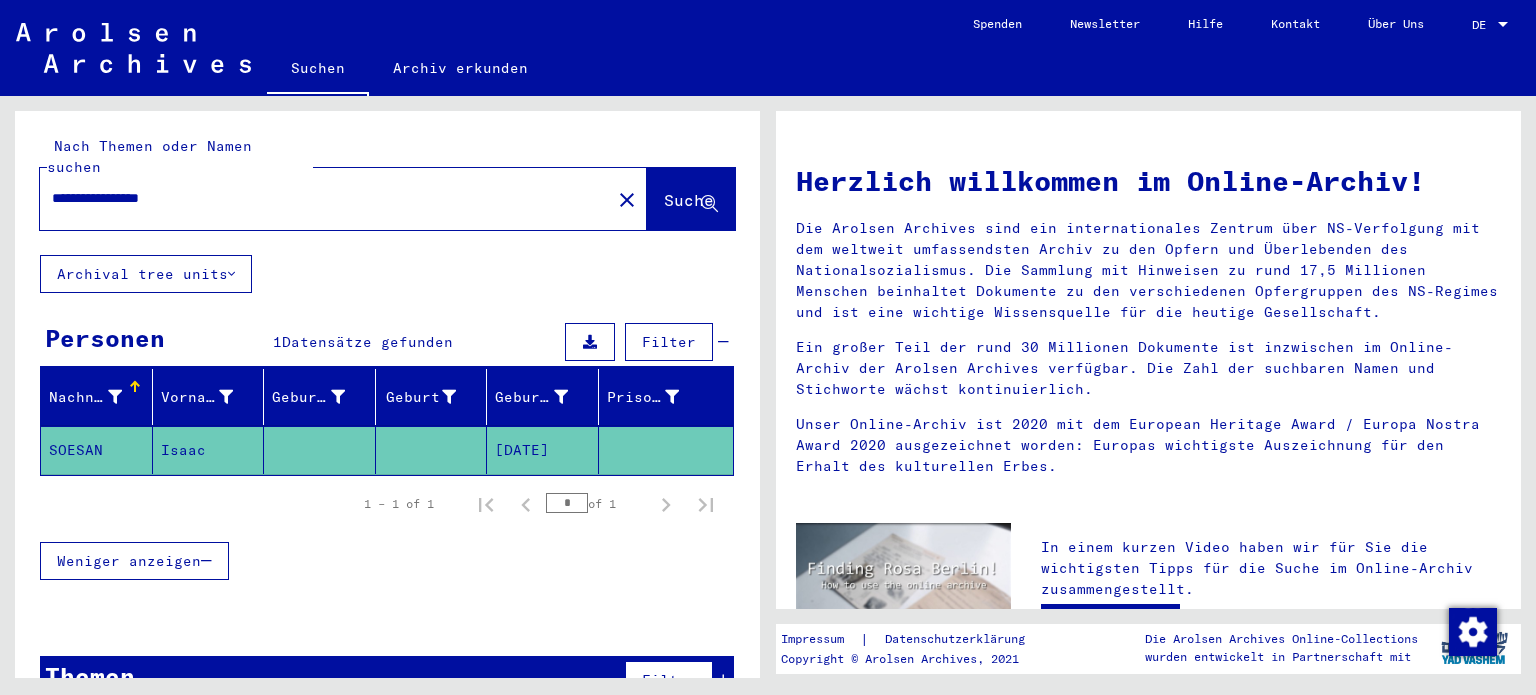 click on "**********" at bounding box center [319, 198] 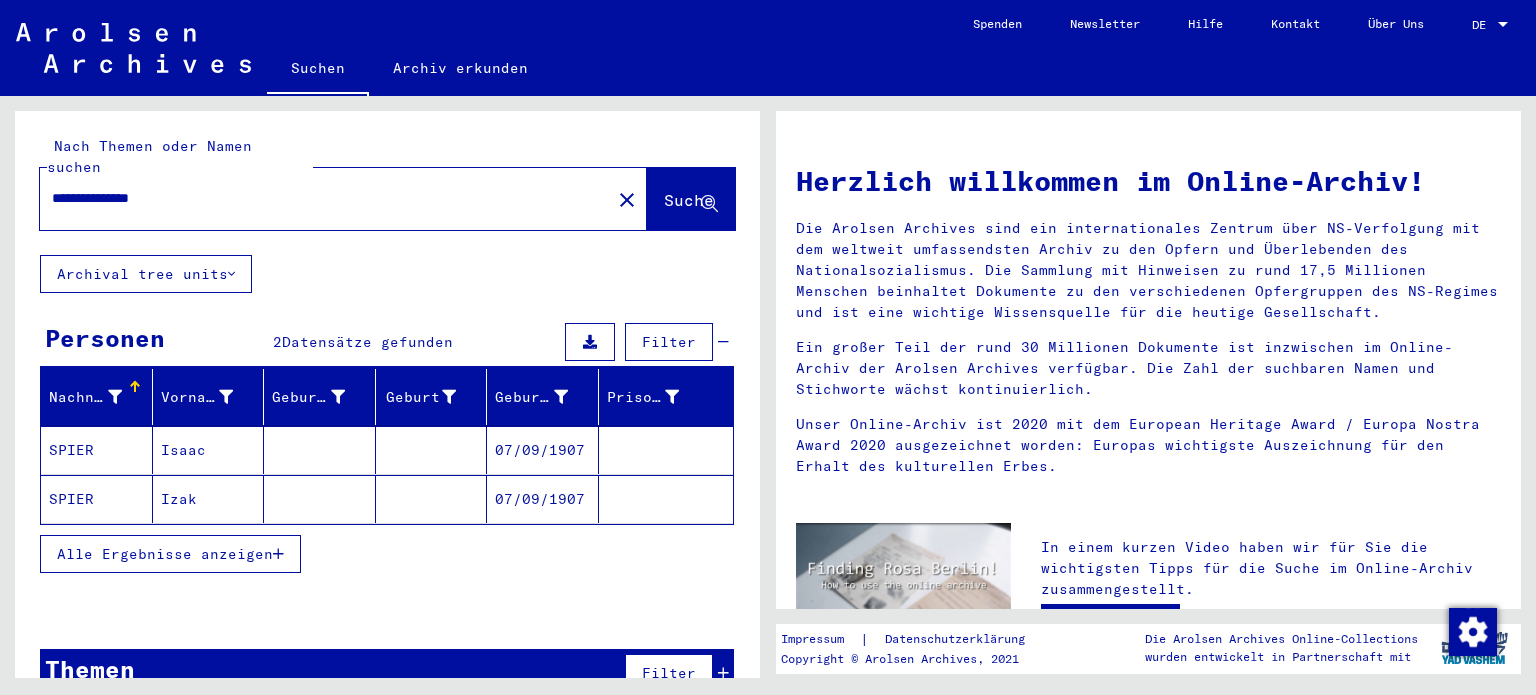 click on "07/09/1907" at bounding box center (543, 499) 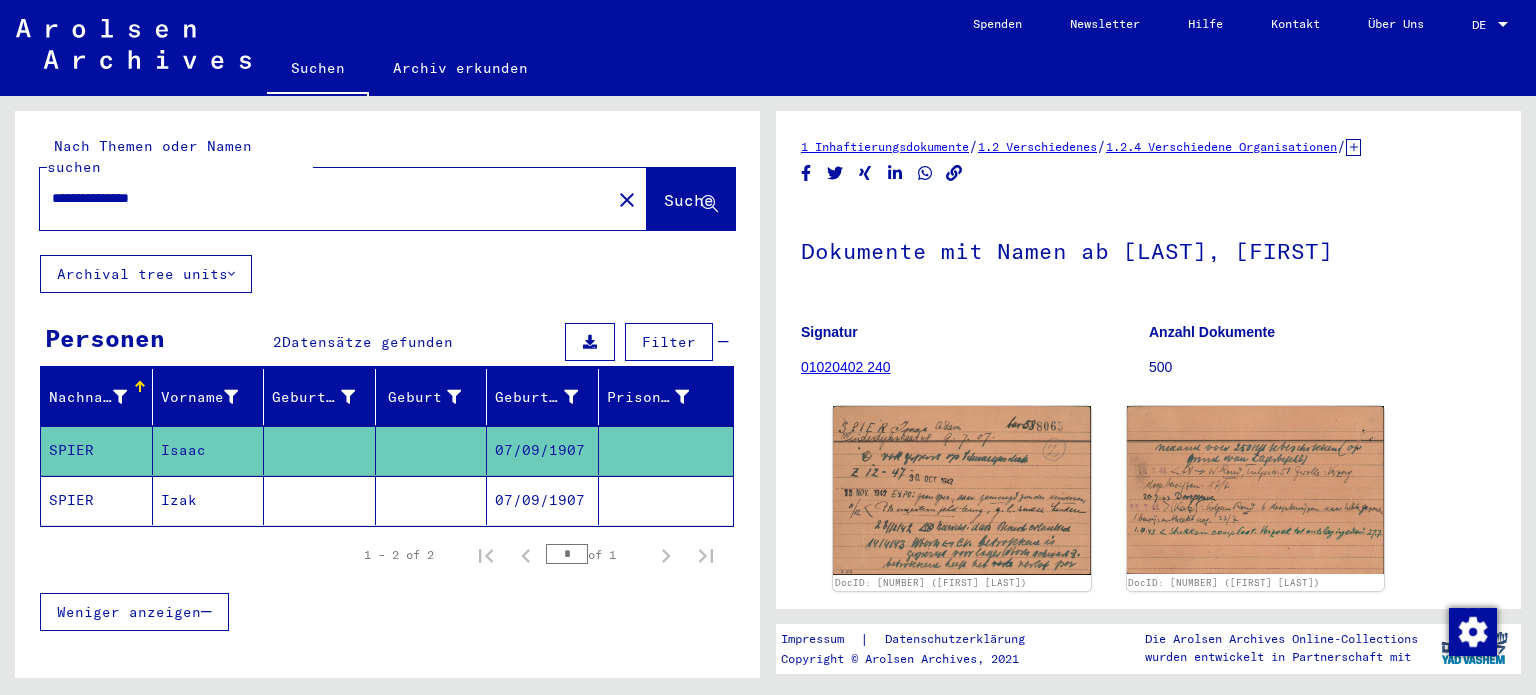 scroll, scrollTop: 0, scrollLeft: 0, axis: both 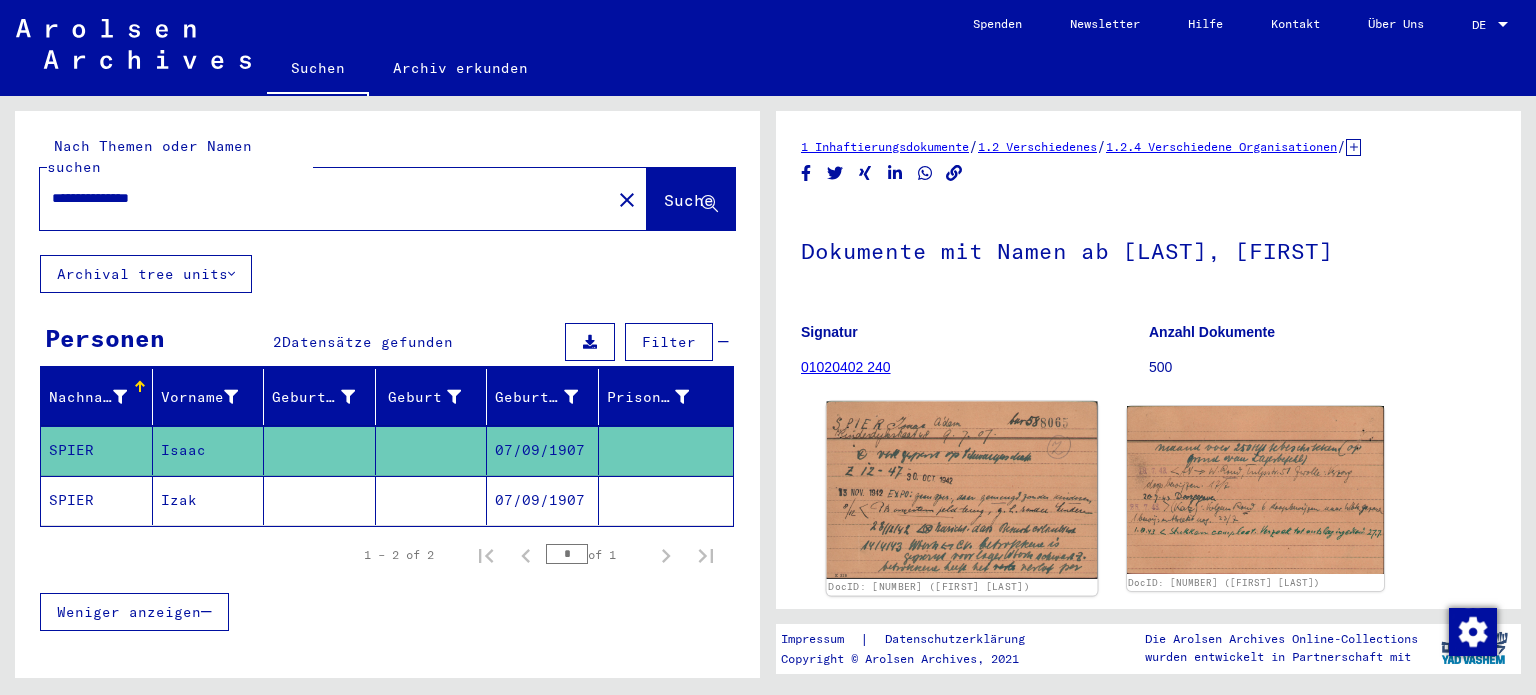 click 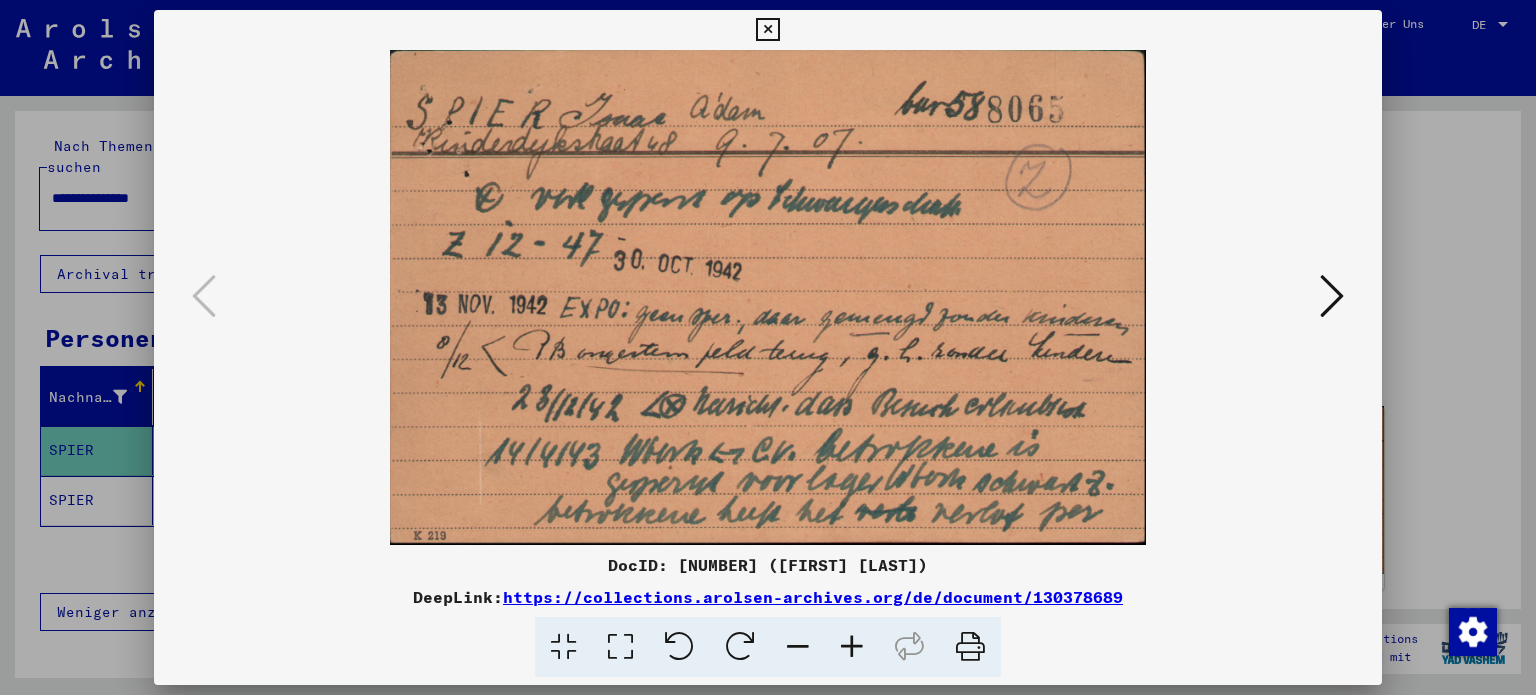 click at bounding box center [1332, 296] 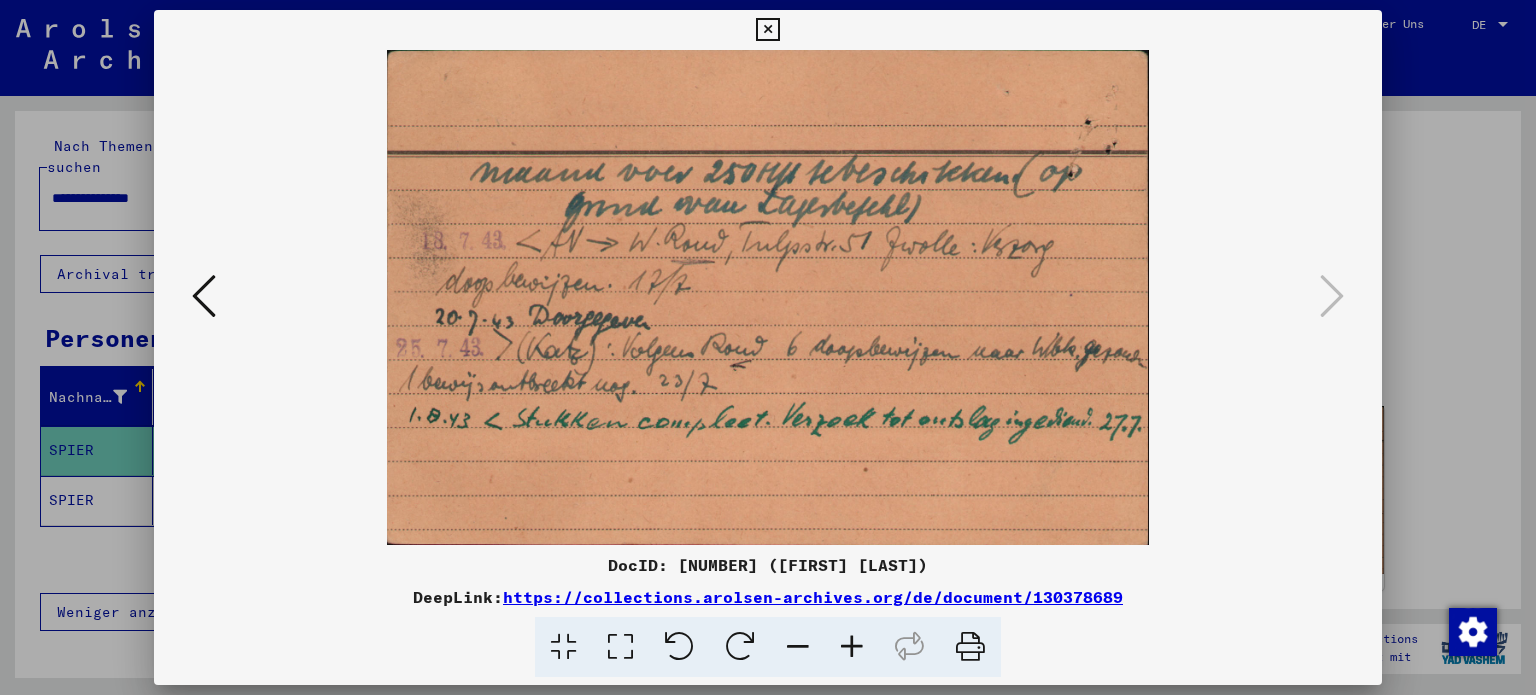 click at bounding box center [204, 296] 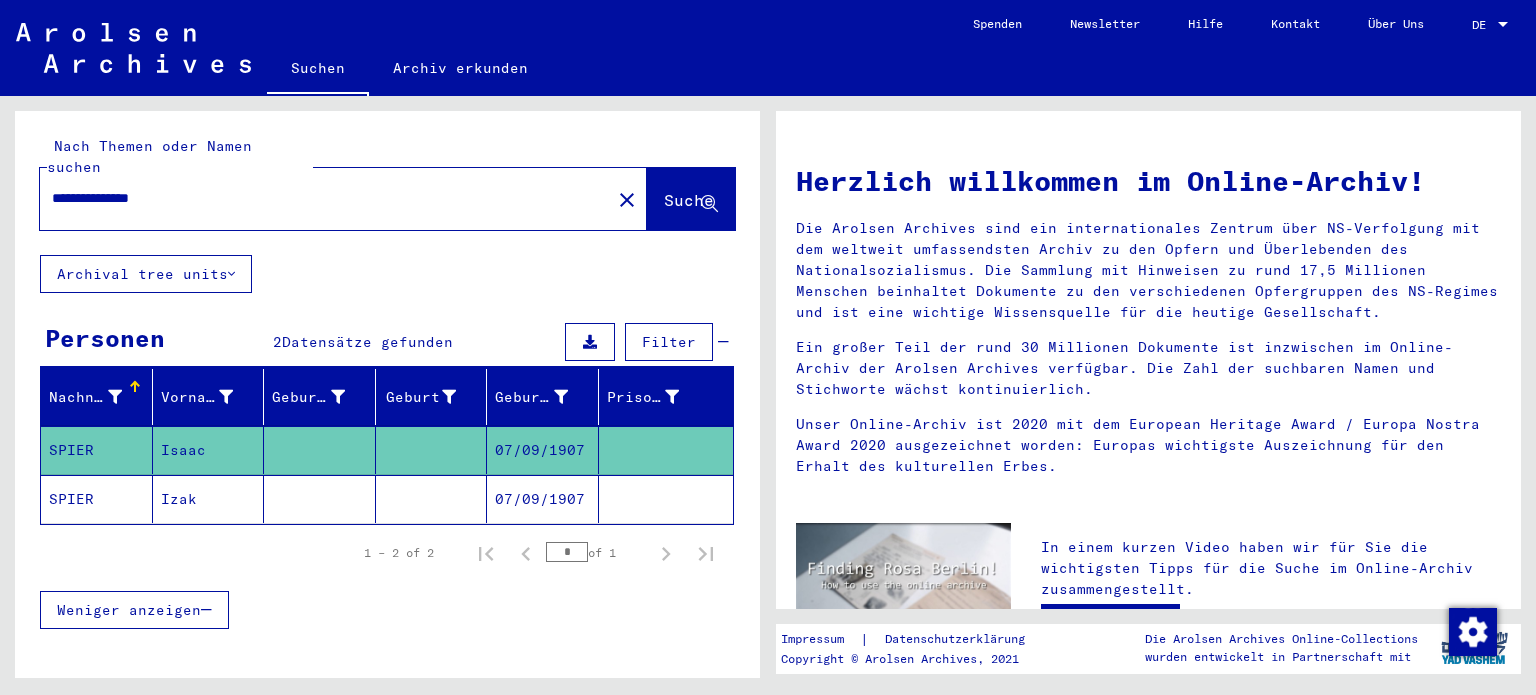 click on "**********" at bounding box center (319, 198) 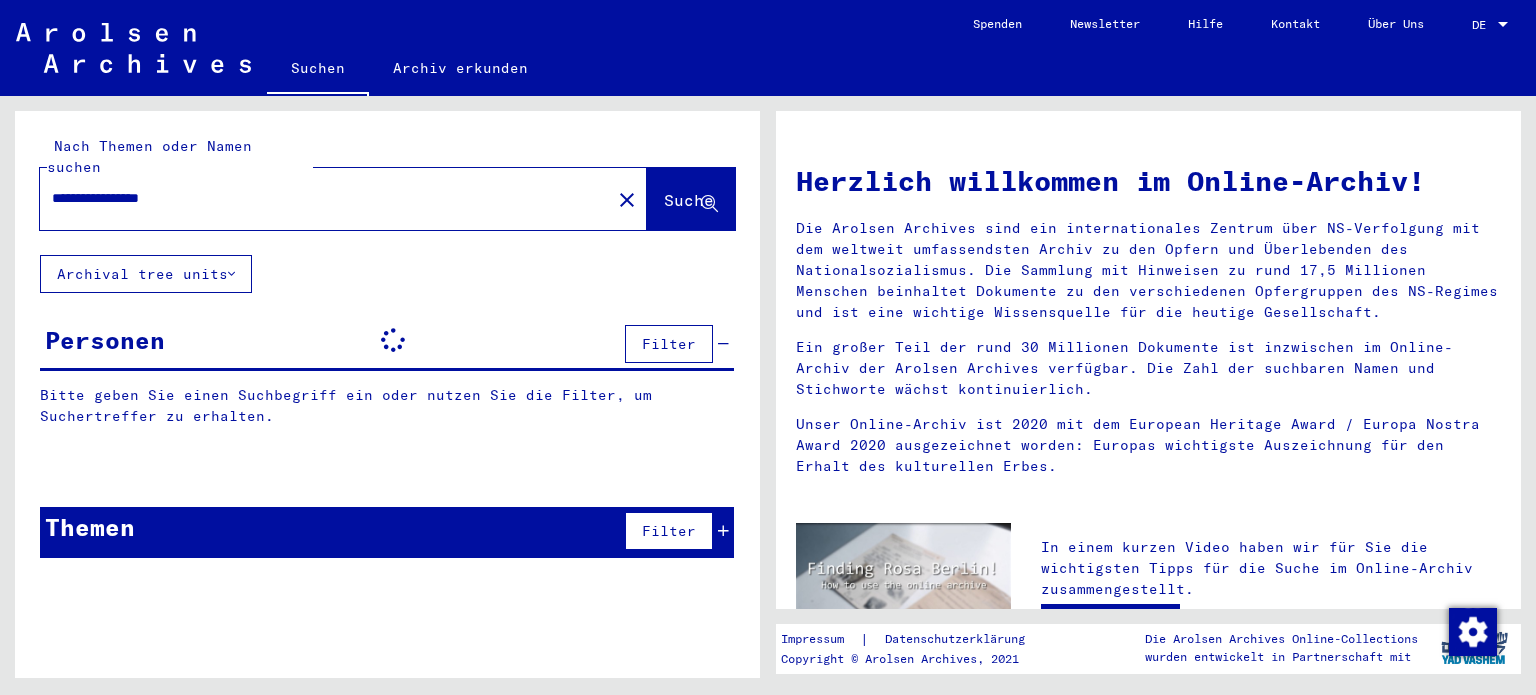 click on "**********" at bounding box center [319, 198] 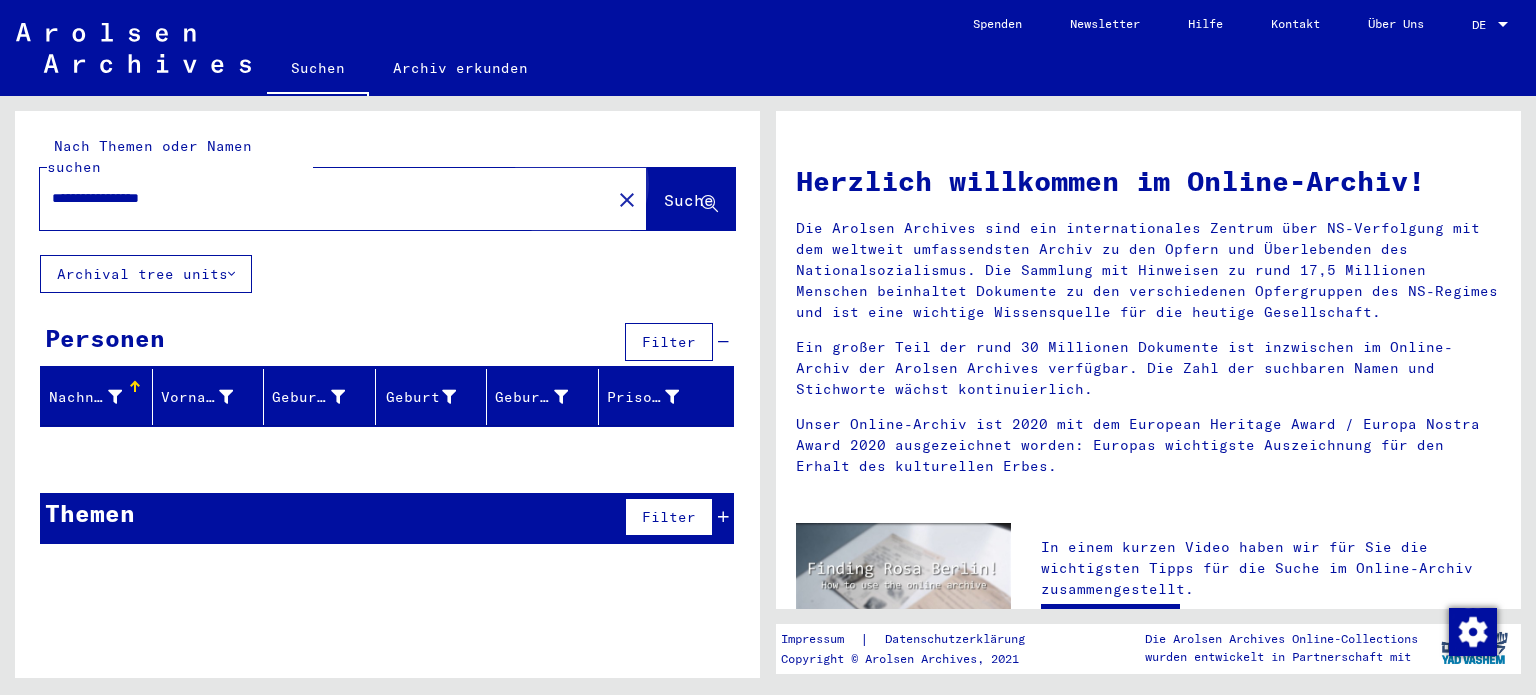 click on "Suche" 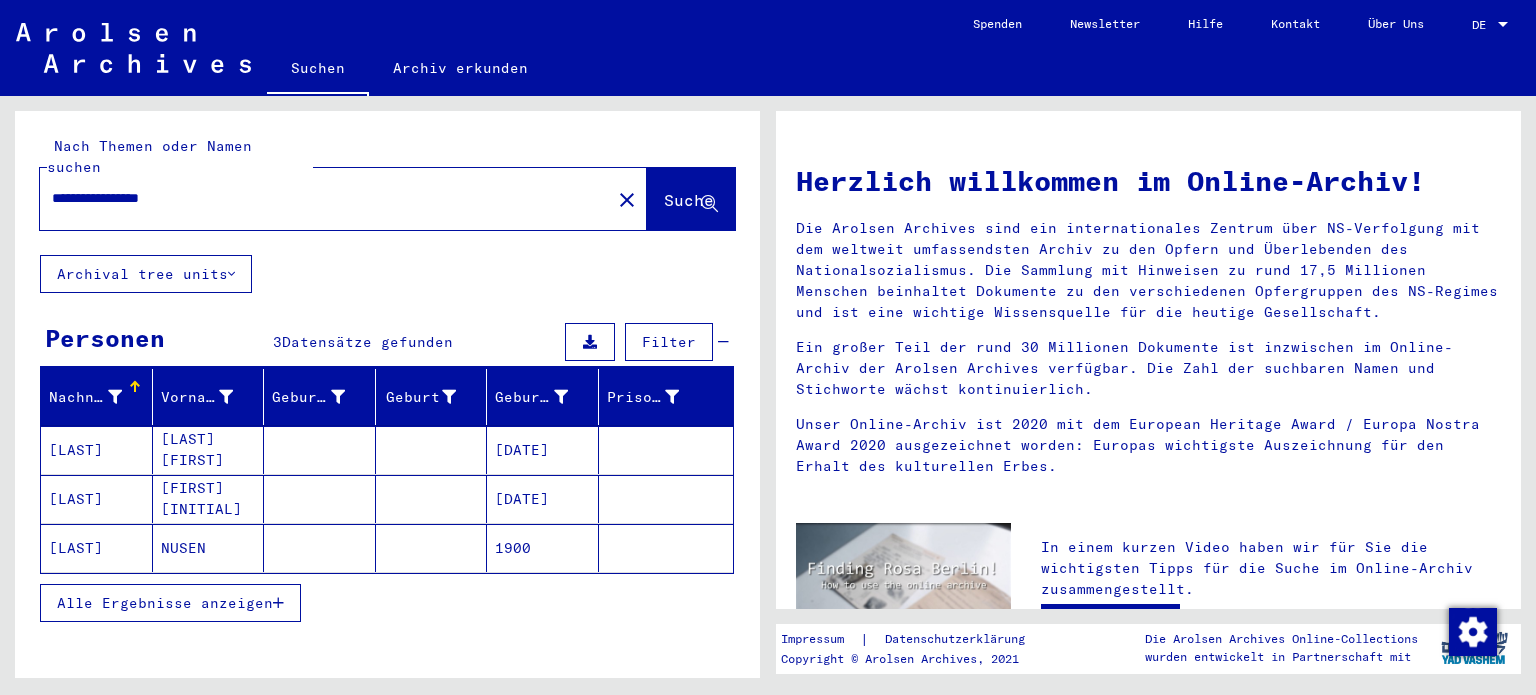 click on "[DATE]" at bounding box center (543, 548) 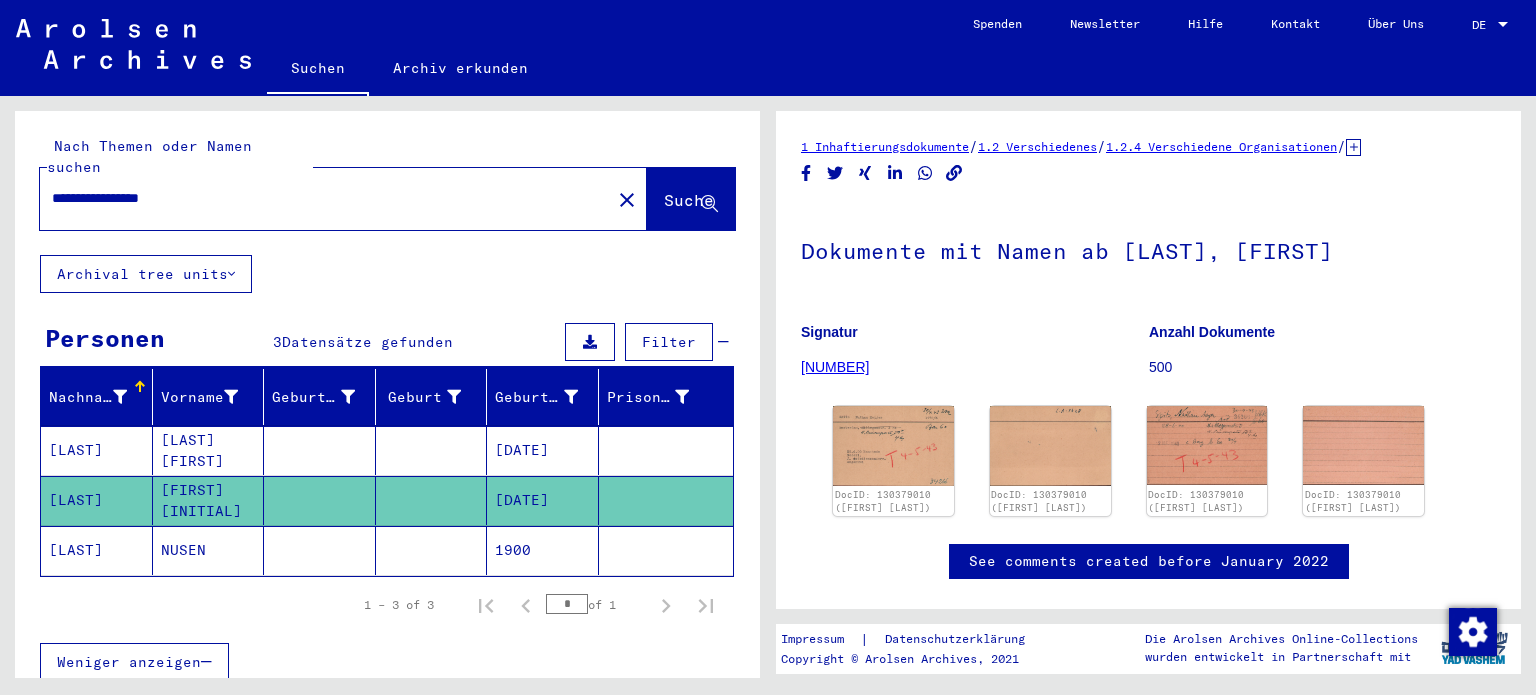 scroll, scrollTop: 0, scrollLeft: 0, axis: both 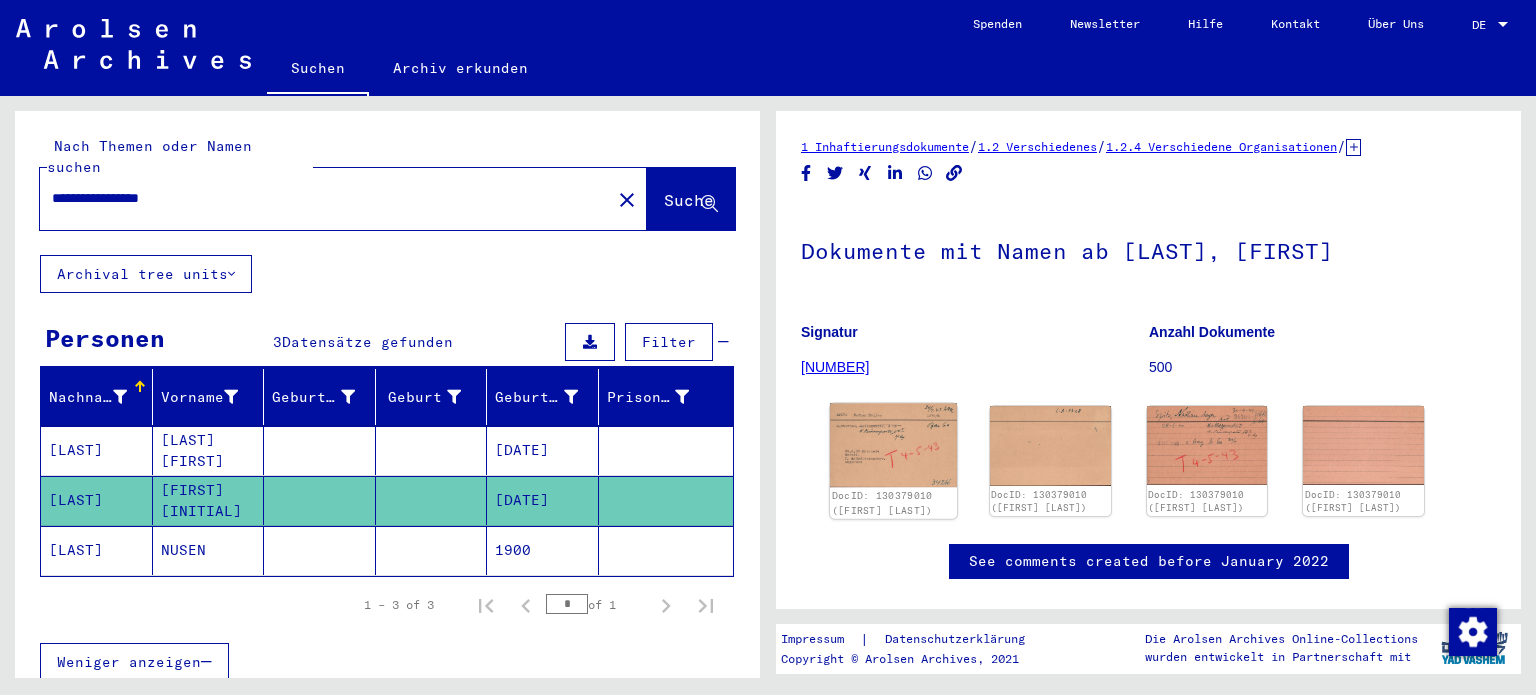 click 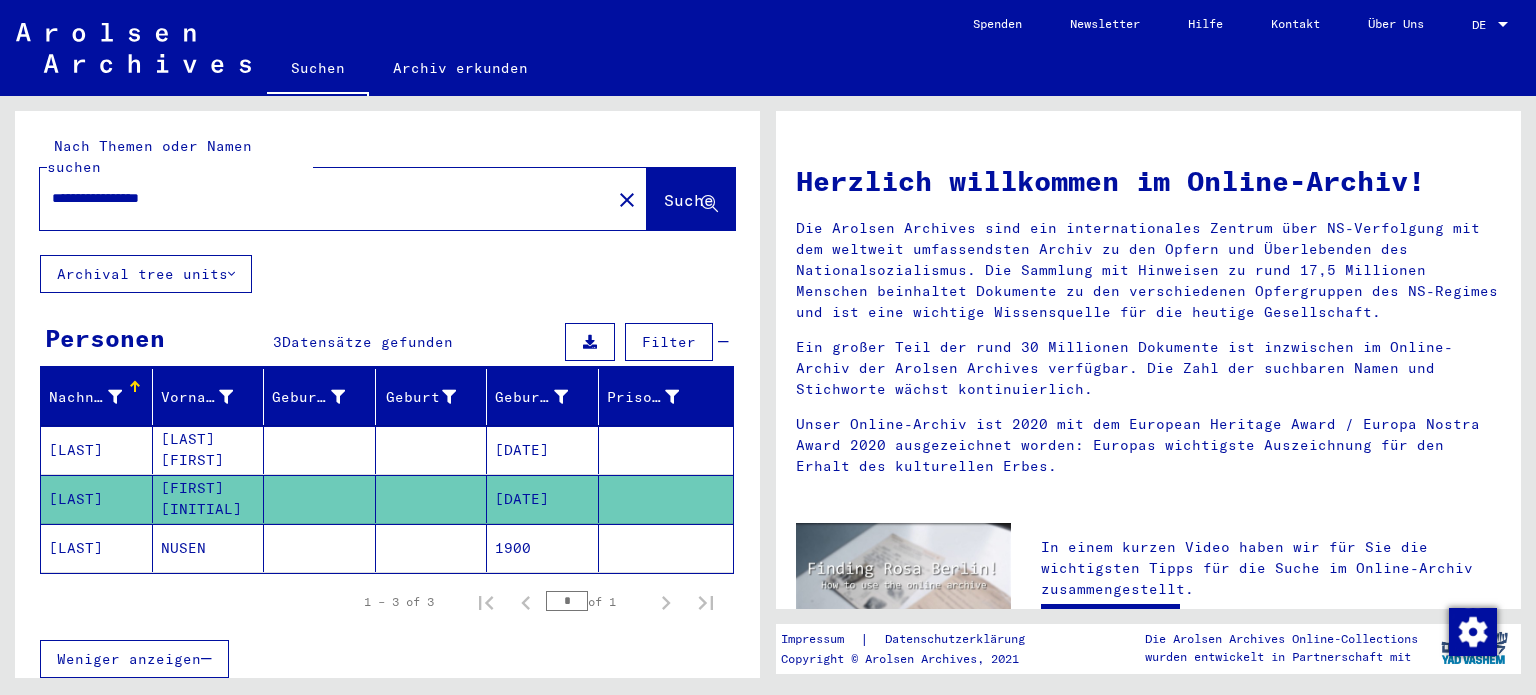 click on "[DATE]" at bounding box center [543, 499] 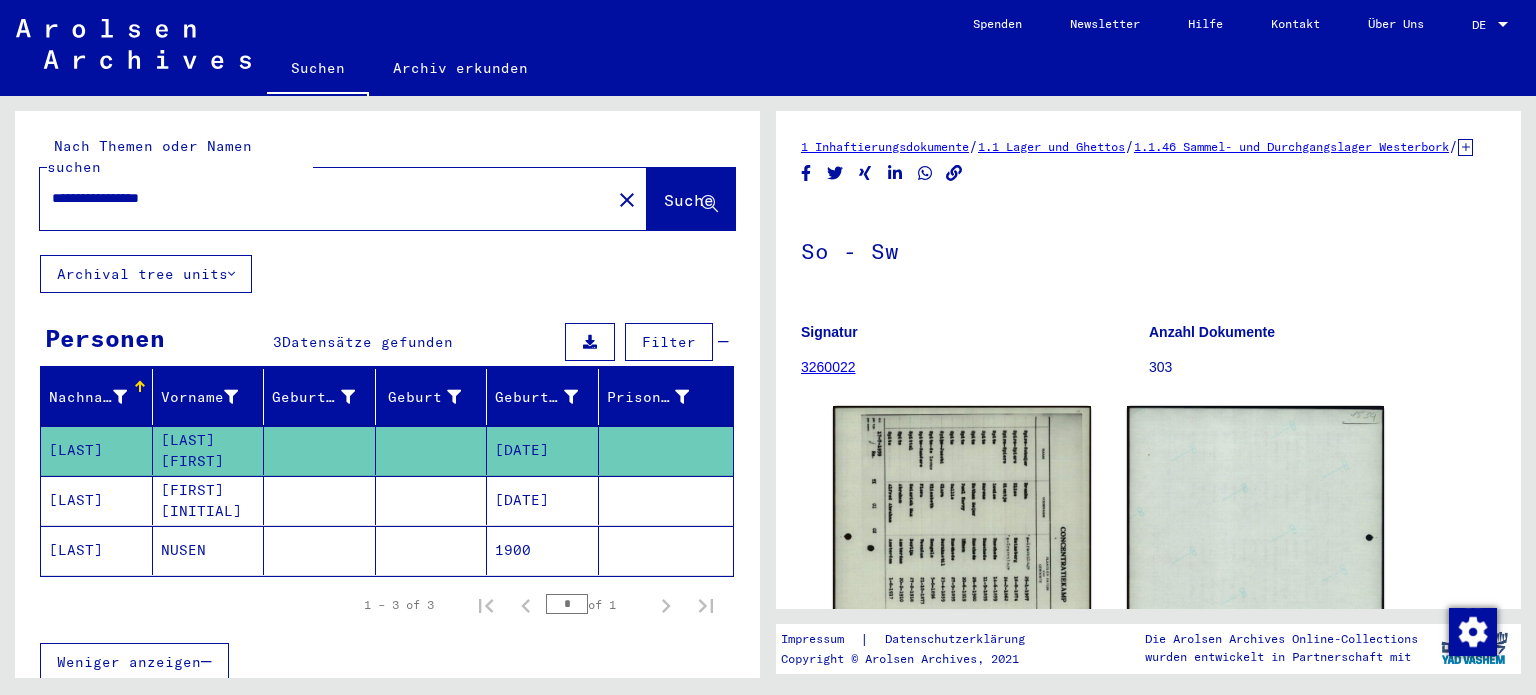 scroll, scrollTop: 0, scrollLeft: 0, axis: both 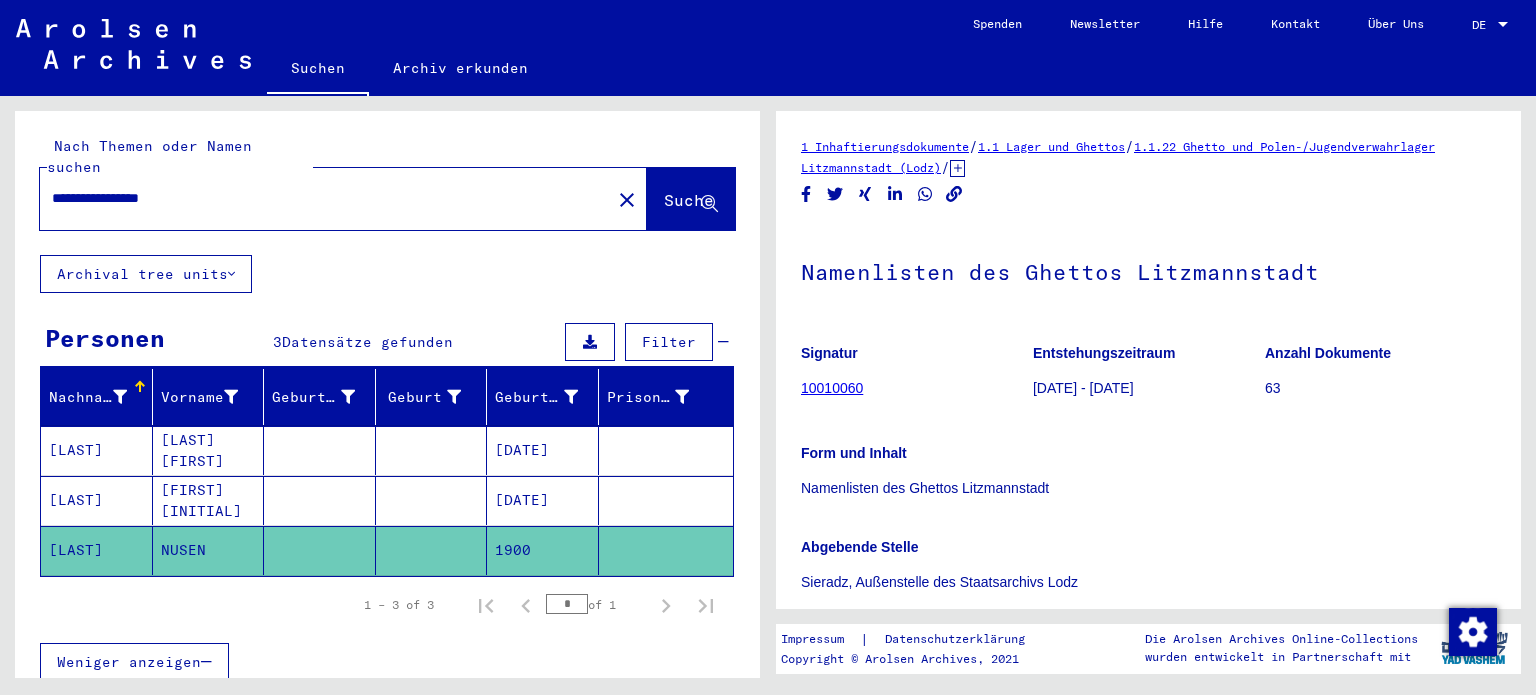click on "**********" at bounding box center [325, 198] 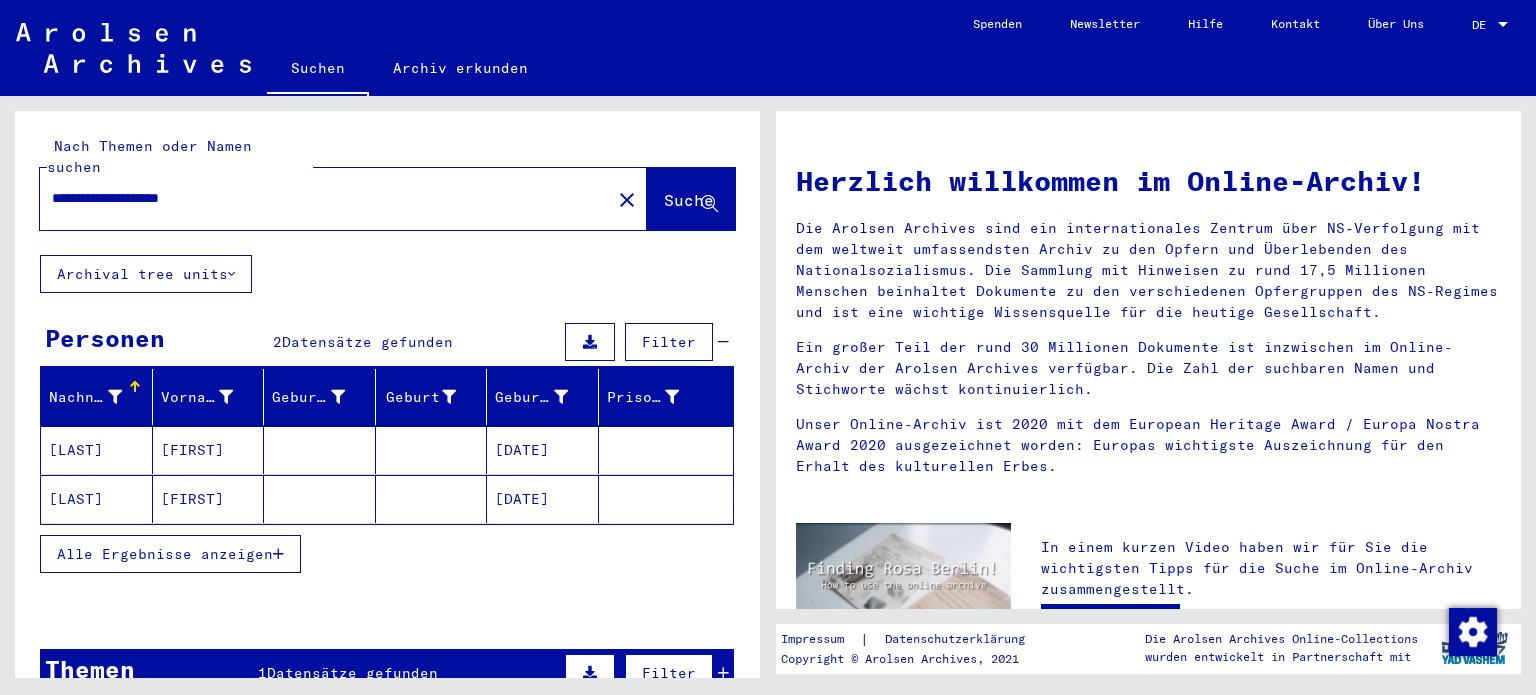 click on "[DATE]" 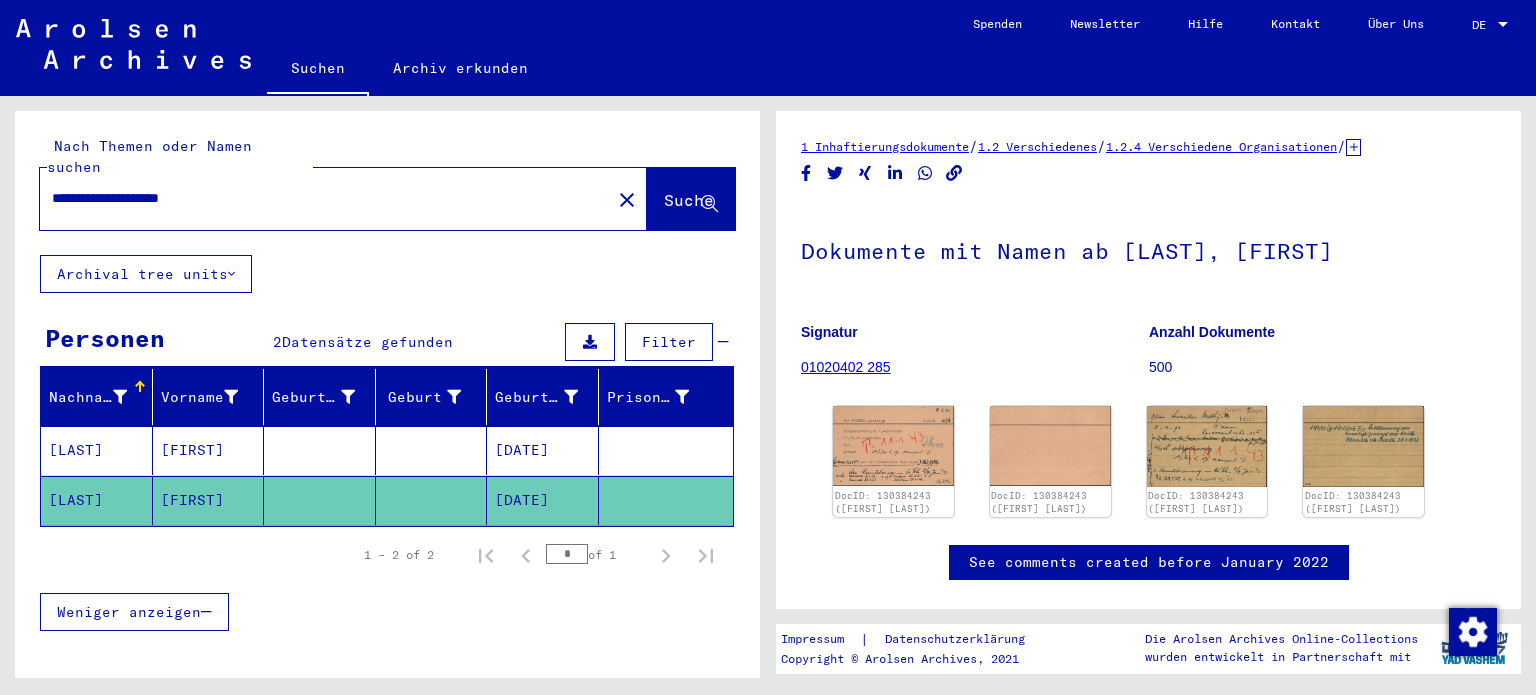 scroll, scrollTop: 0, scrollLeft: 0, axis: both 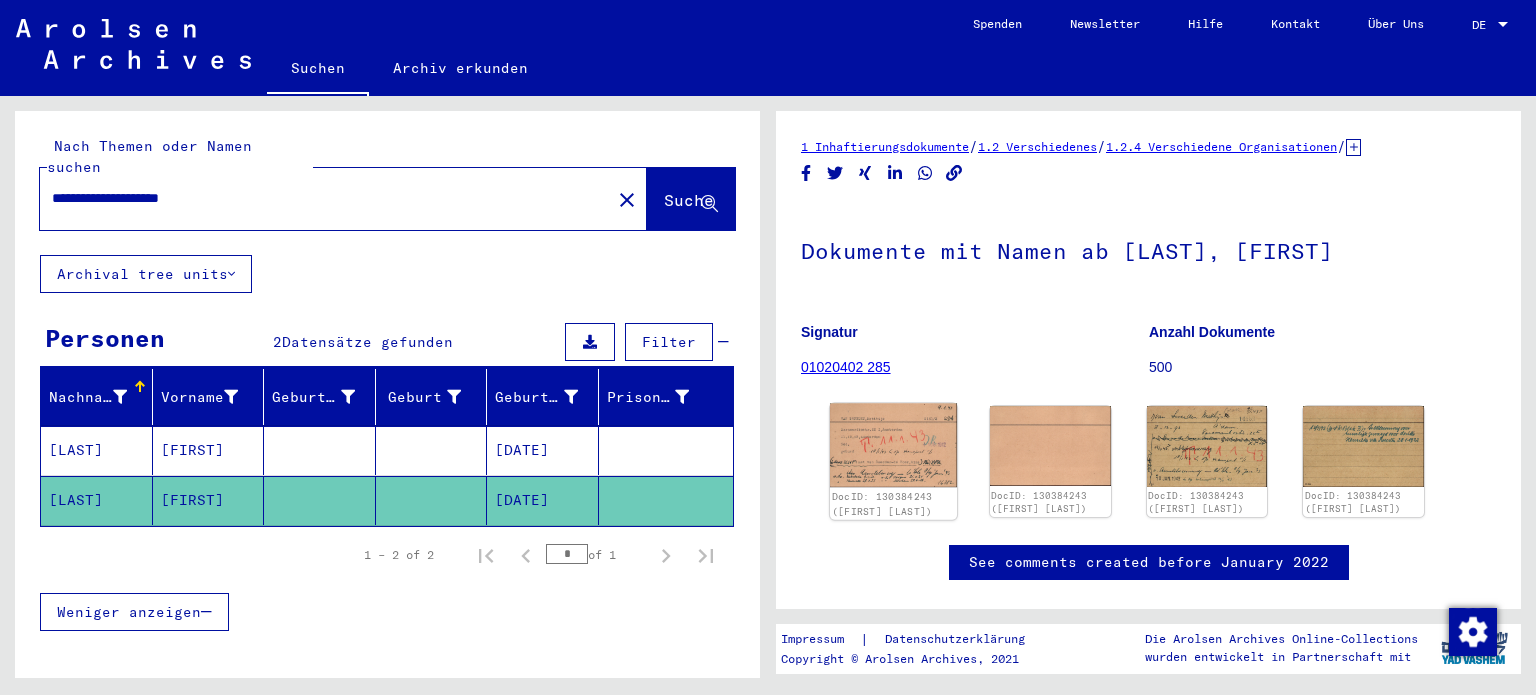 click 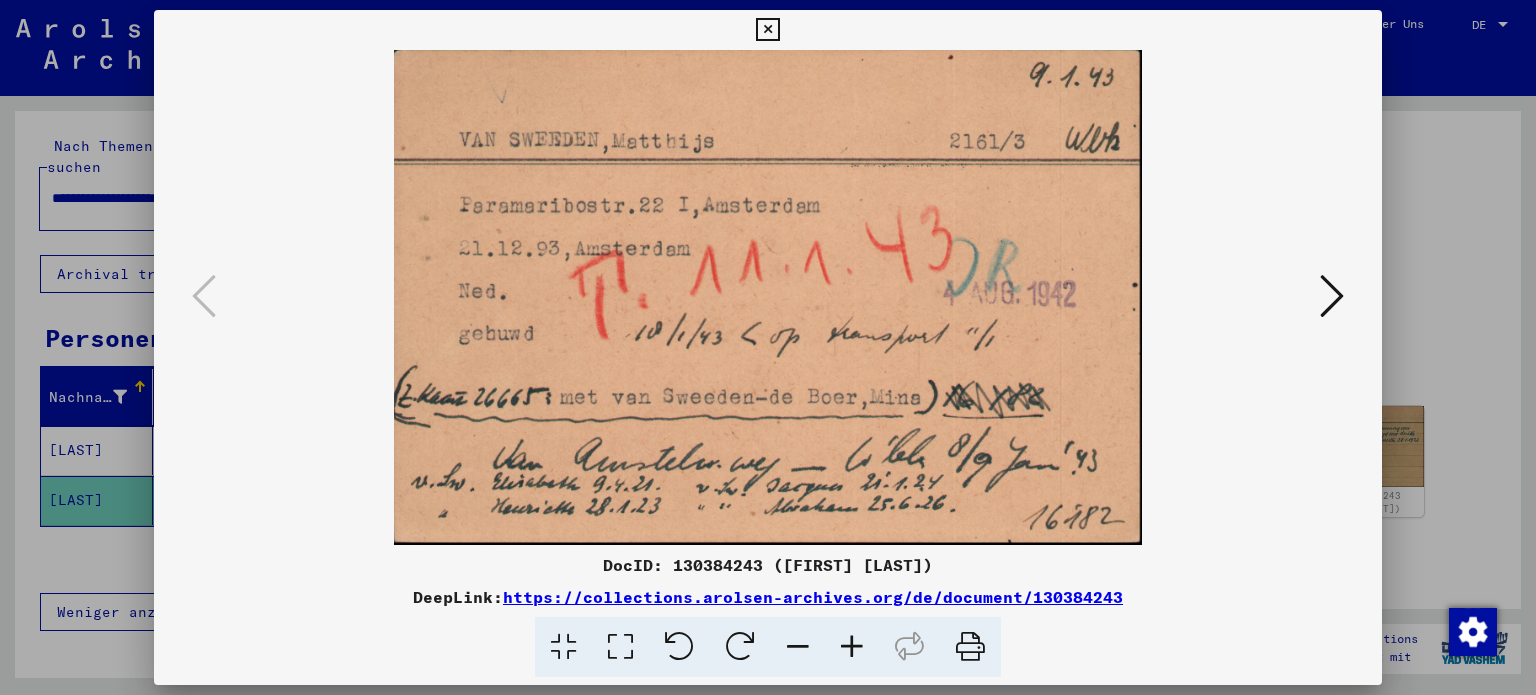 click at bounding box center (1332, 296) 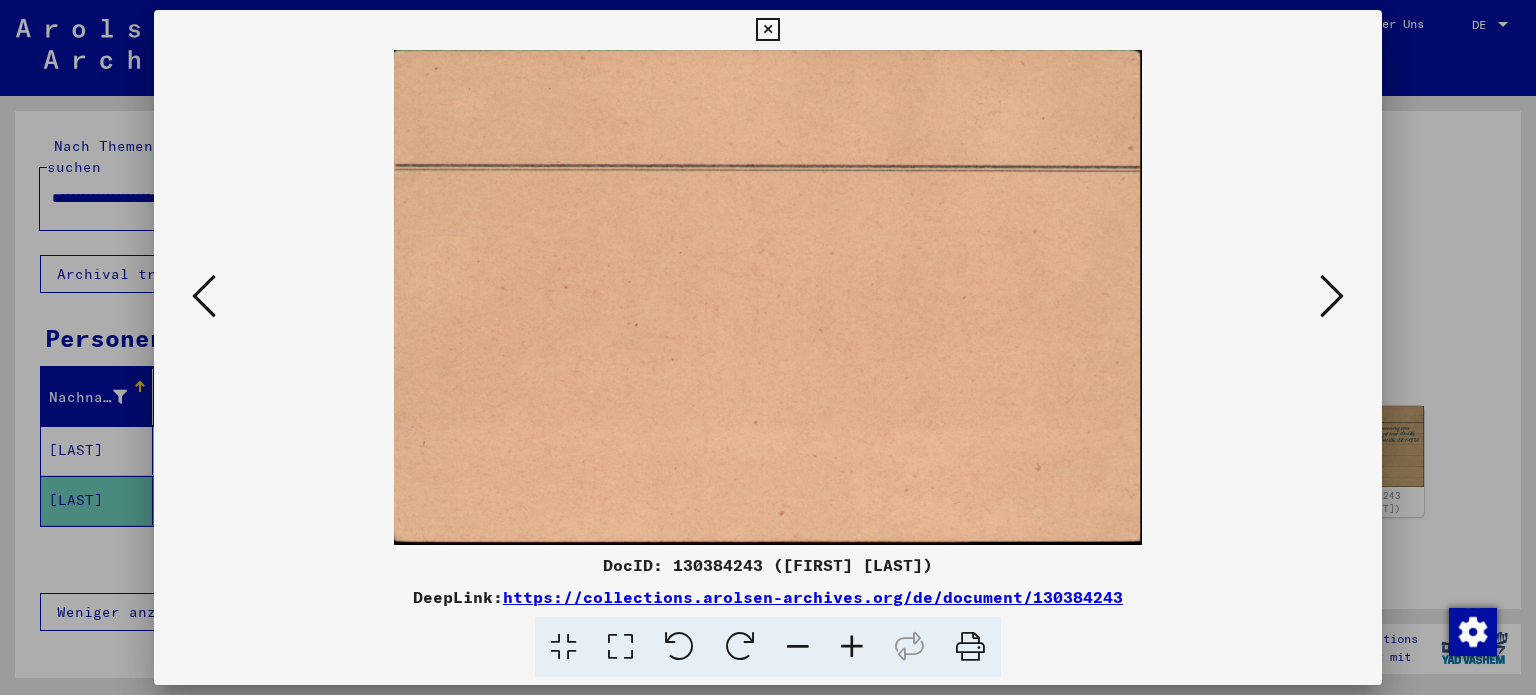 click at bounding box center (1332, 296) 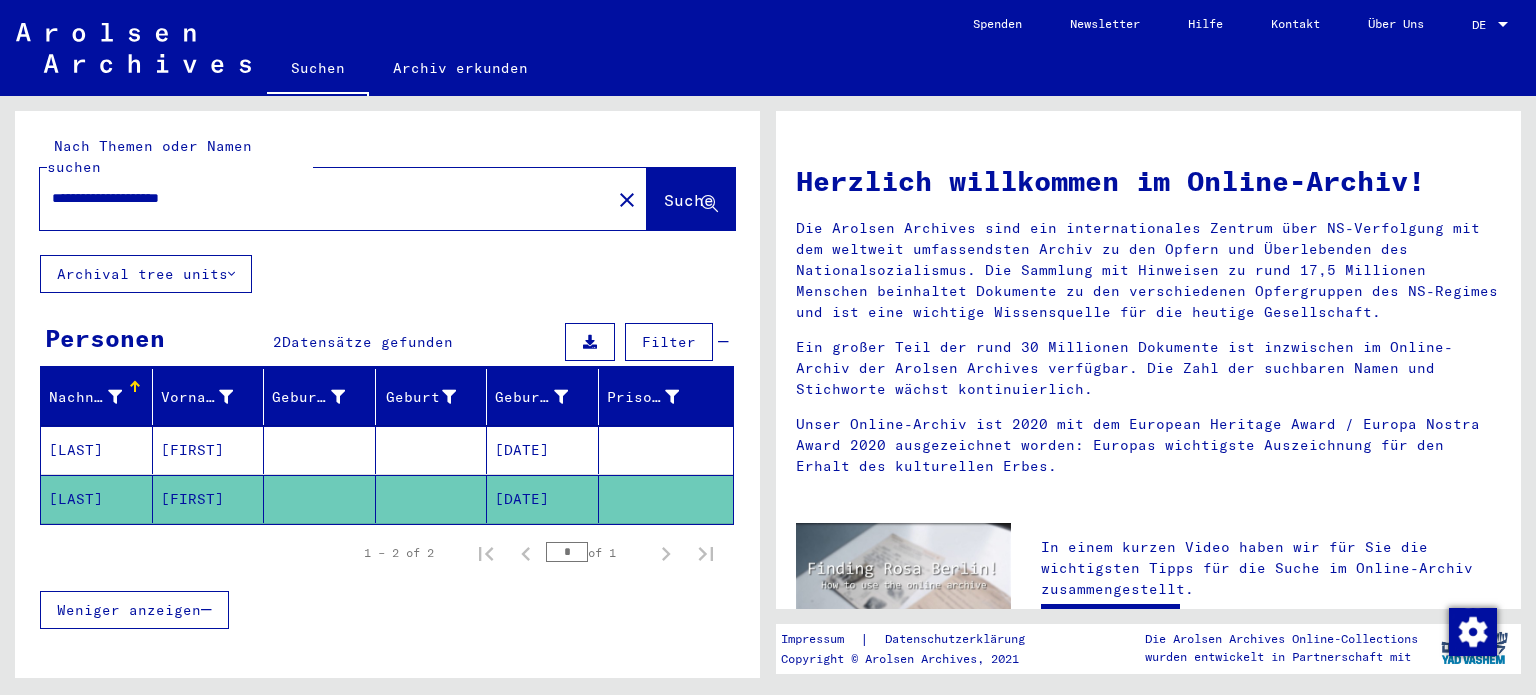 click on "**********" at bounding box center [319, 198] 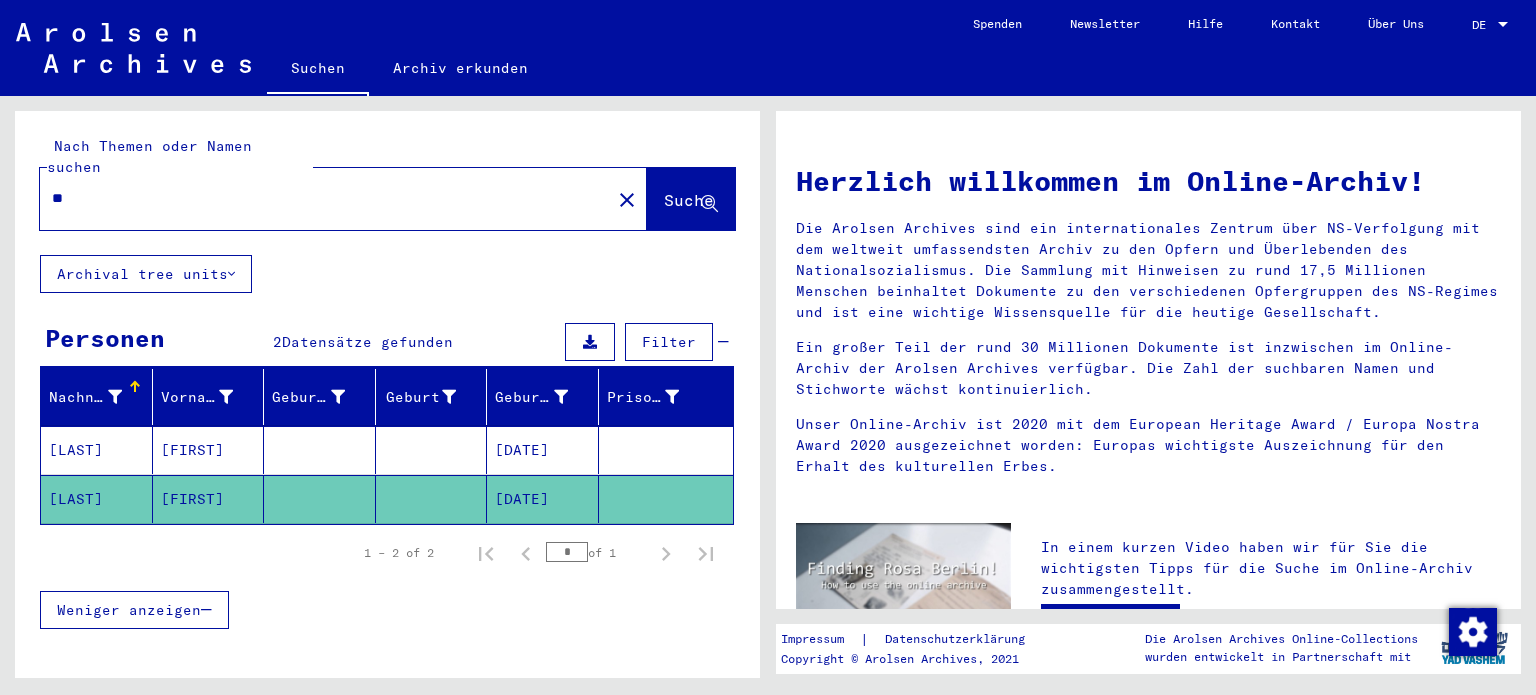 click on "**" at bounding box center (319, 198) 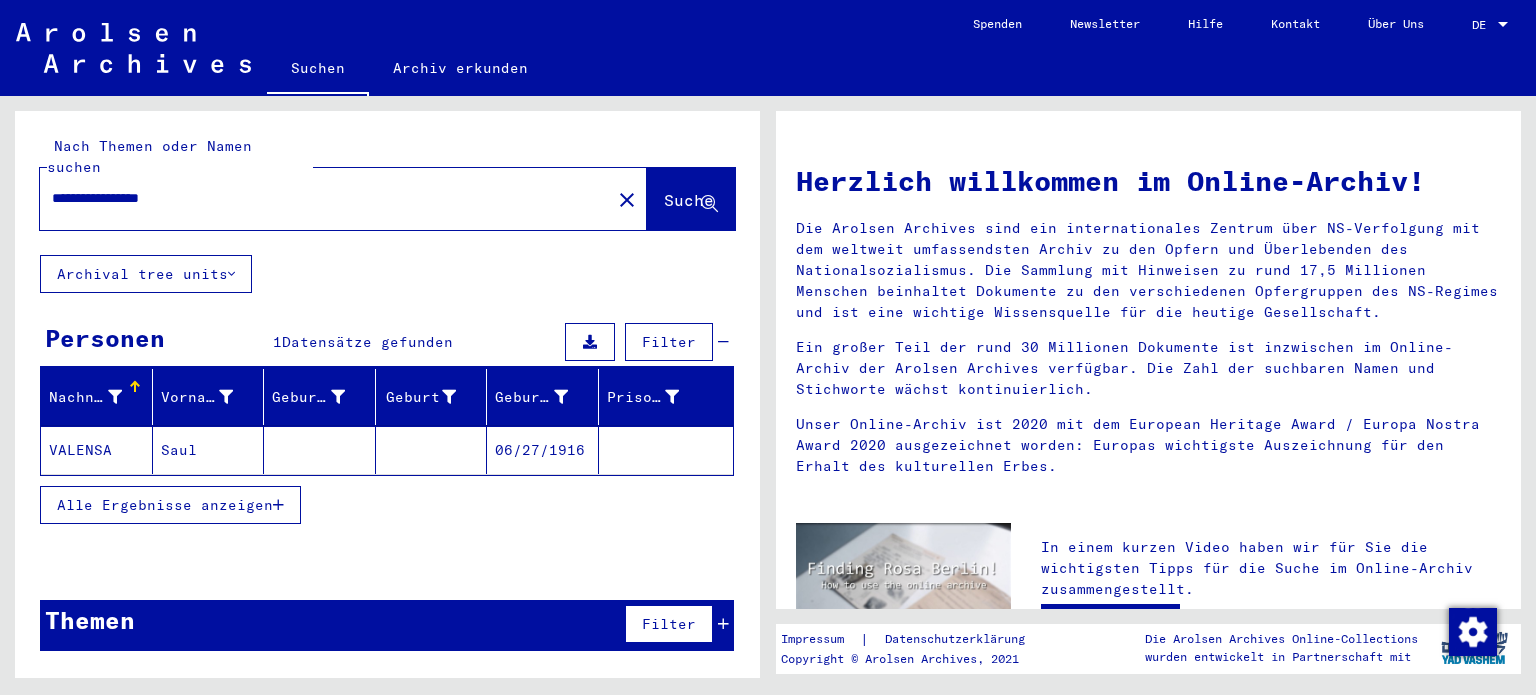 click on "06/27/1916" 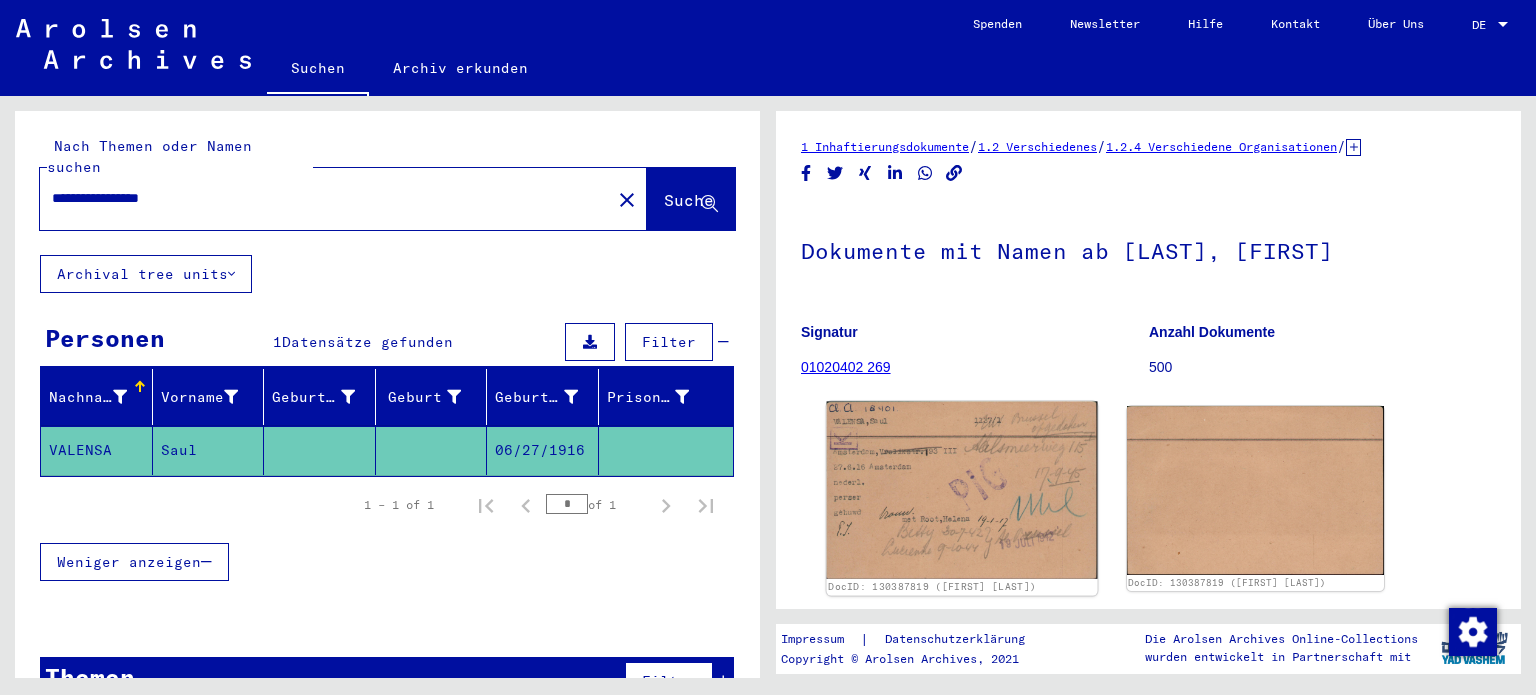 scroll, scrollTop: 0, scrollLeft: 0, axis: both 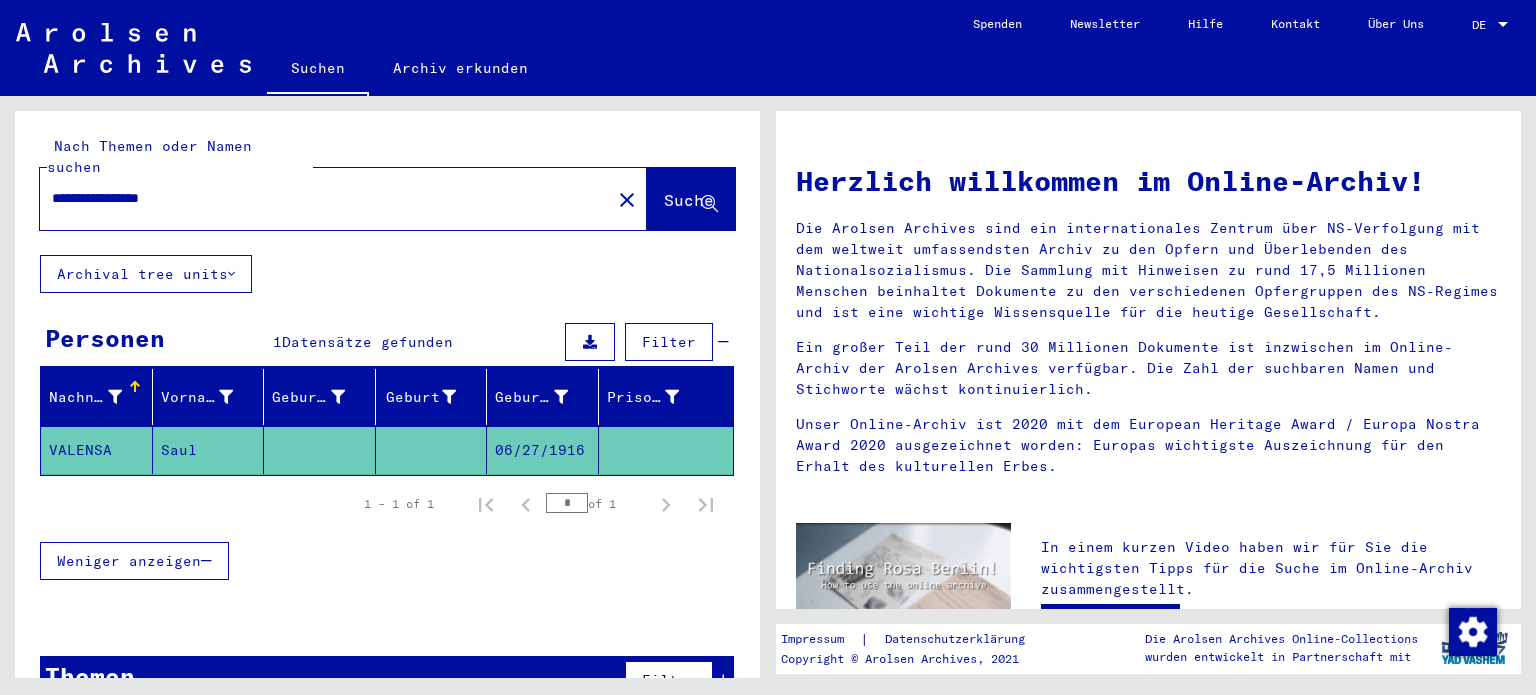 click on "**********" at bounding box center [319, 198] 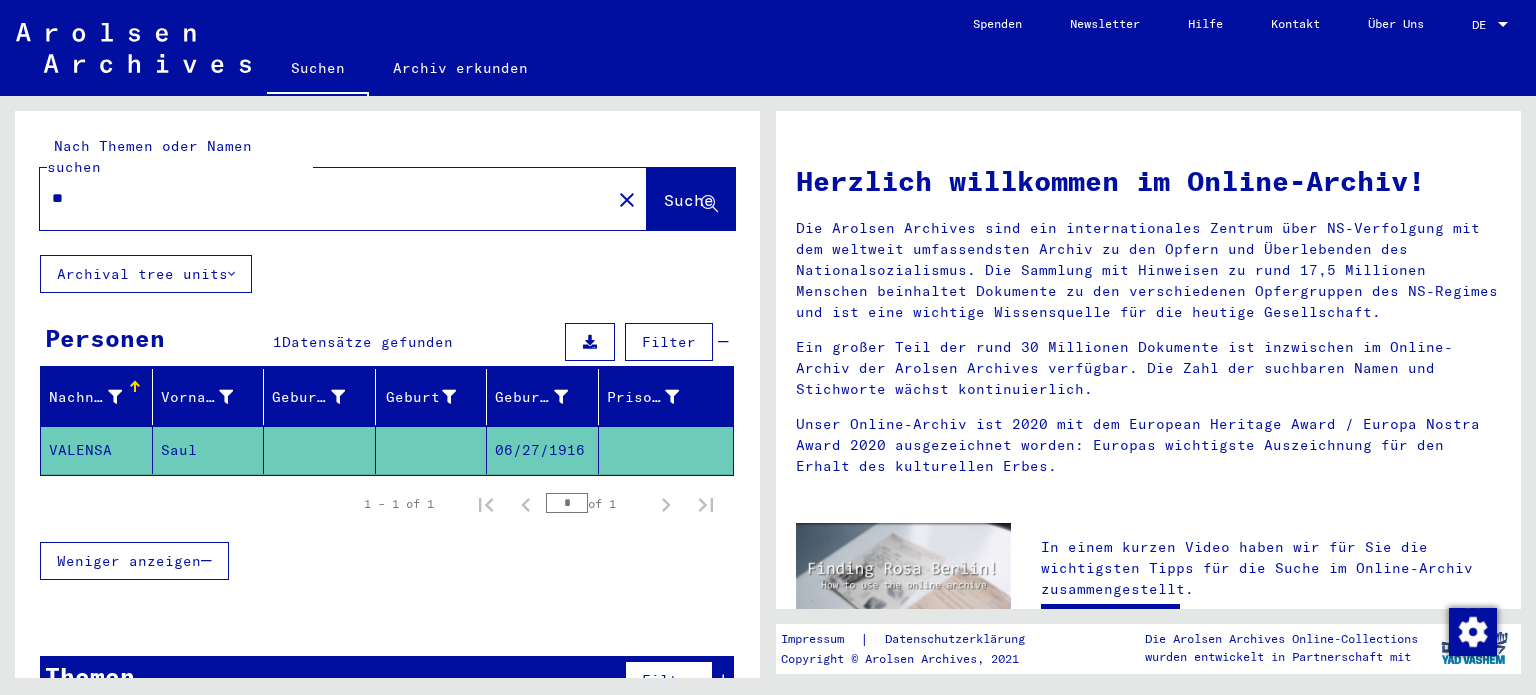 type on "*" 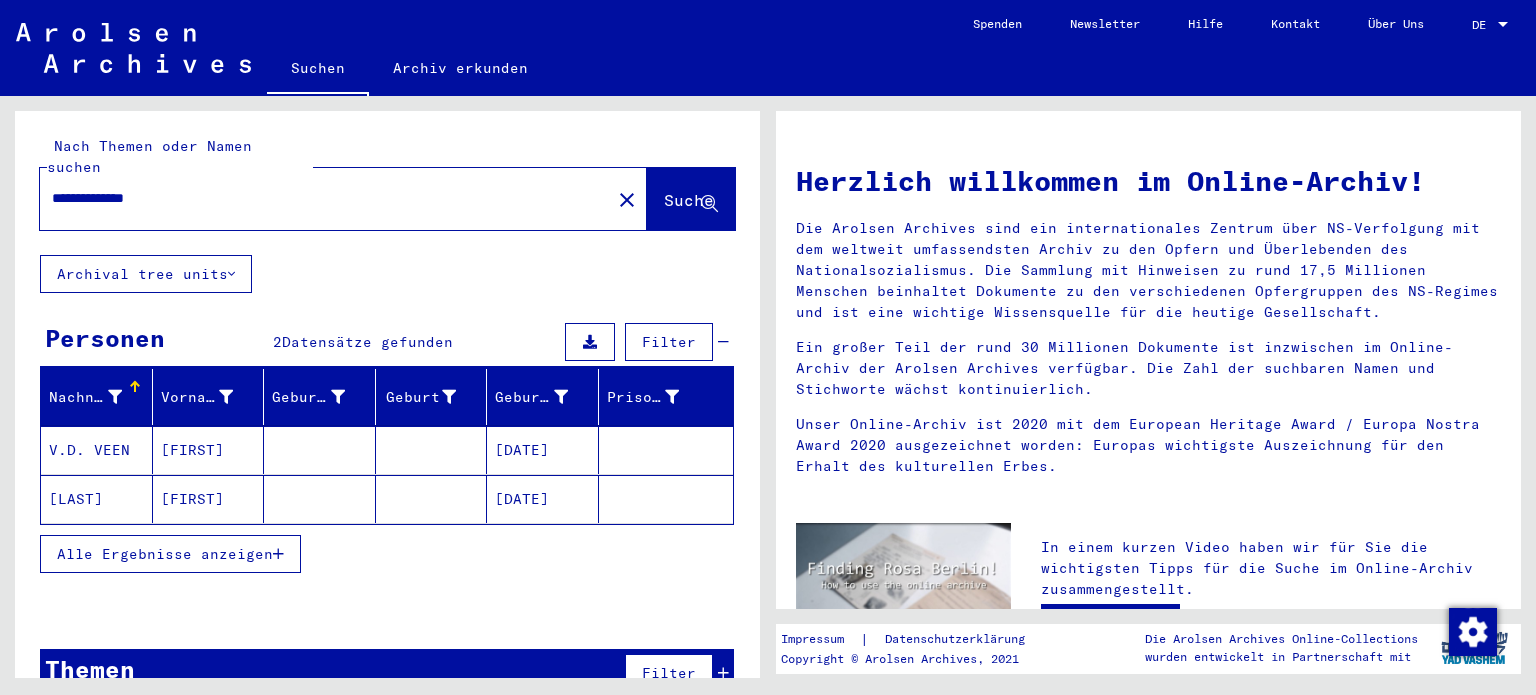 click on "[DATE]" 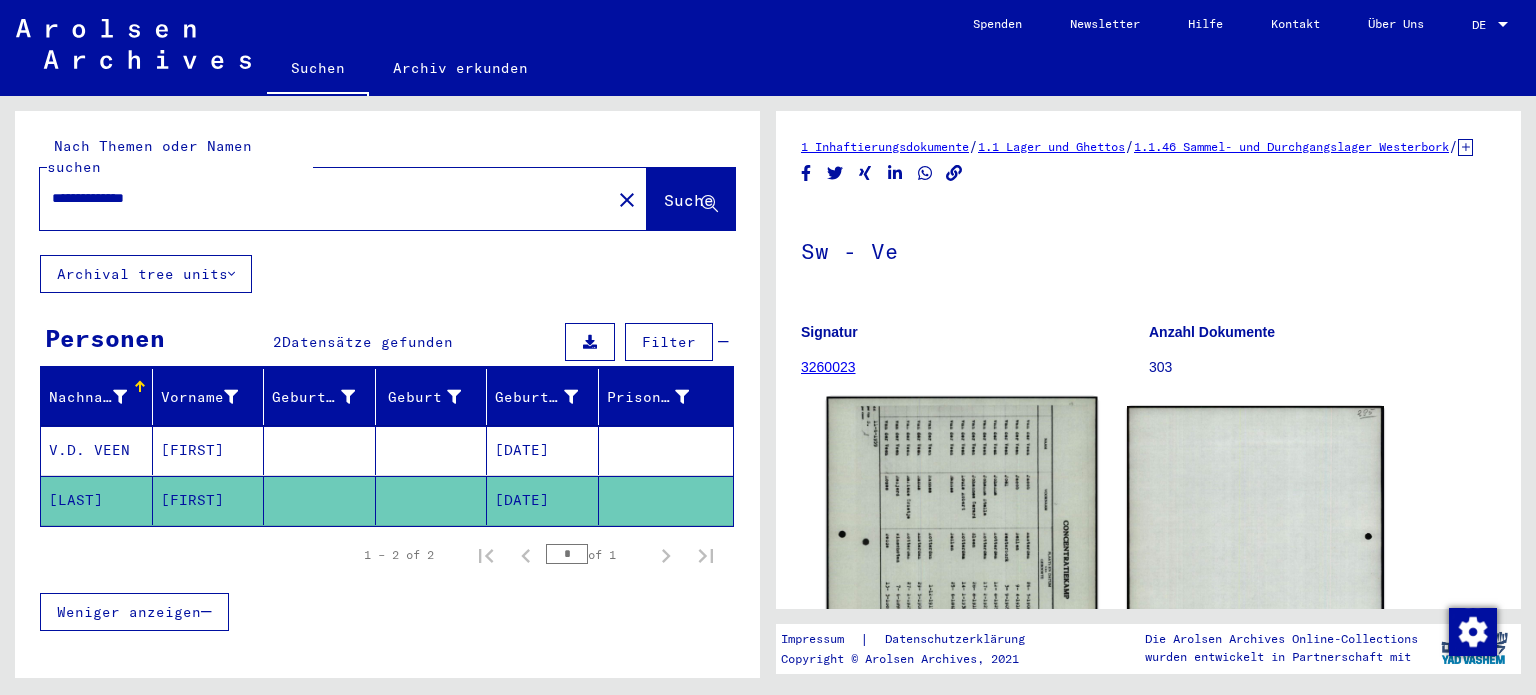 scroll, scrollTop: 0, scrollLeft: 0, axis: both 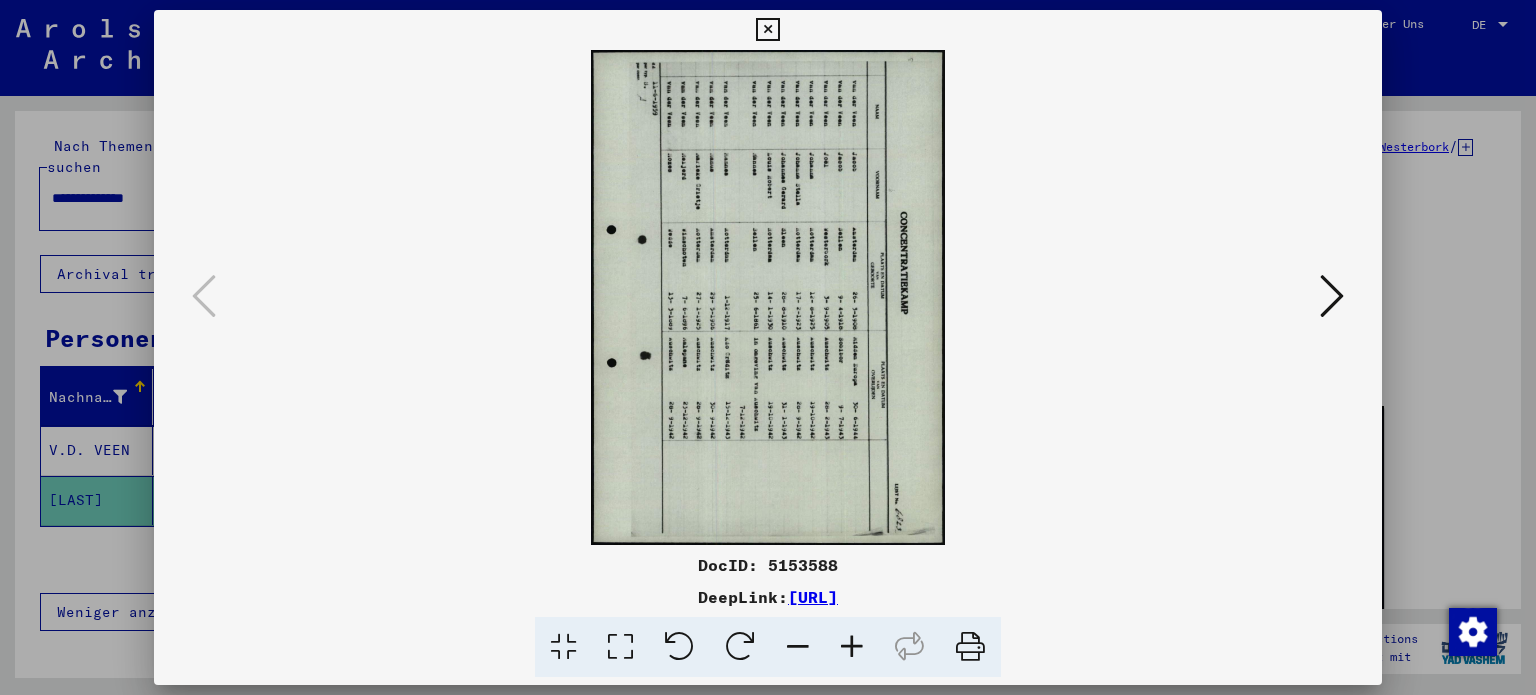 click at bounding box center [798, 647] 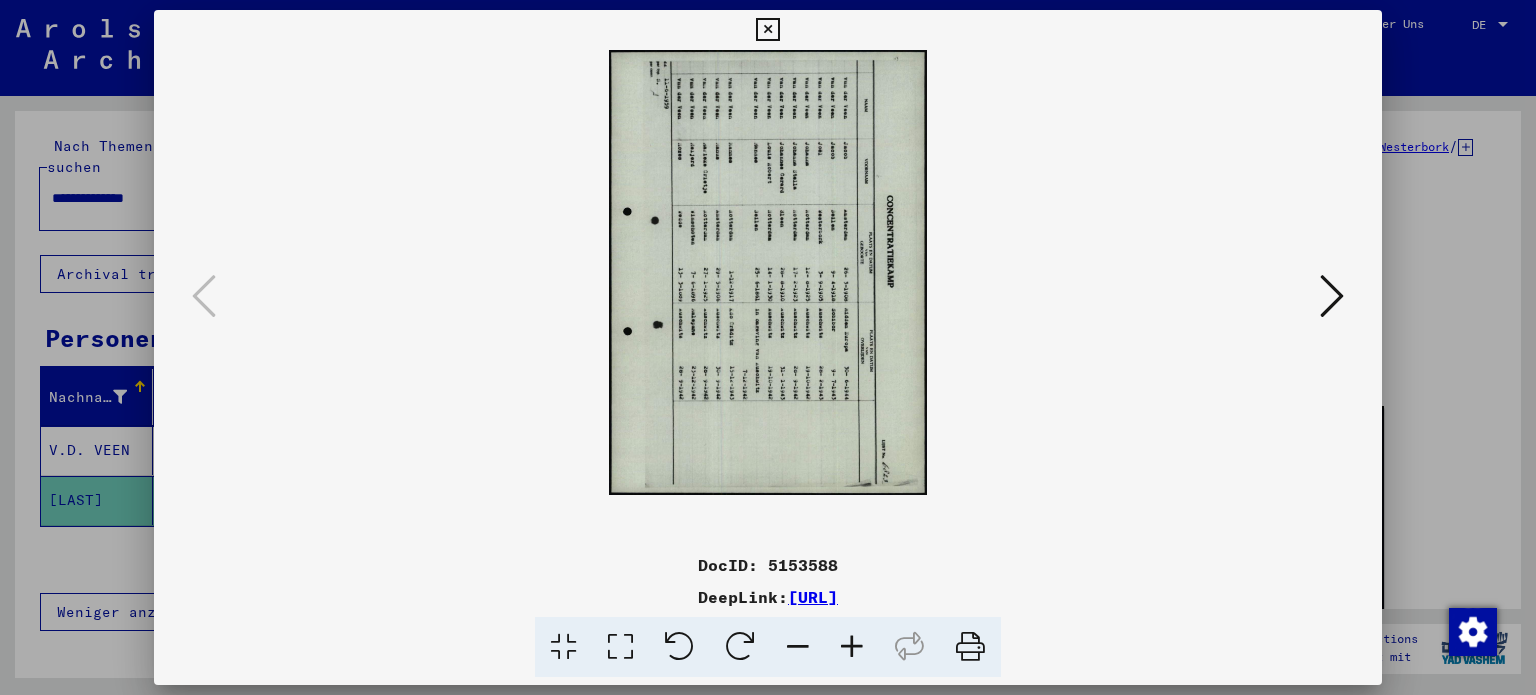 click at bounding box center [679, 647] 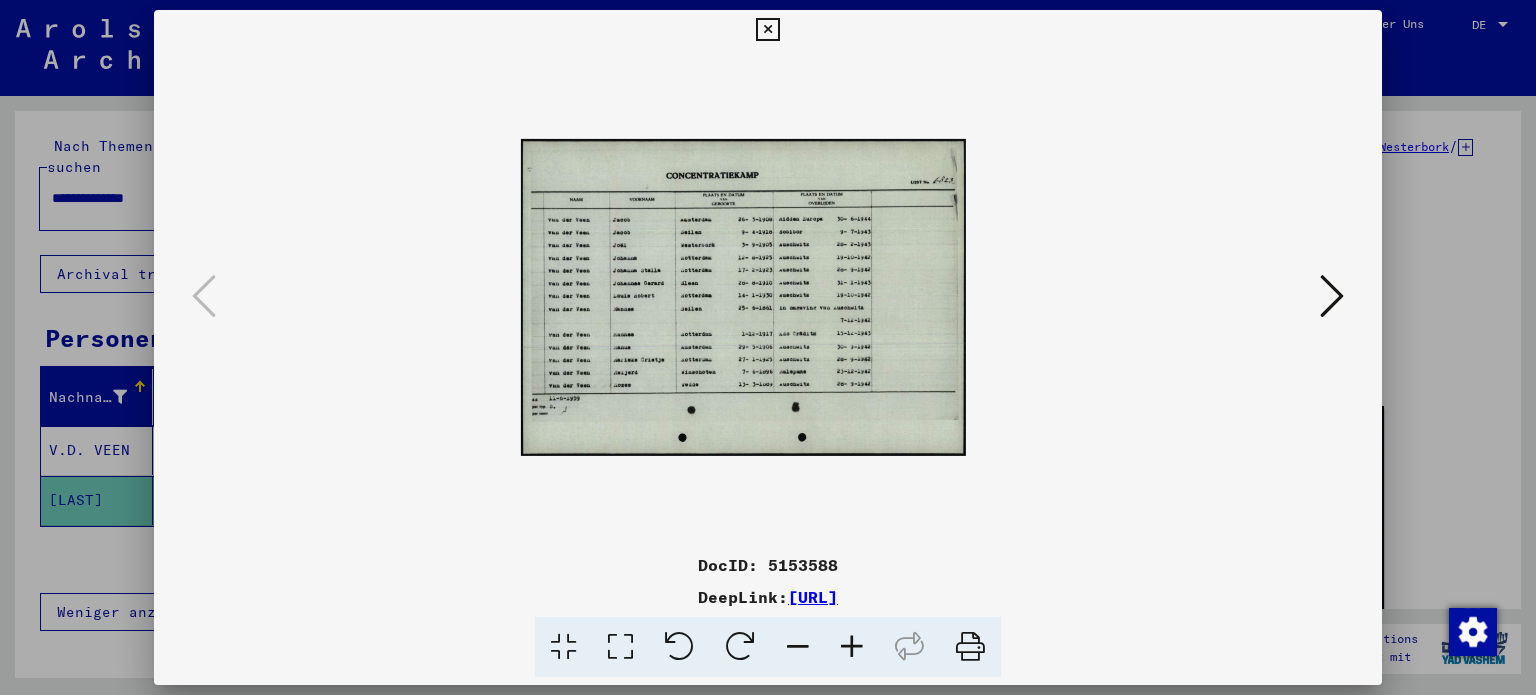 click at bounding box center (768, 347) 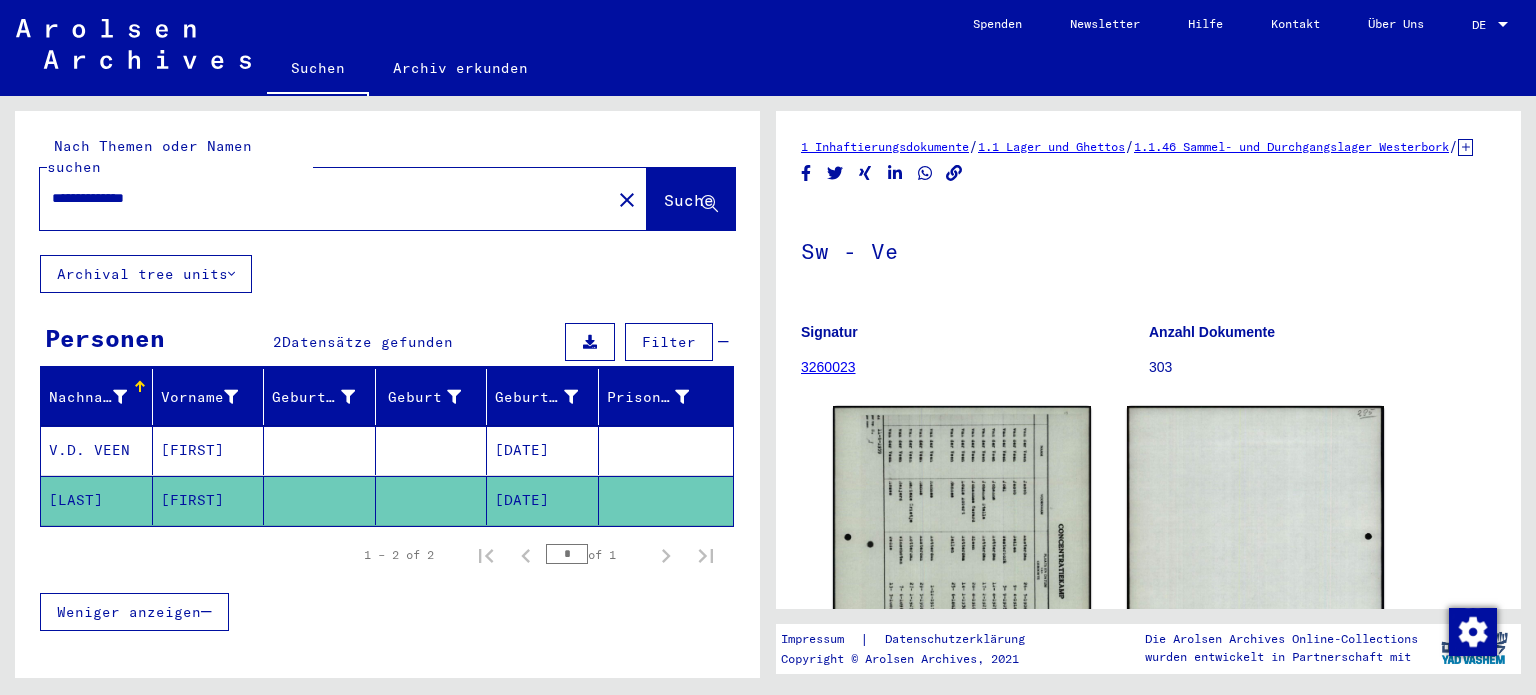 click on "V.D. VEEN" at bounding box center (97, 500) 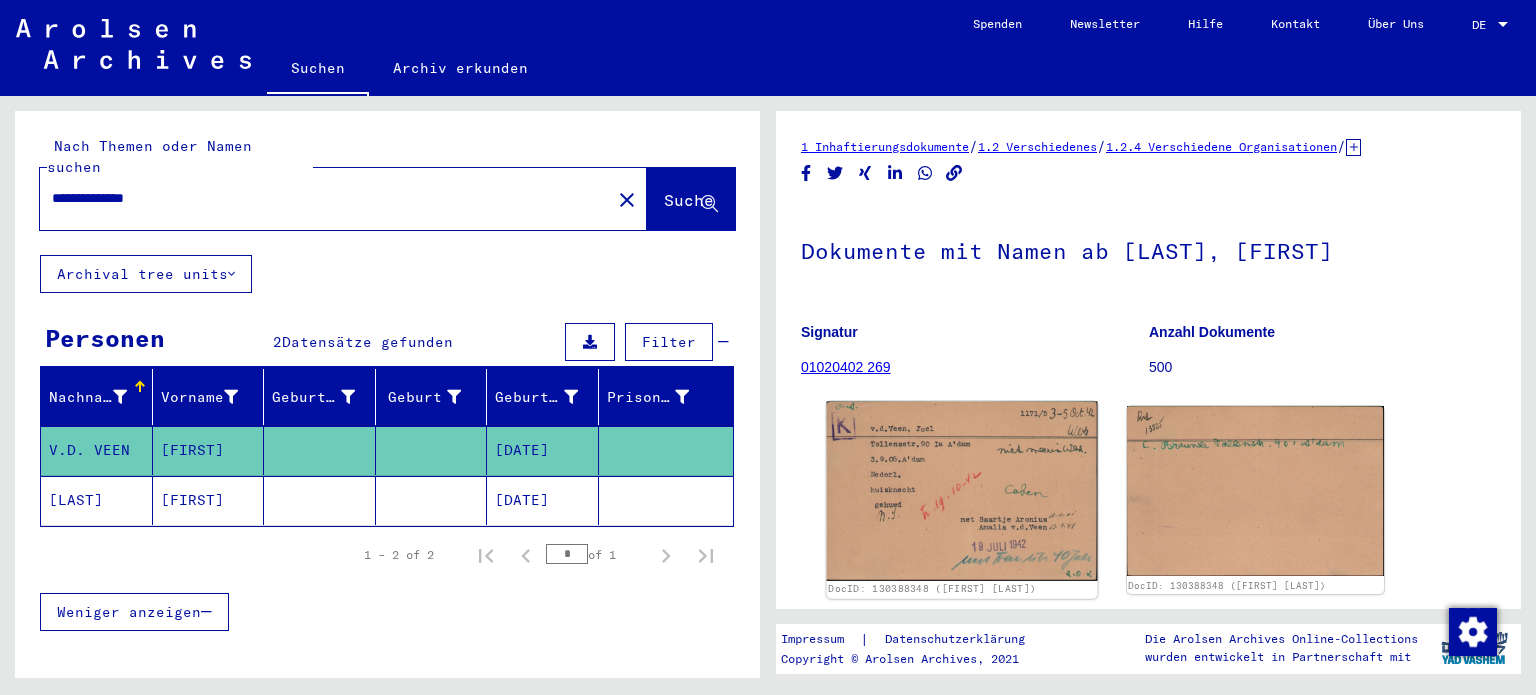 scroll, scrollTop: 0, scrollLeft: 0, axis: both 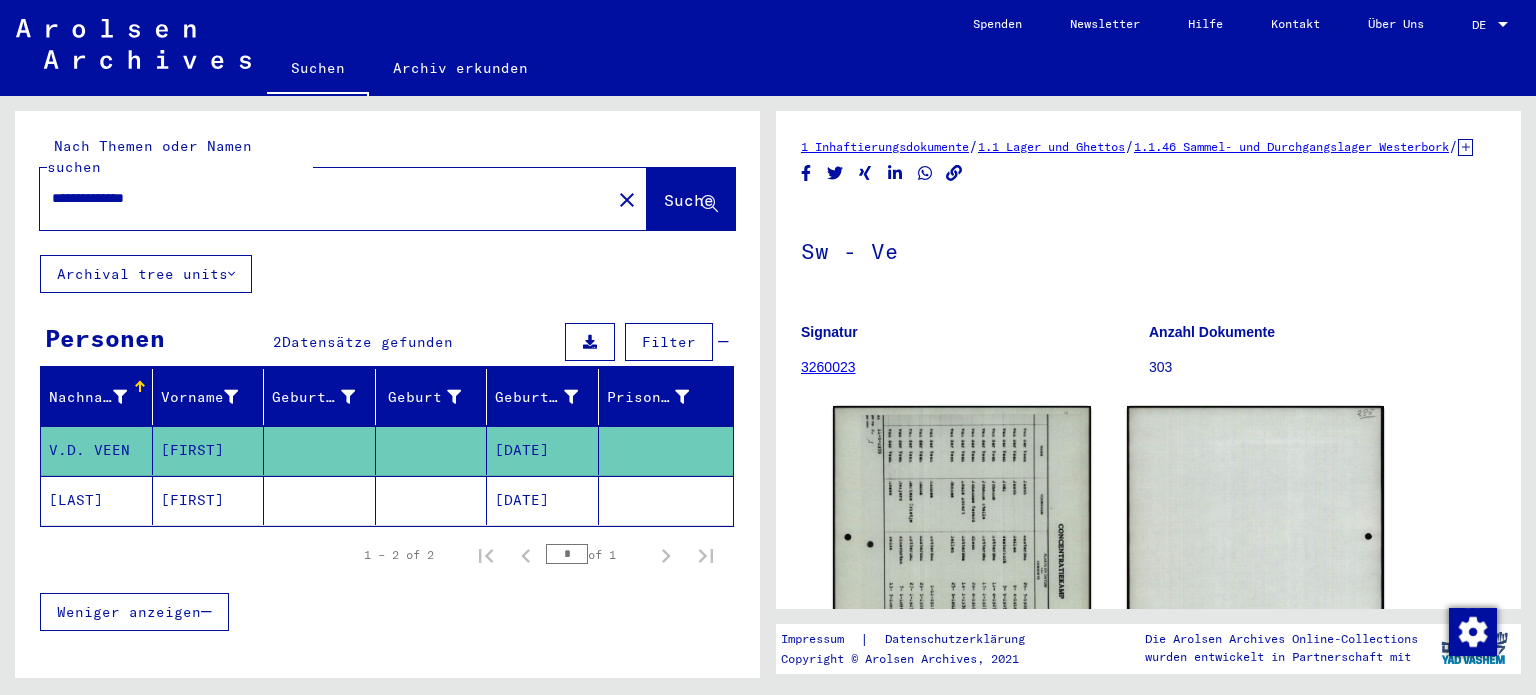 click on "**********" at bounding box center [325, 198] 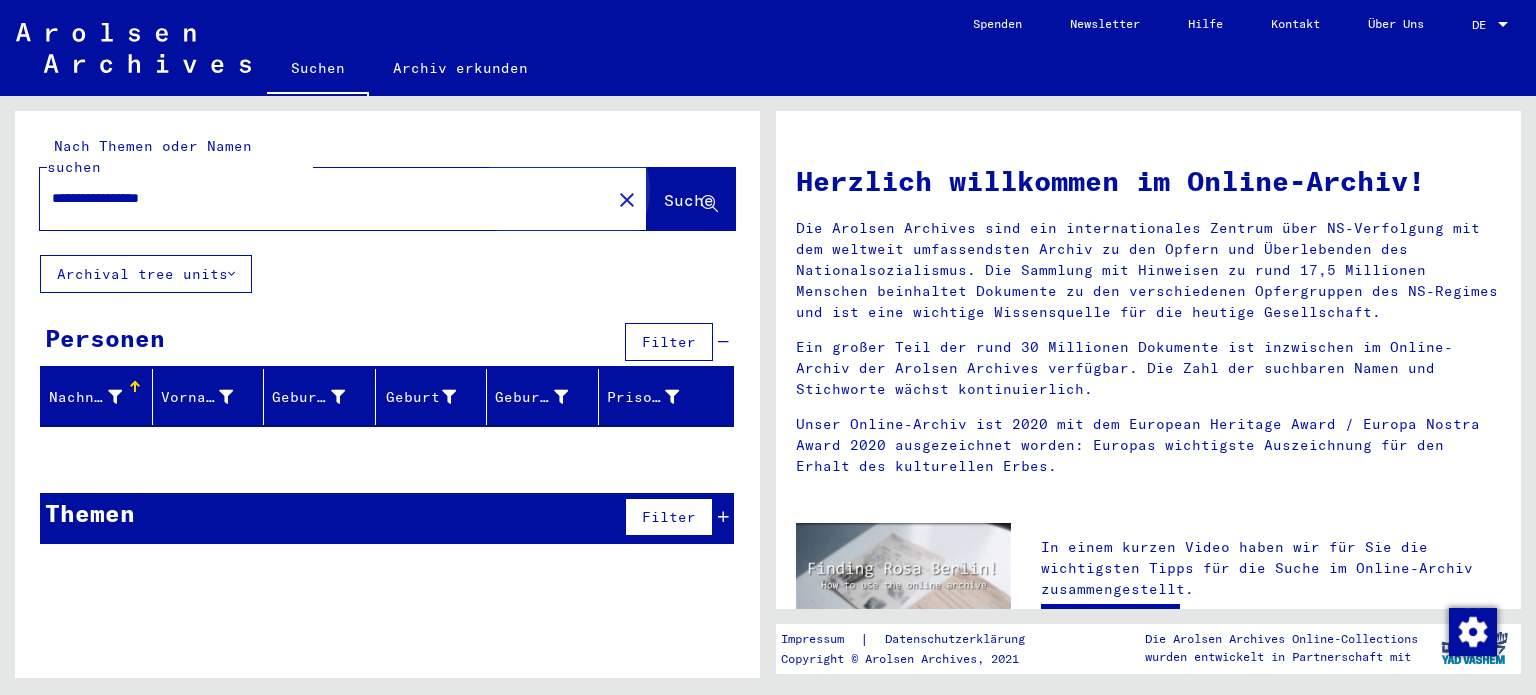 click on "Suche" 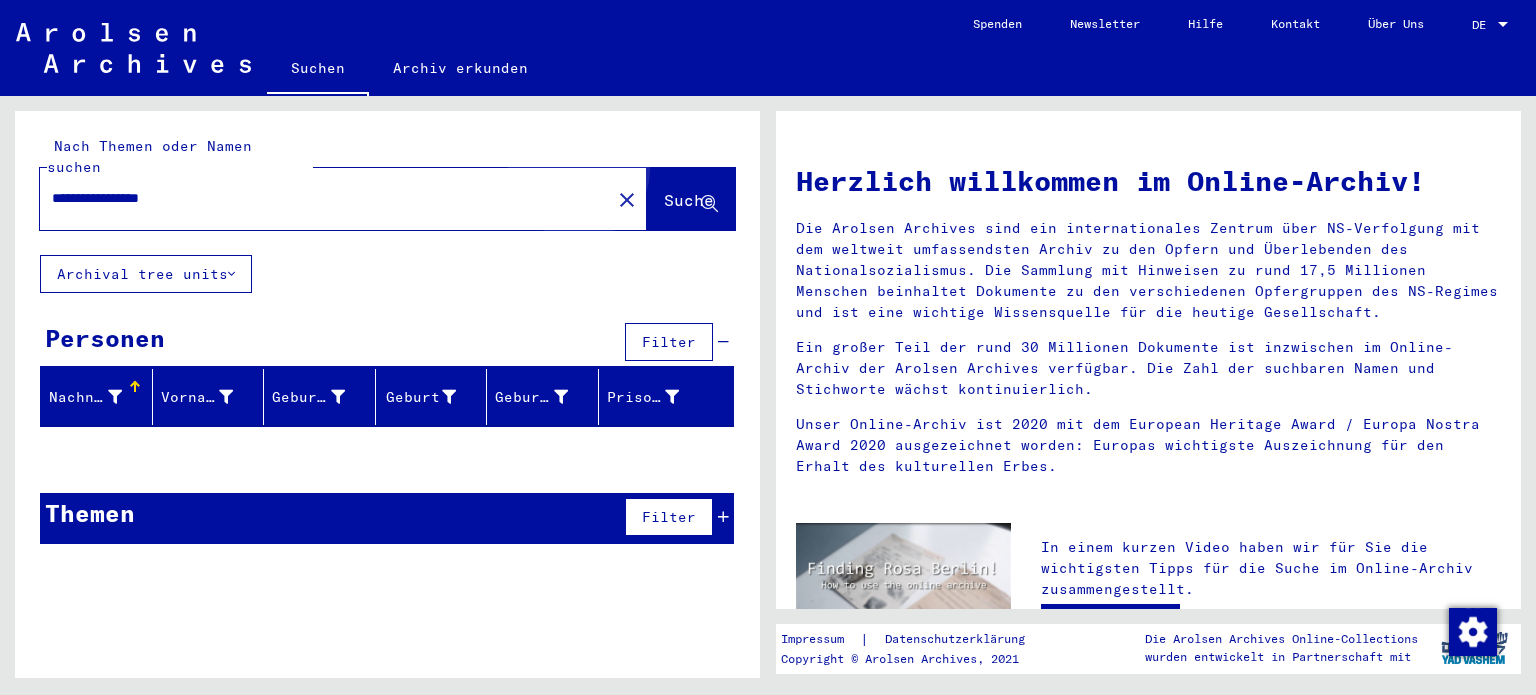 click on "Suche" 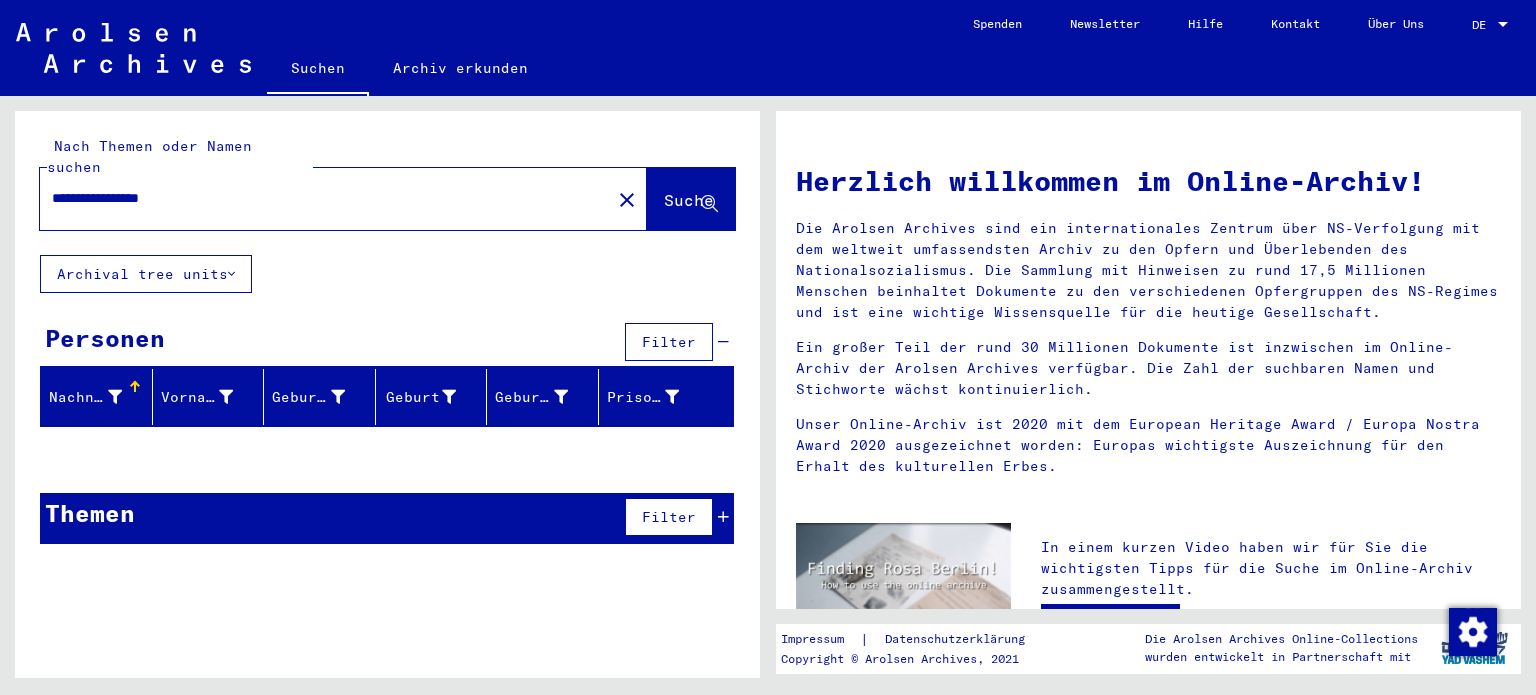 click on "**********" at bounding box center [319, 198] 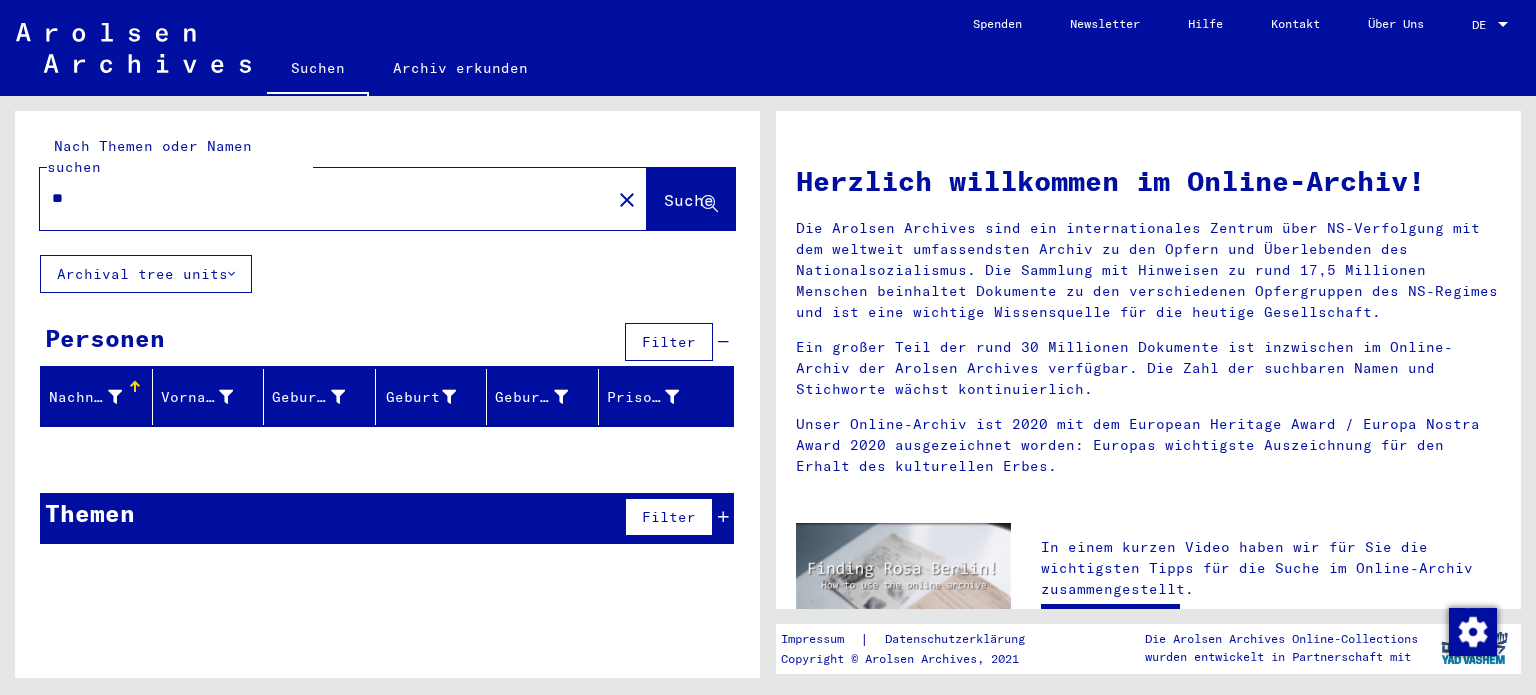 type on "*" 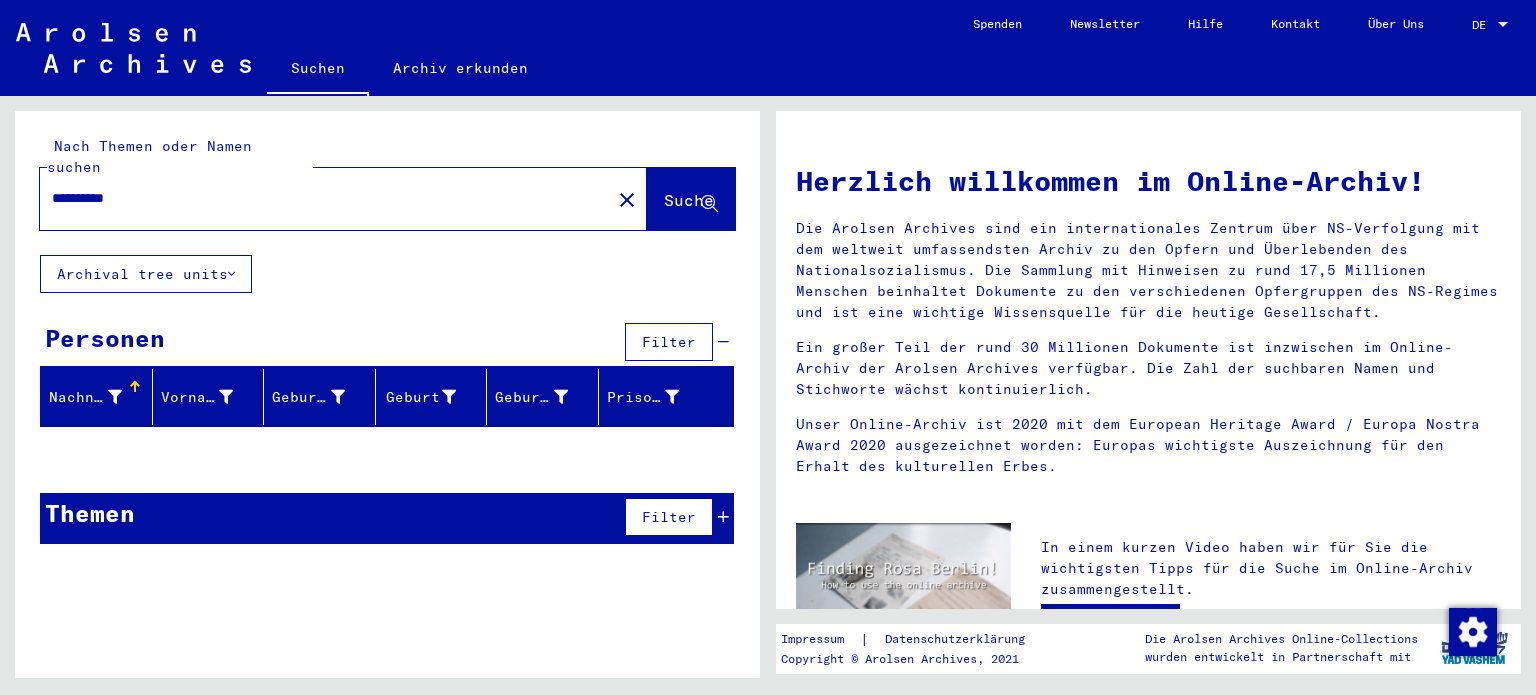 type on "**********" 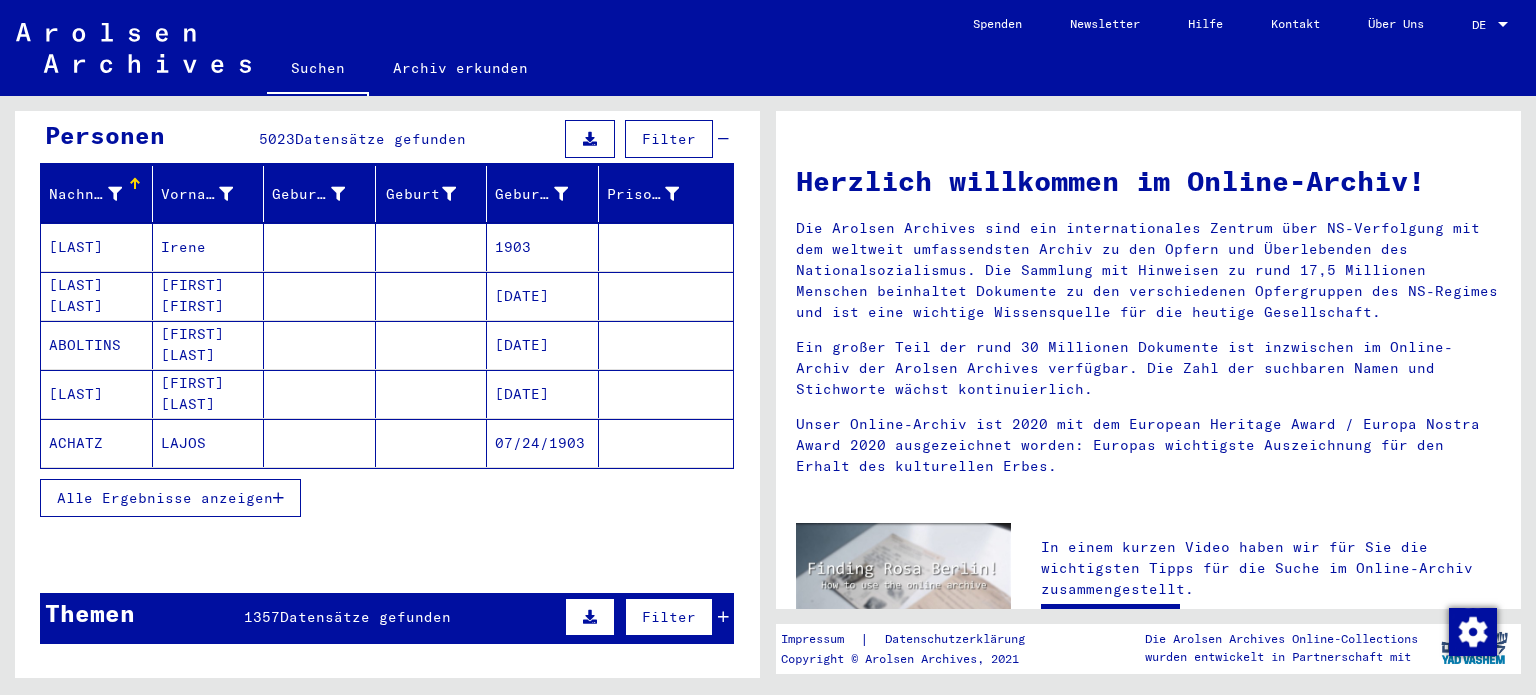 scroll, scrollTop: 235, scrollLeft: 0, axis: vertical 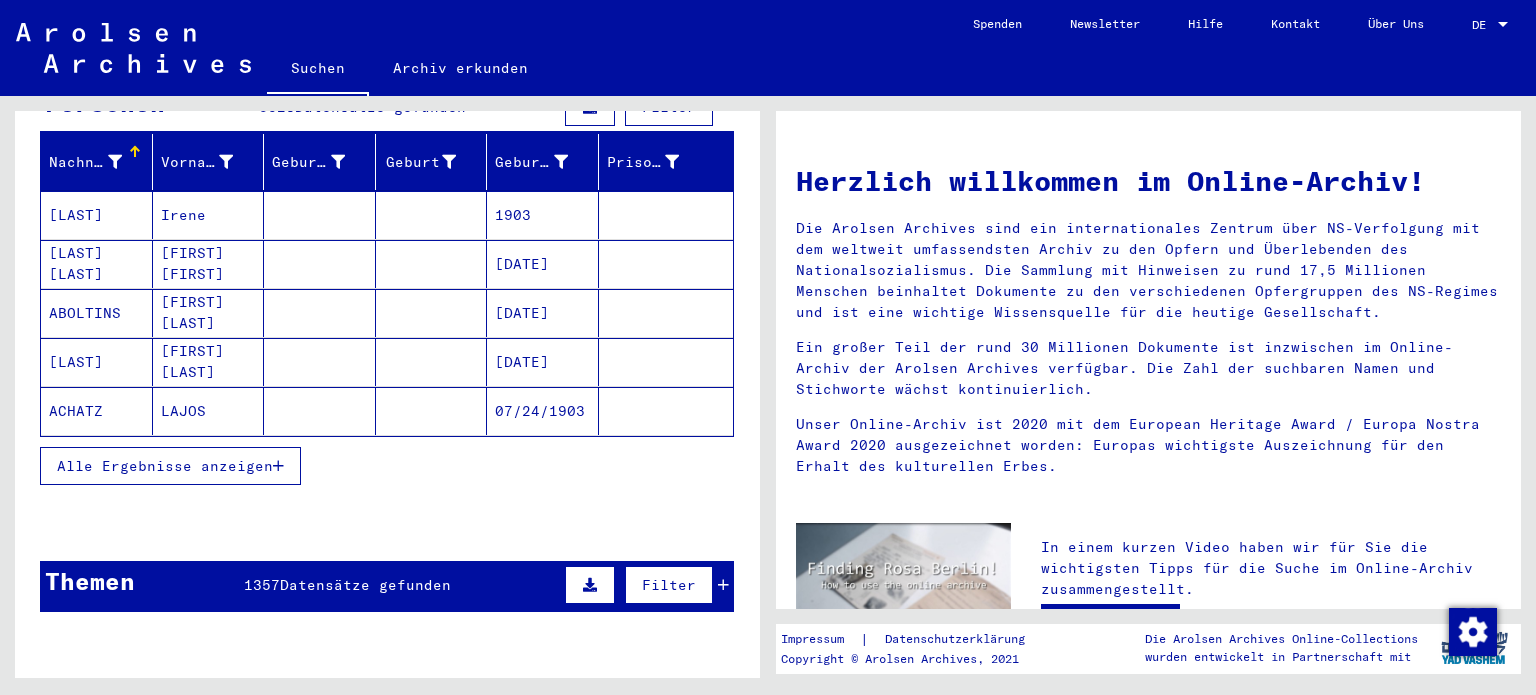 click on "Alle Ergebnisse anzeigen" at bounding box center (165, 466) 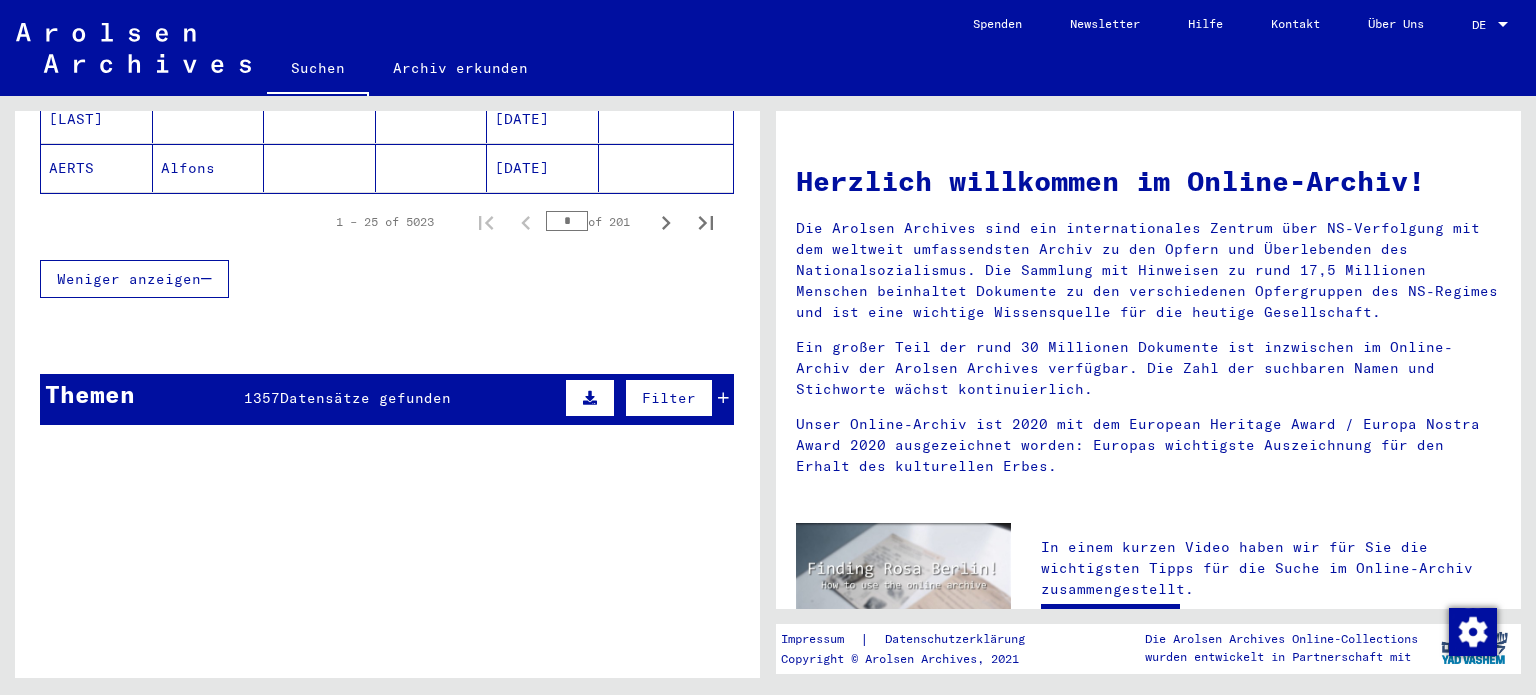 scroll, scrollTop: 1456, scrollLeft: 0, axis: vertical 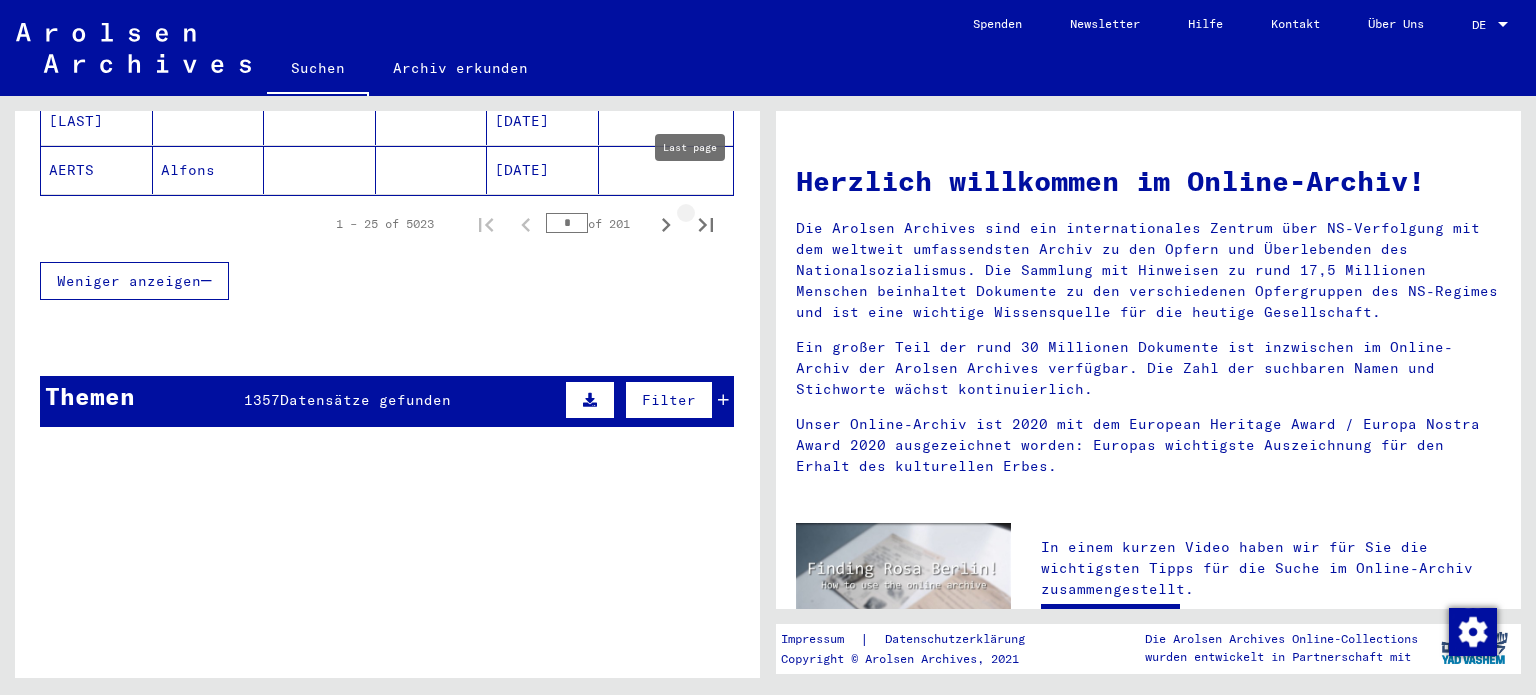 click 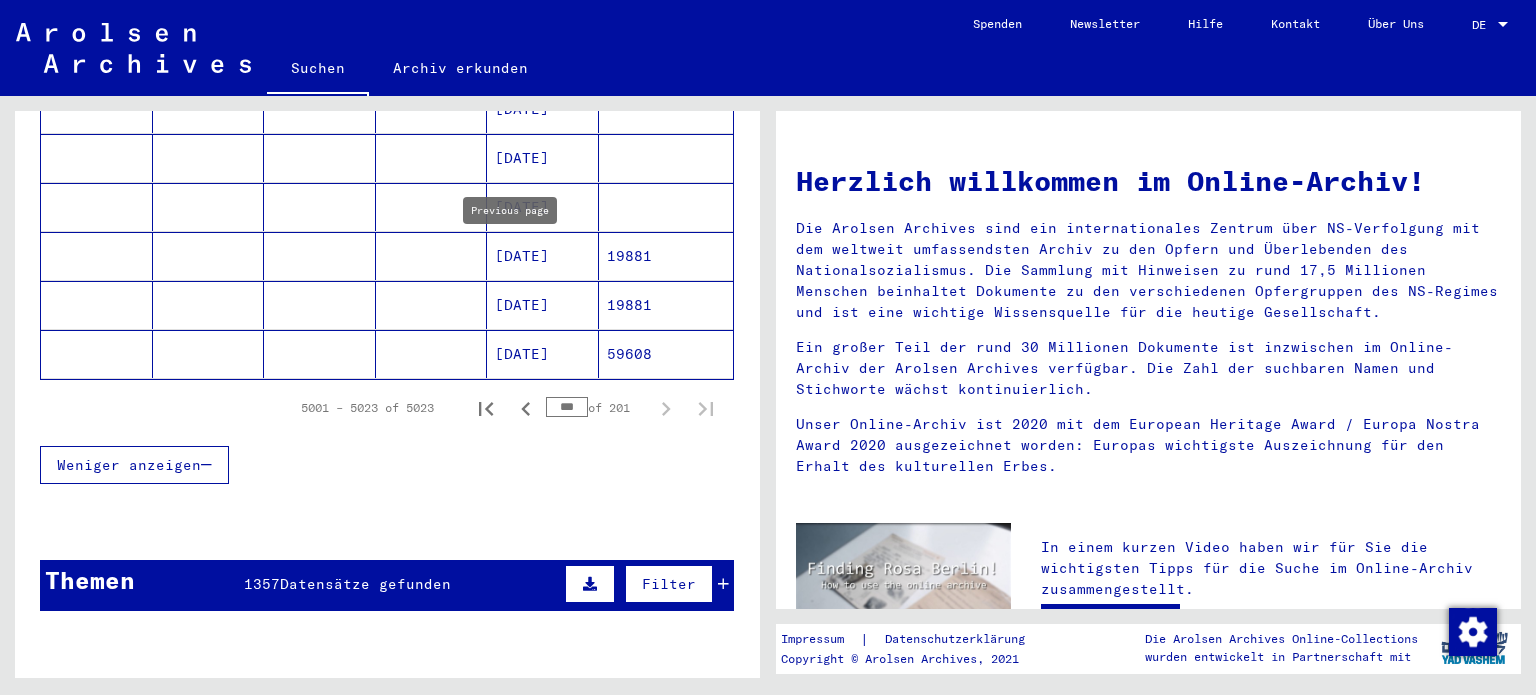 scroll, scrollTop: 1175, scrollLeft: 0, axis: vertical 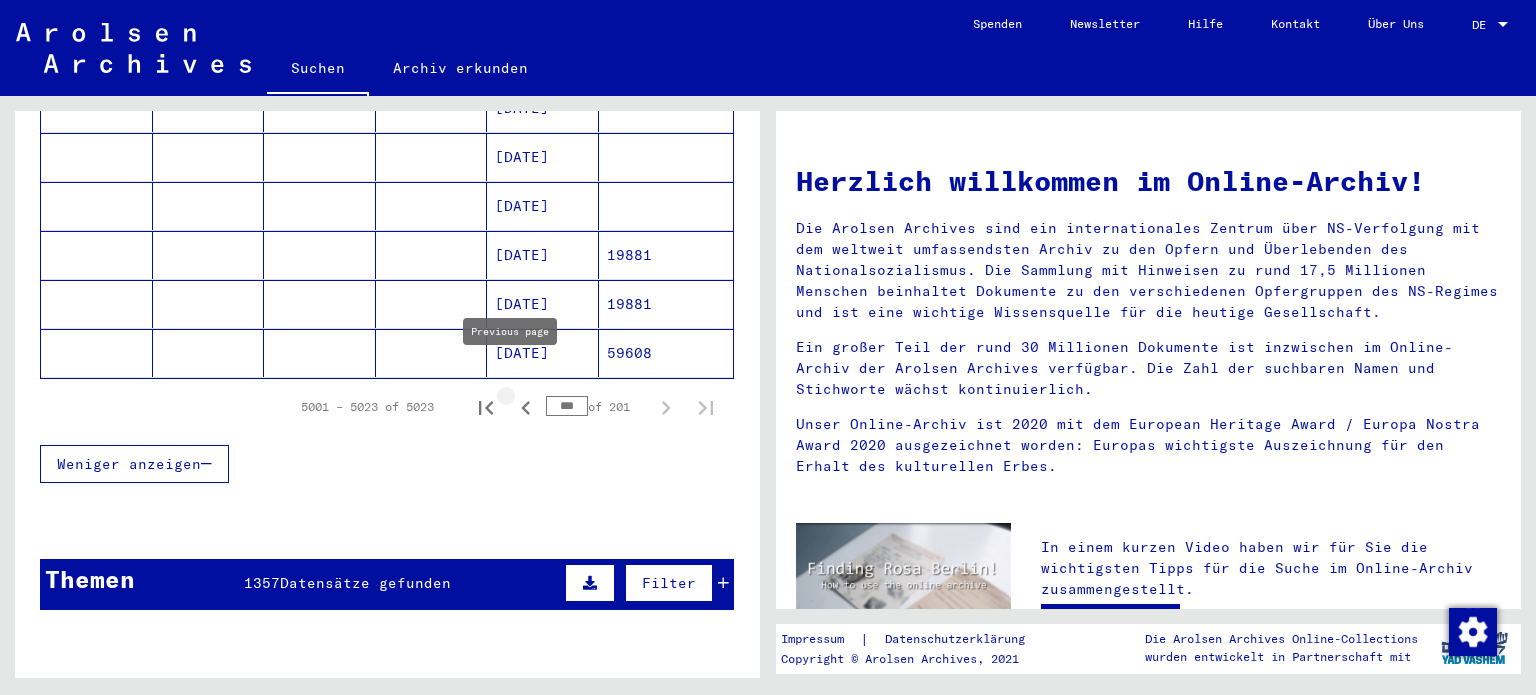 click 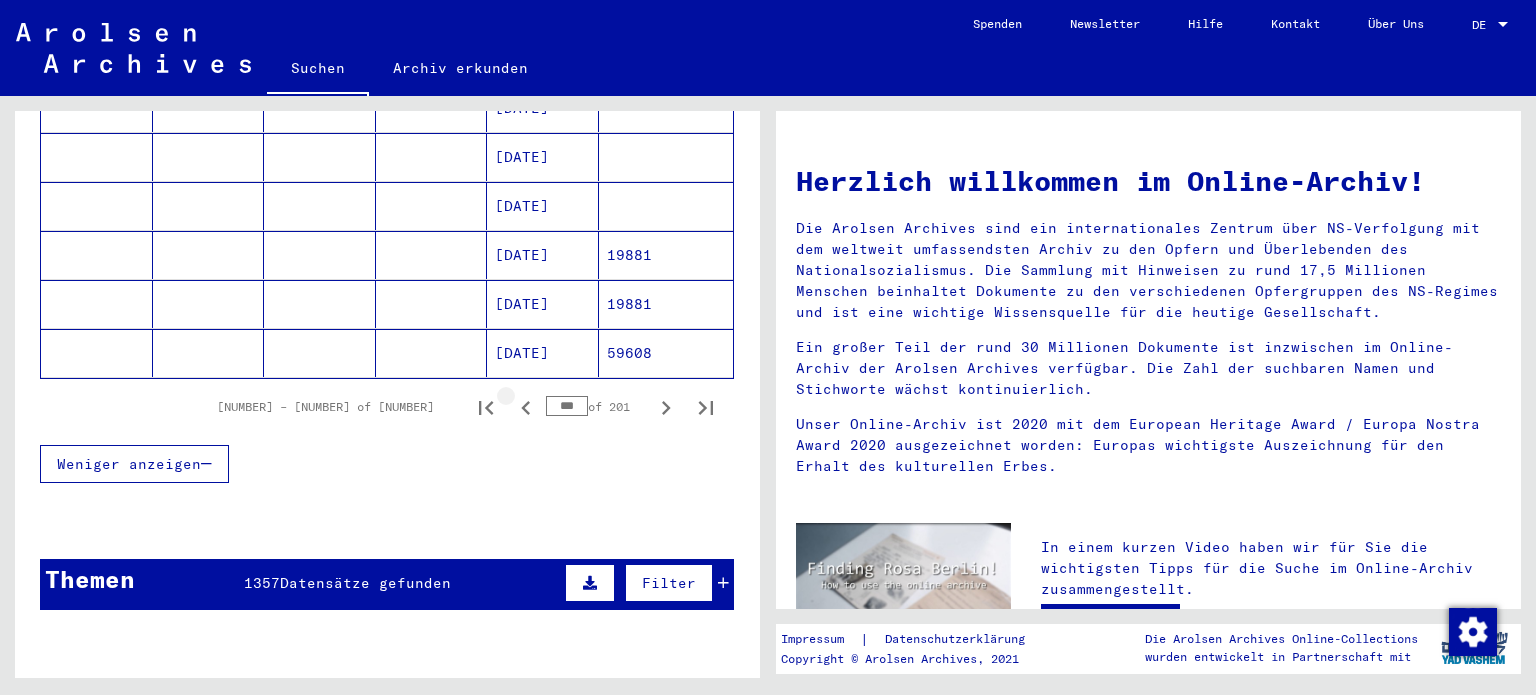 click 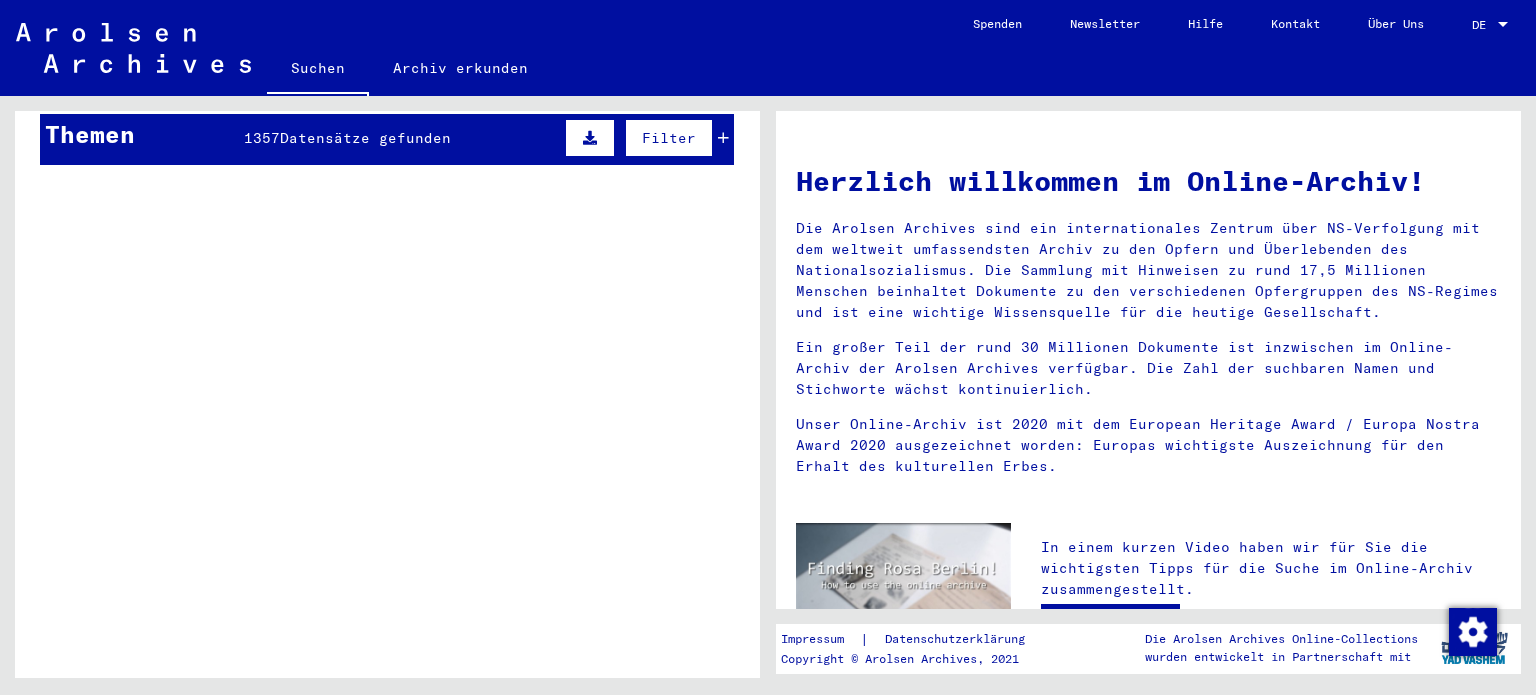 click on "Inhaftierungsdokumente > Lager und Ghettos > Polizeiliches Durchgangslager Amersfoort > Individuelle Unterlagen Amersfoort > Individuelle Häftlings Unterlagen > Akten mit Namen ab KOMMER" at bounding box center (429, 415) 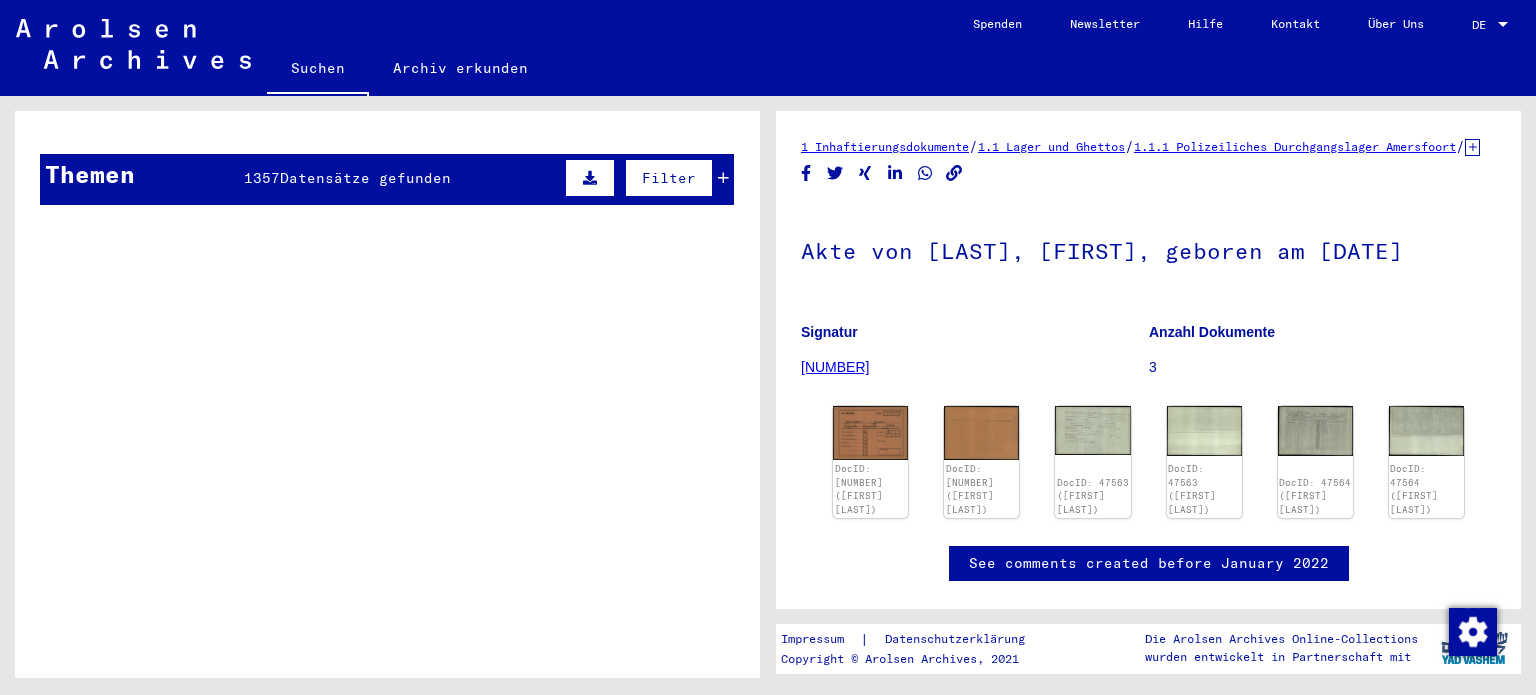 scroll, scrollTop: 321, scrollLeft: 0, axis: vertical 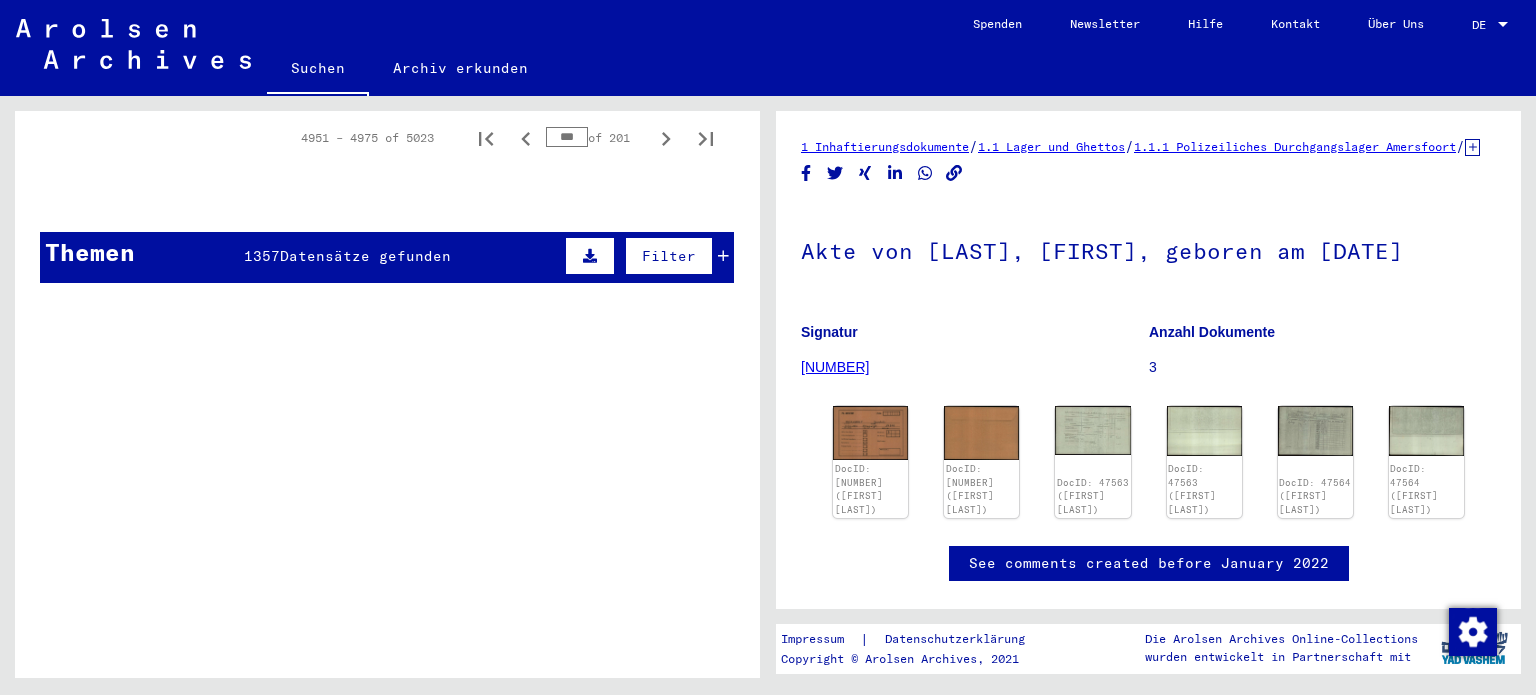 click on "Inhaftierungsdokumente > Lager und Ghettos > Polizeiliches Durchgangslager Amersfoort > Individuelle Unterlagen Amersfoort > Individuelle Häftlings Unterlagen > Akten mit Namen ab KOMMER" at bounding box center [429, 533] 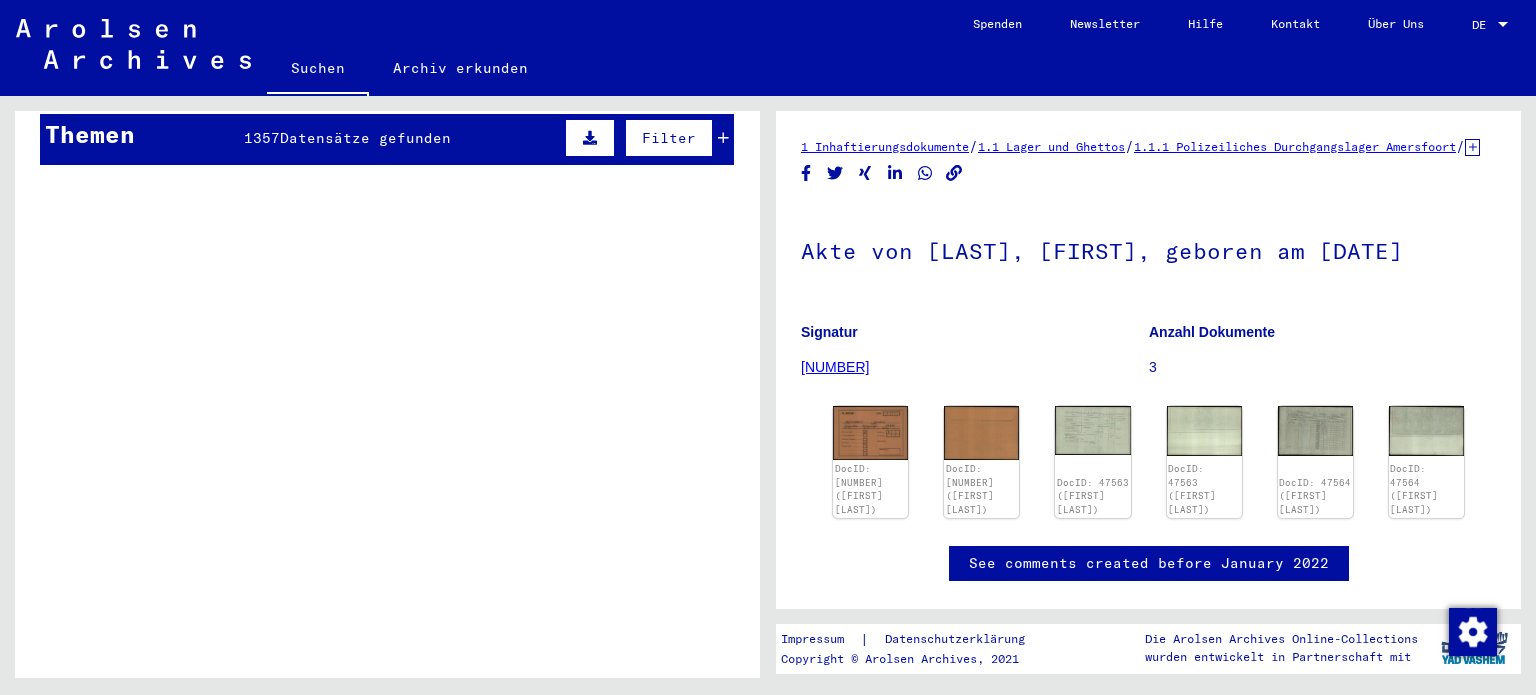 scroll, scrollTop: 0, scrollLeft: 0, axis: both 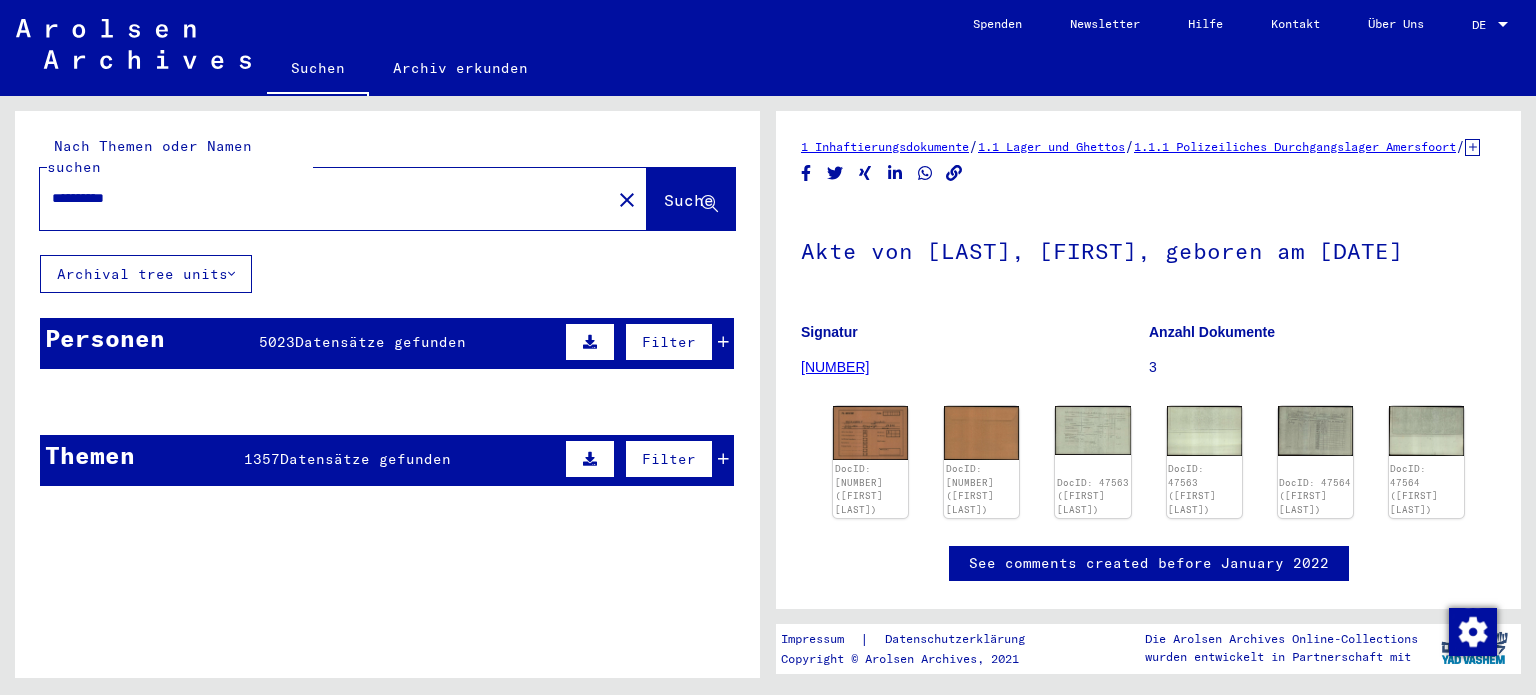 click on "**********" at bounding box center (325, 198) 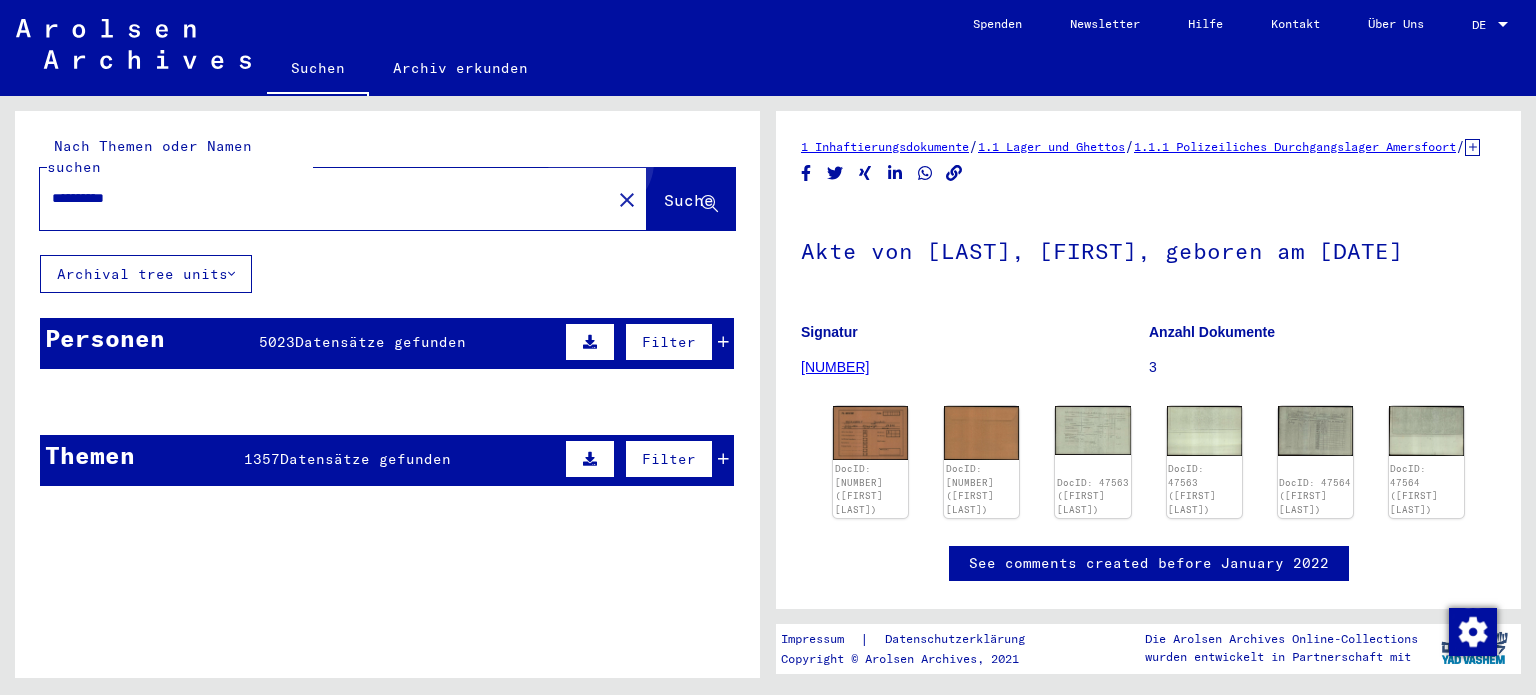 click on "Suche" 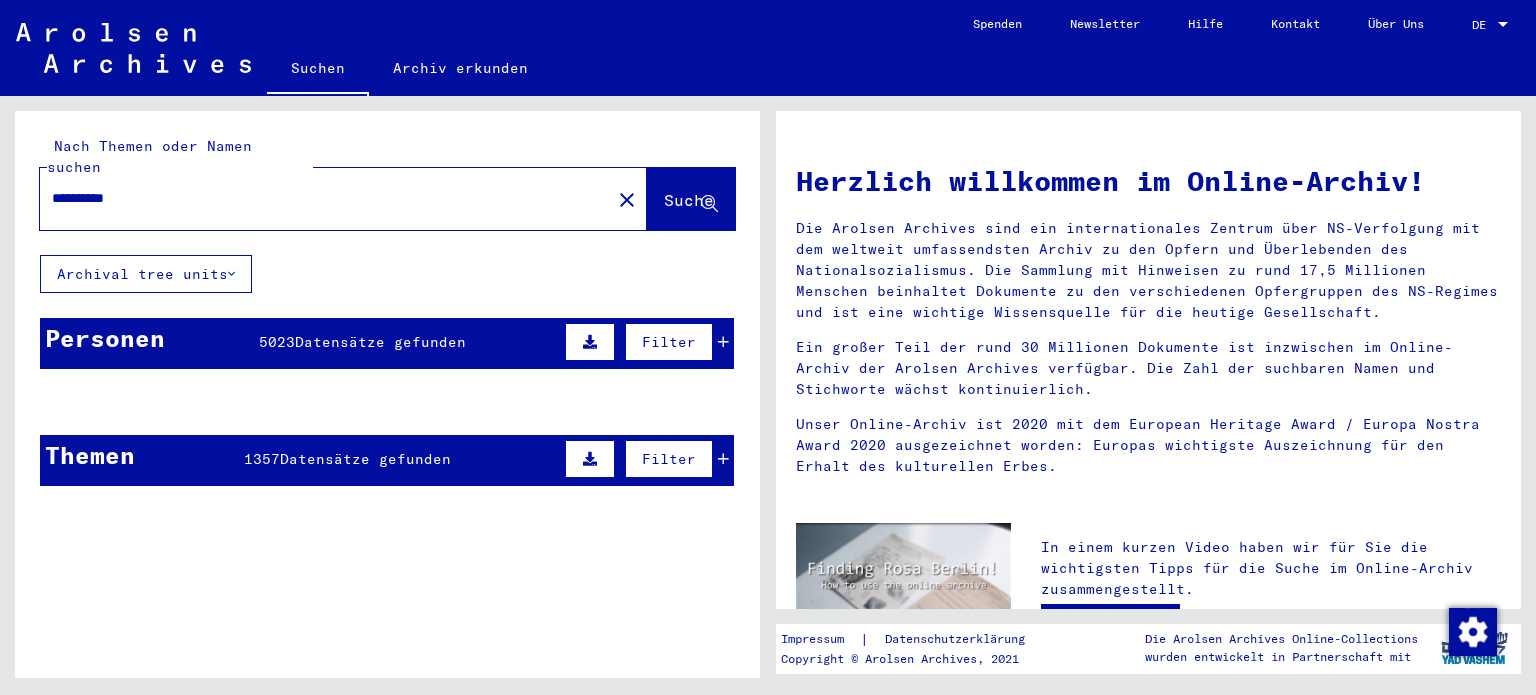 scroll, scrollTop: 160, scrollLeft: 0, axis: vertical 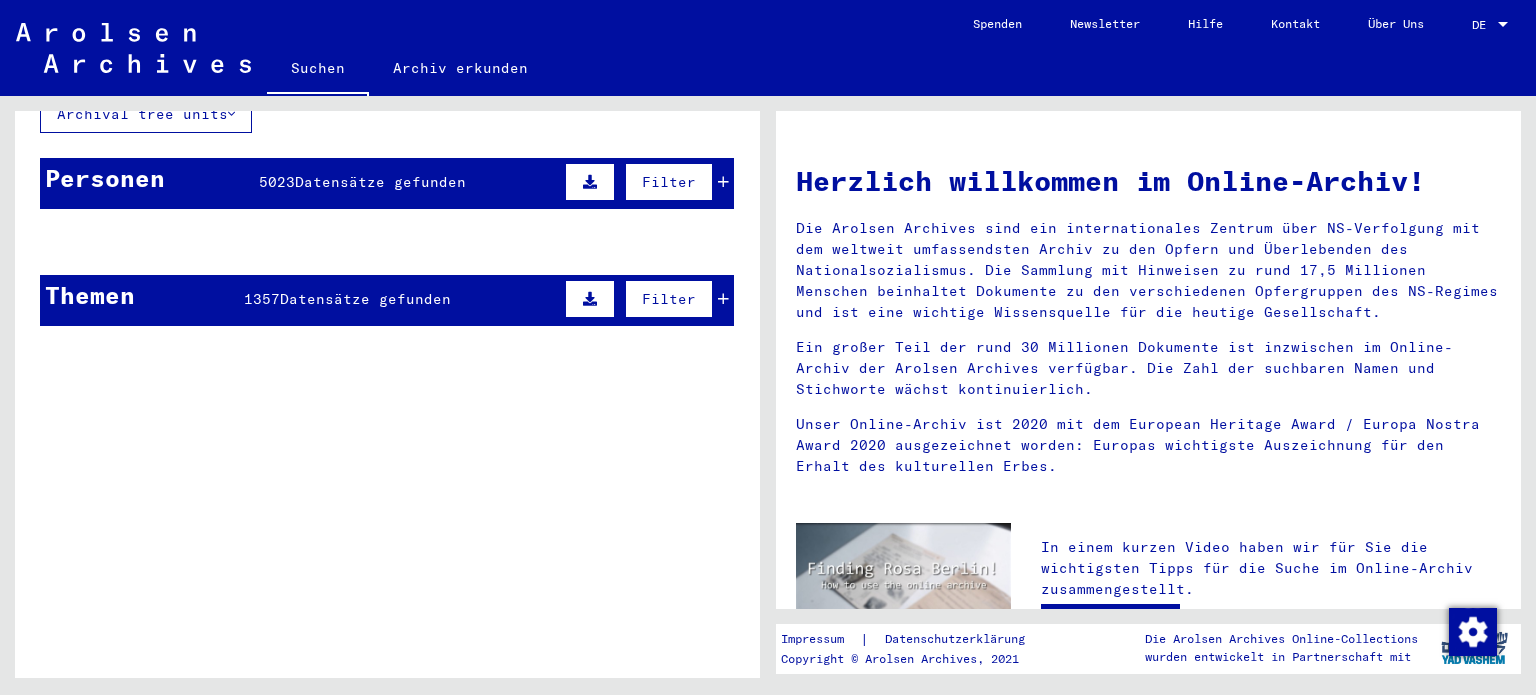 click on "5023  Datensätze gefunden" at bounding box center (362, 182) 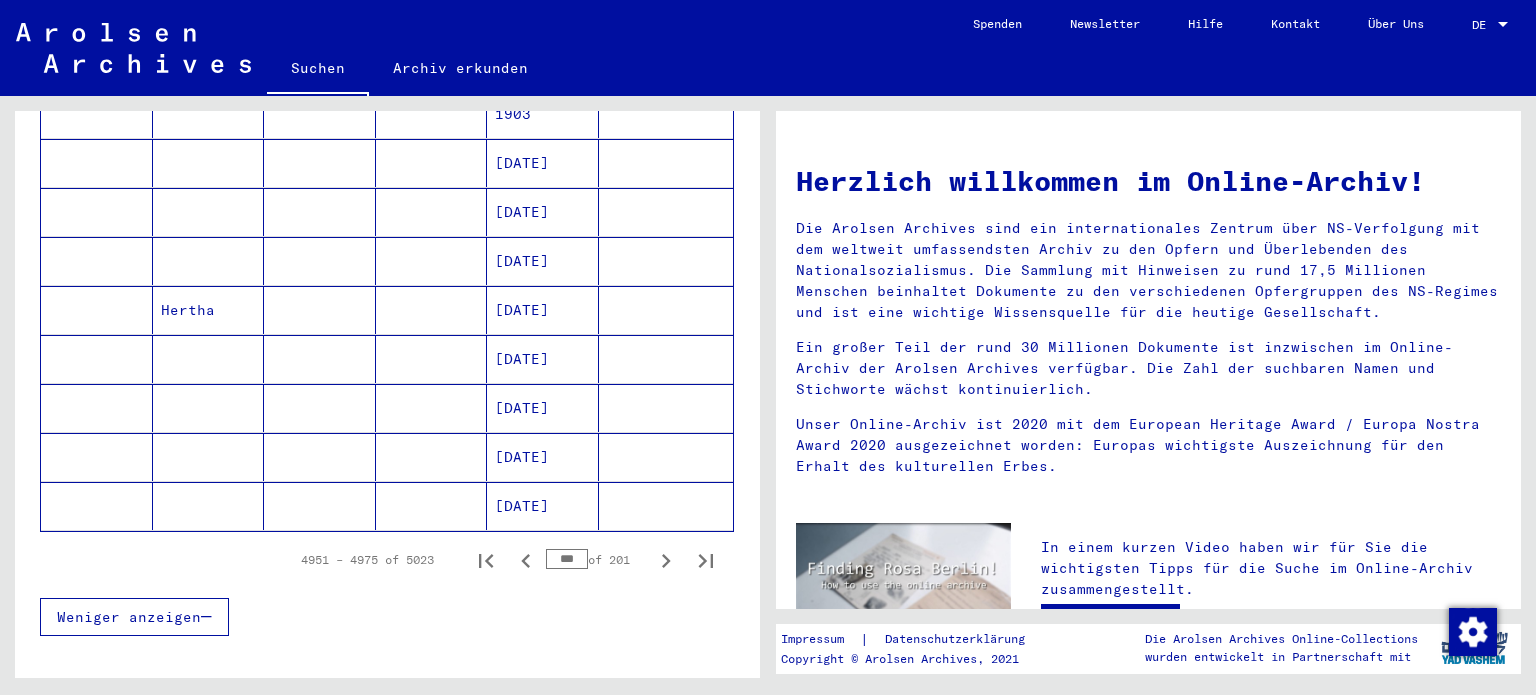 scroll, scrollTop: 1266, scrollLeft: 0, axis: vertical 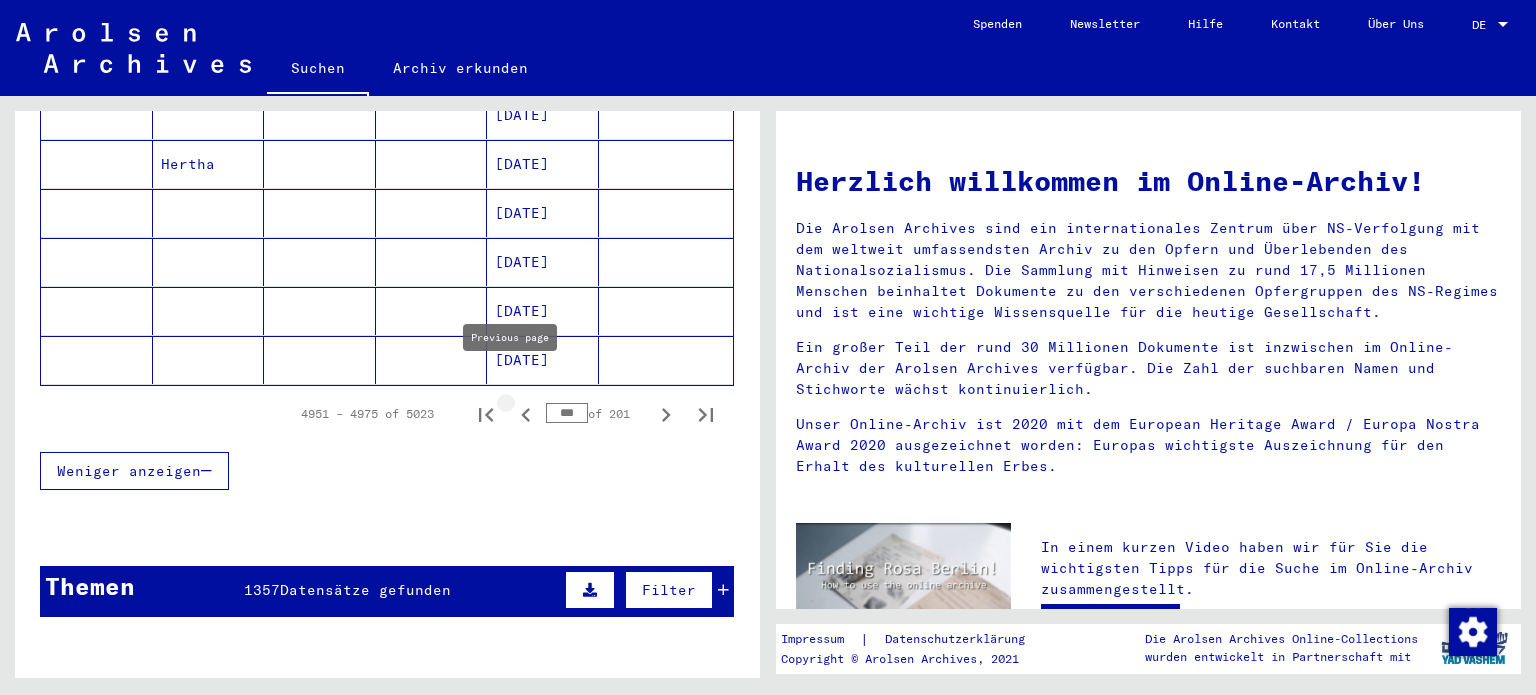 click 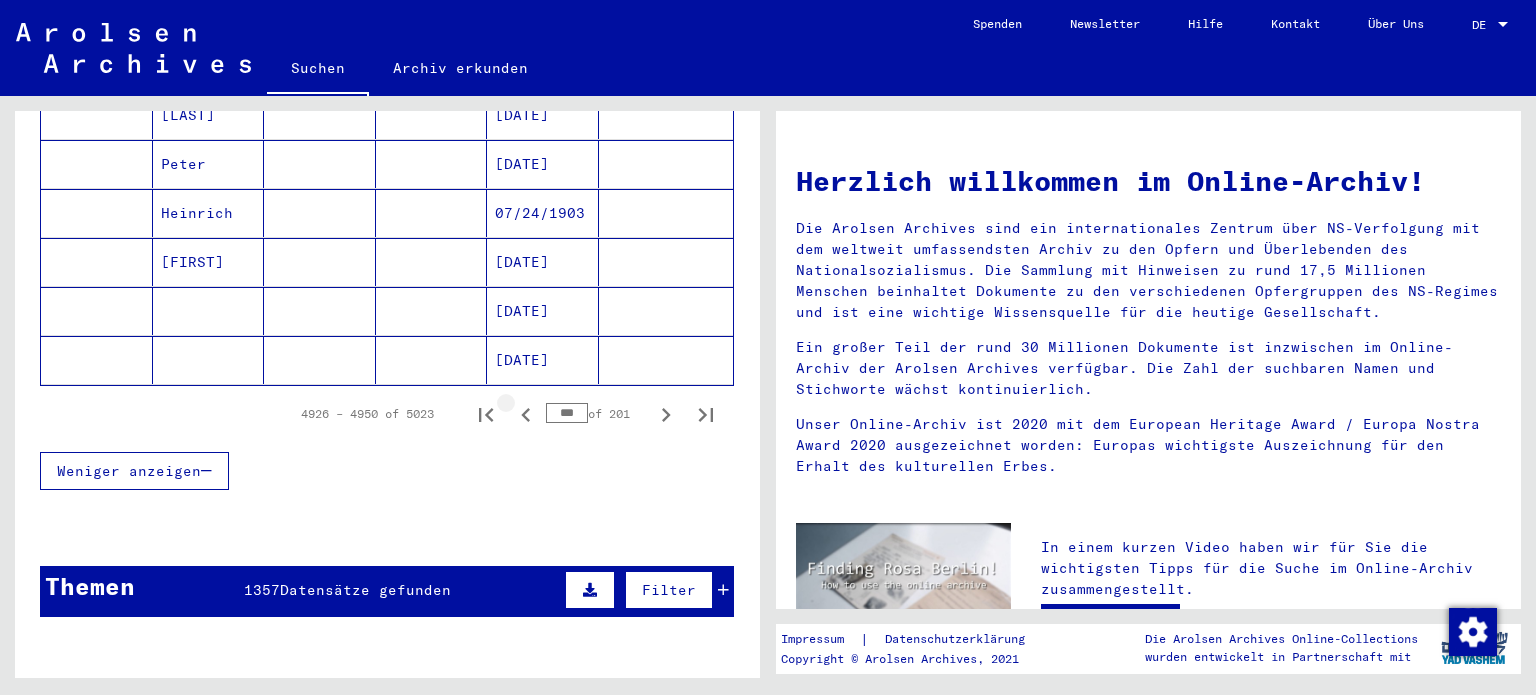 click 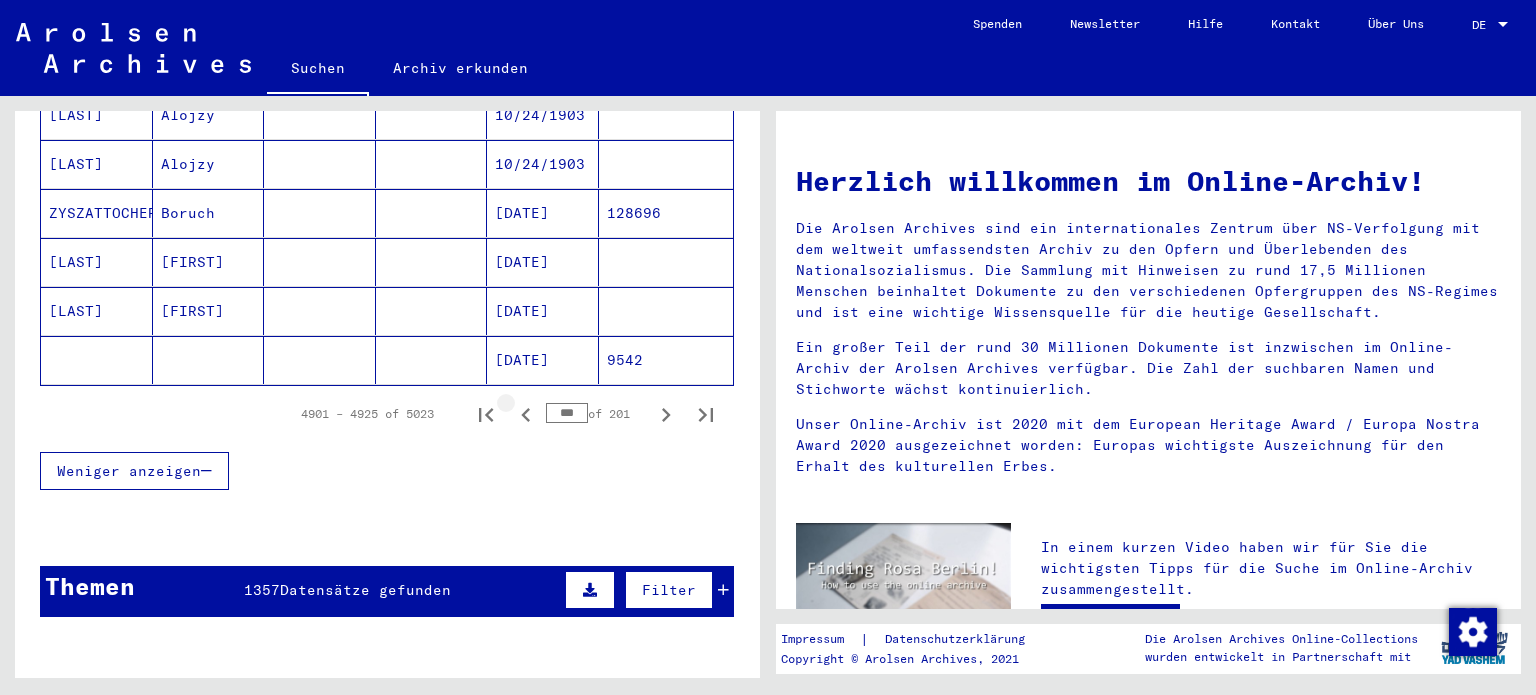 click 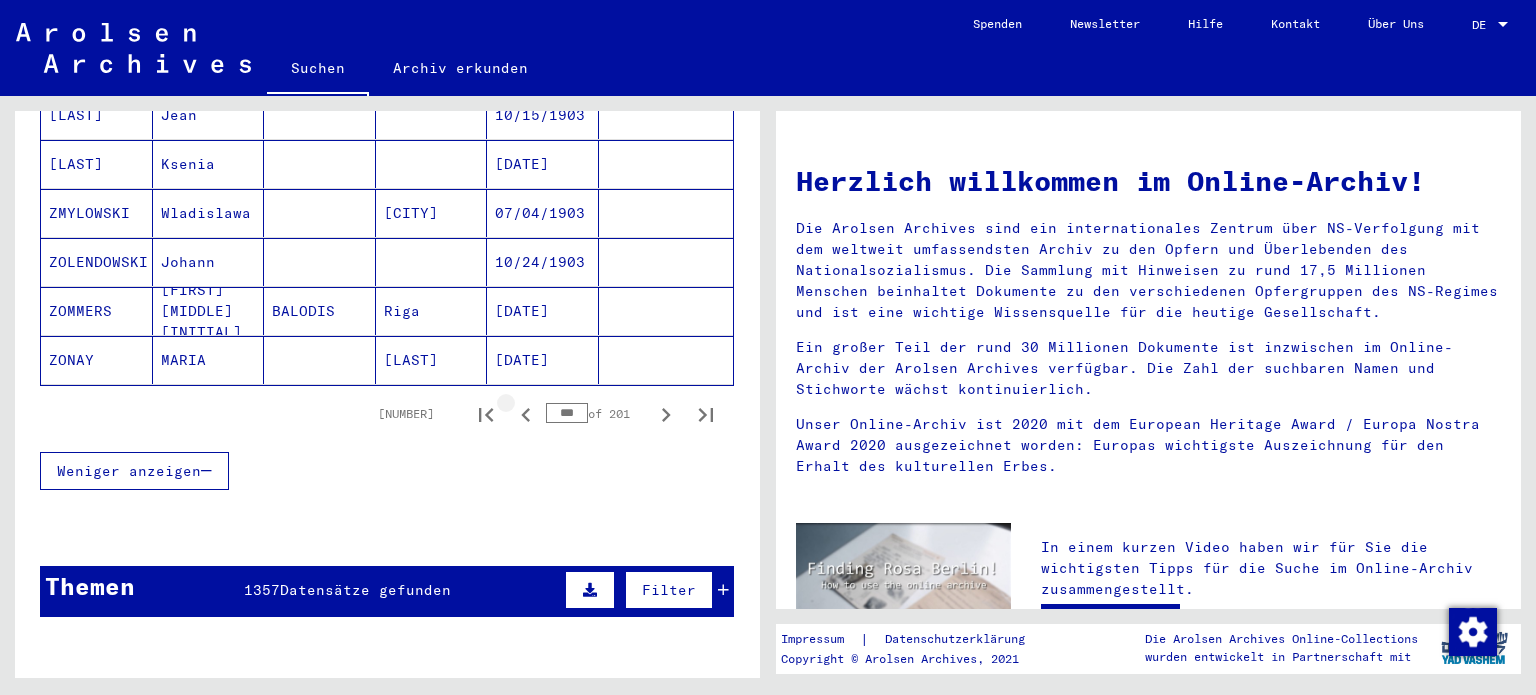 click 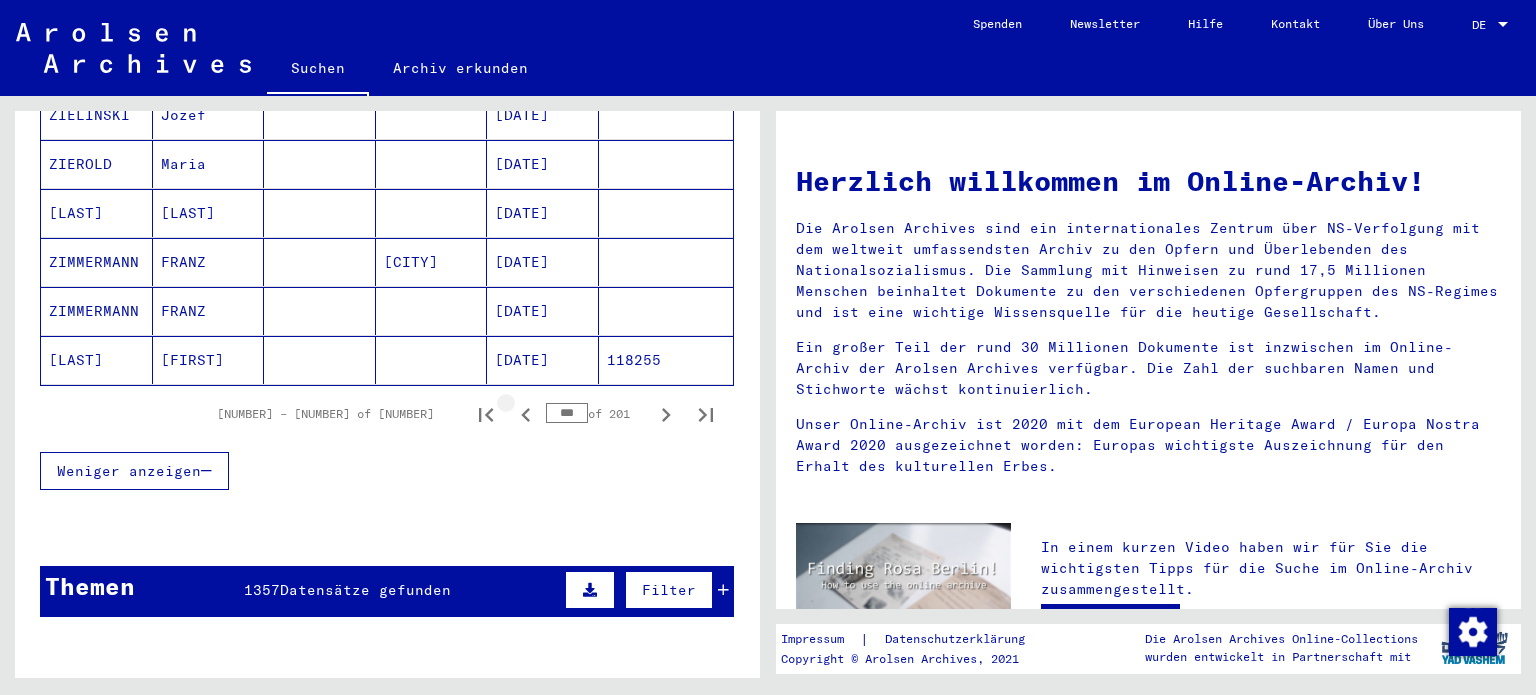 click 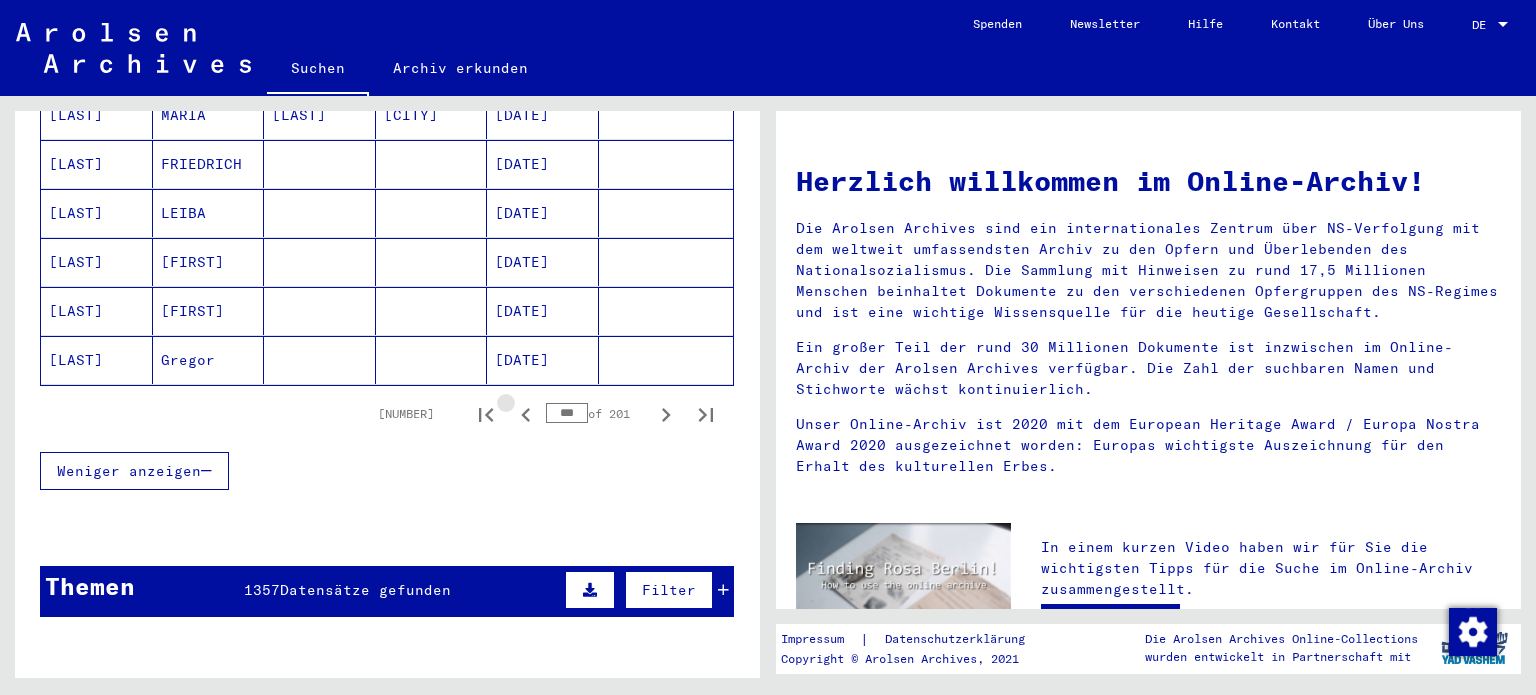 click 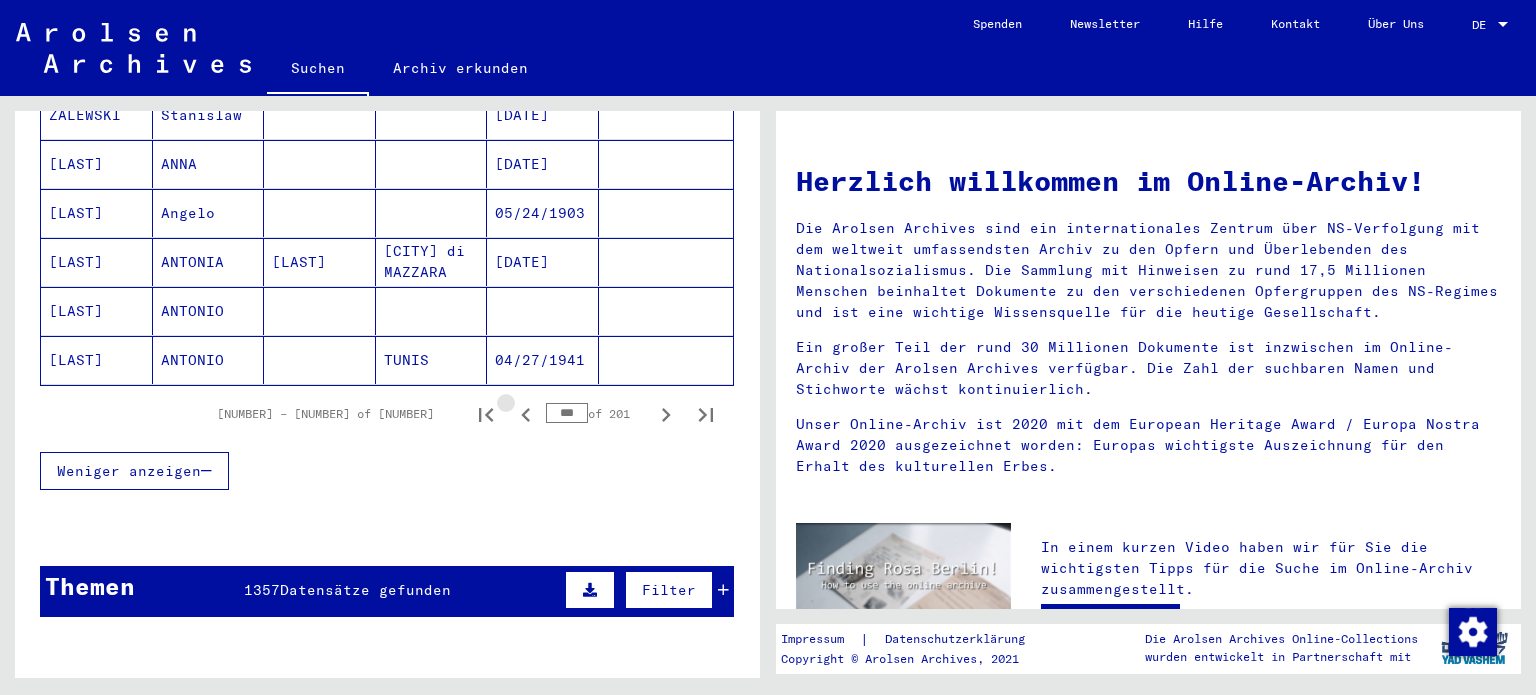 click 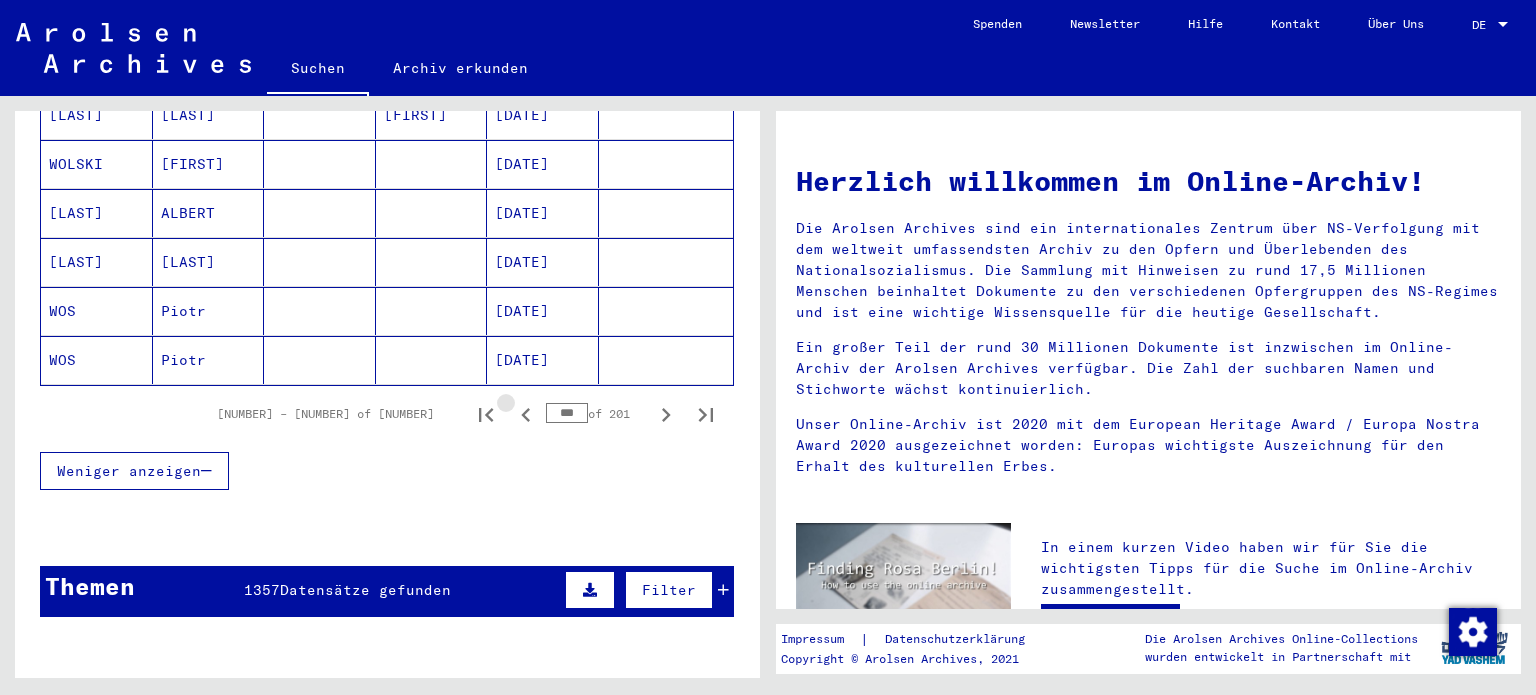 click 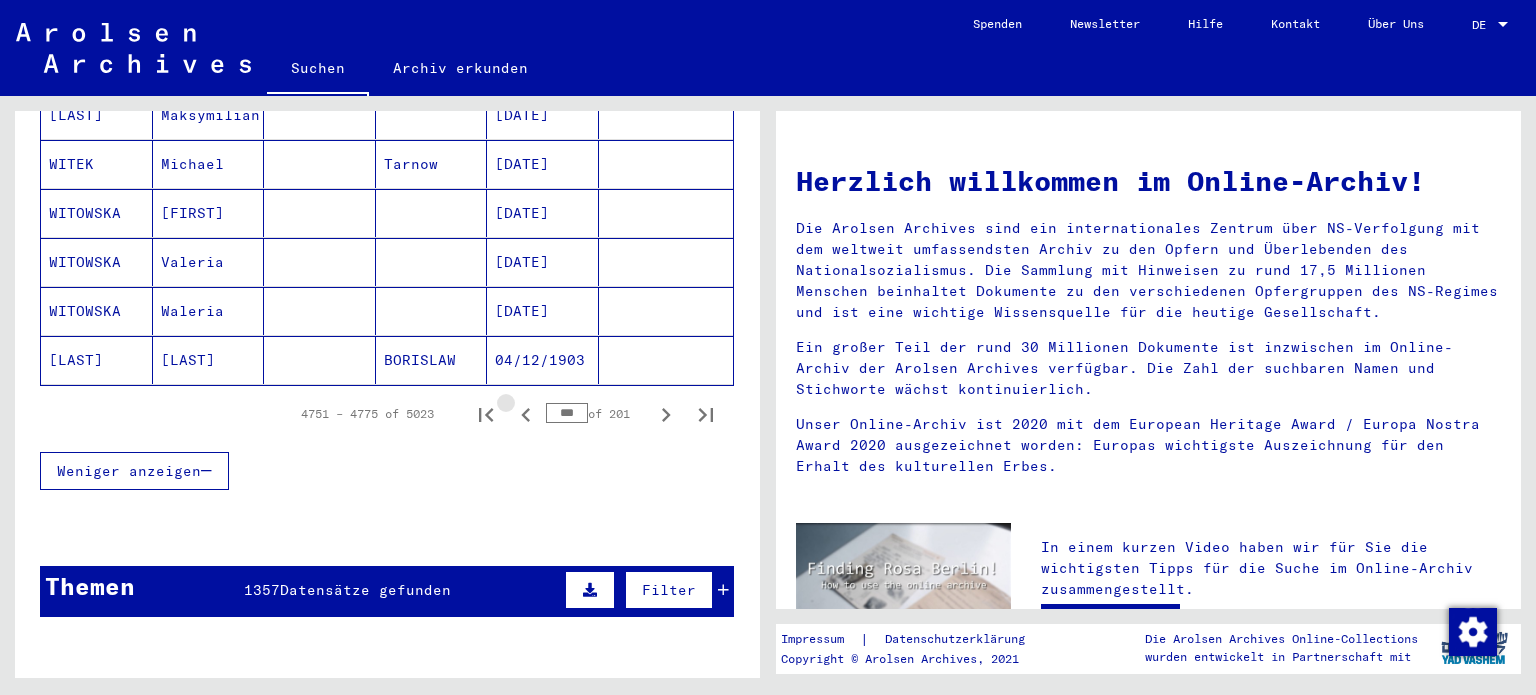 click 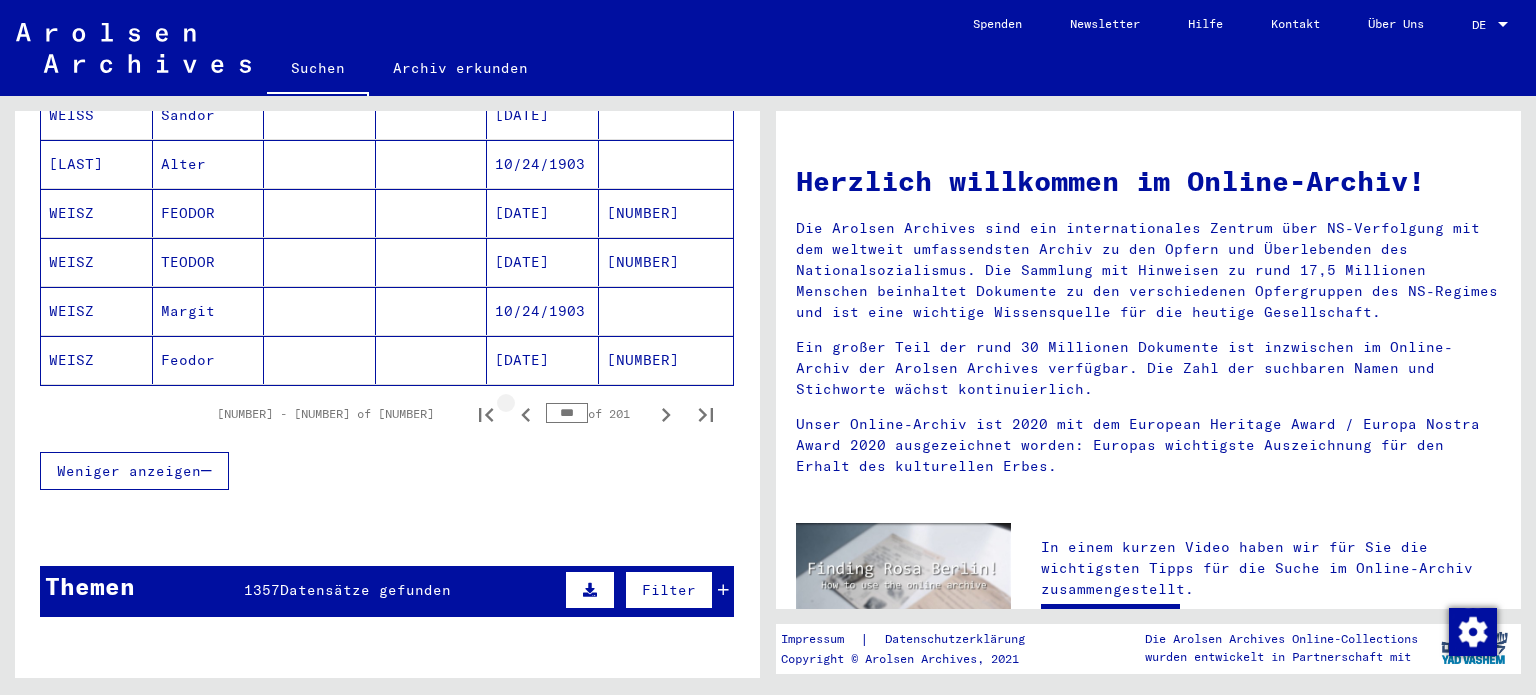 click 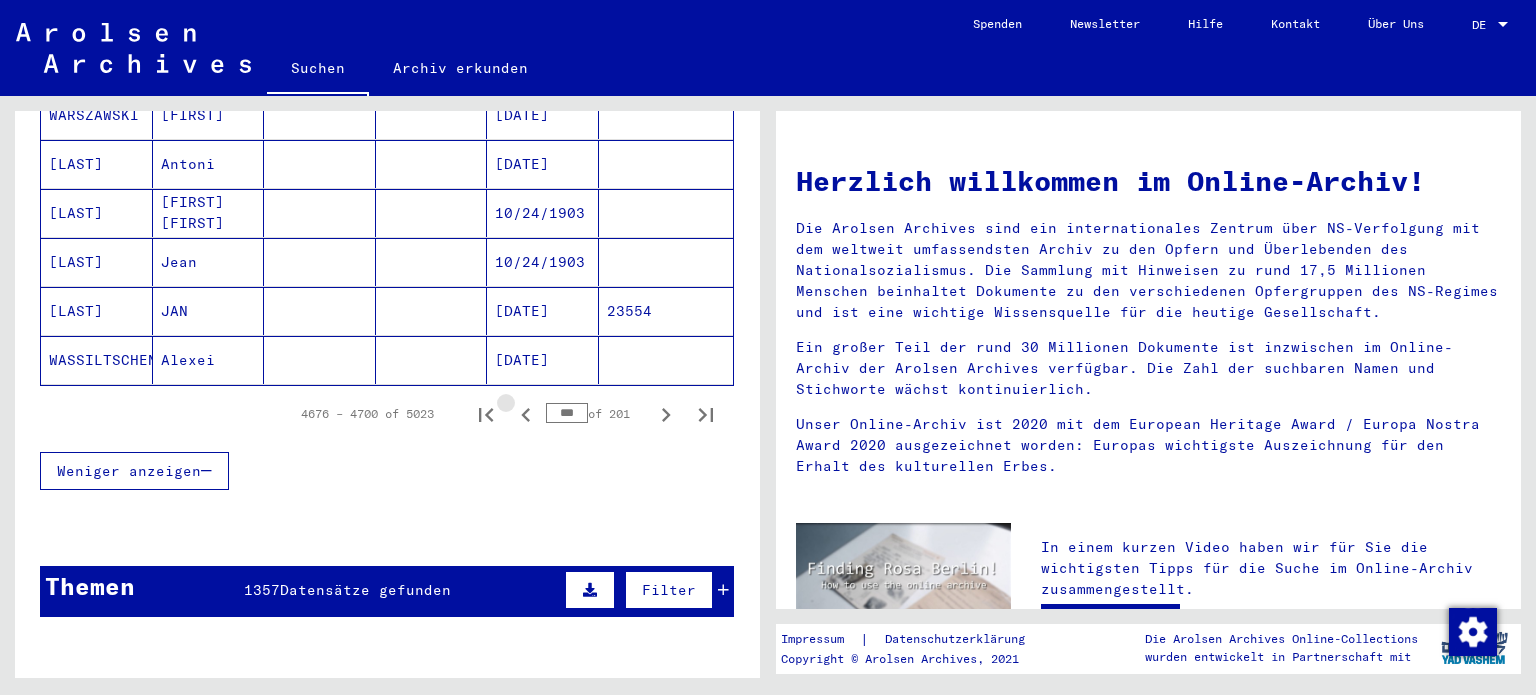 click 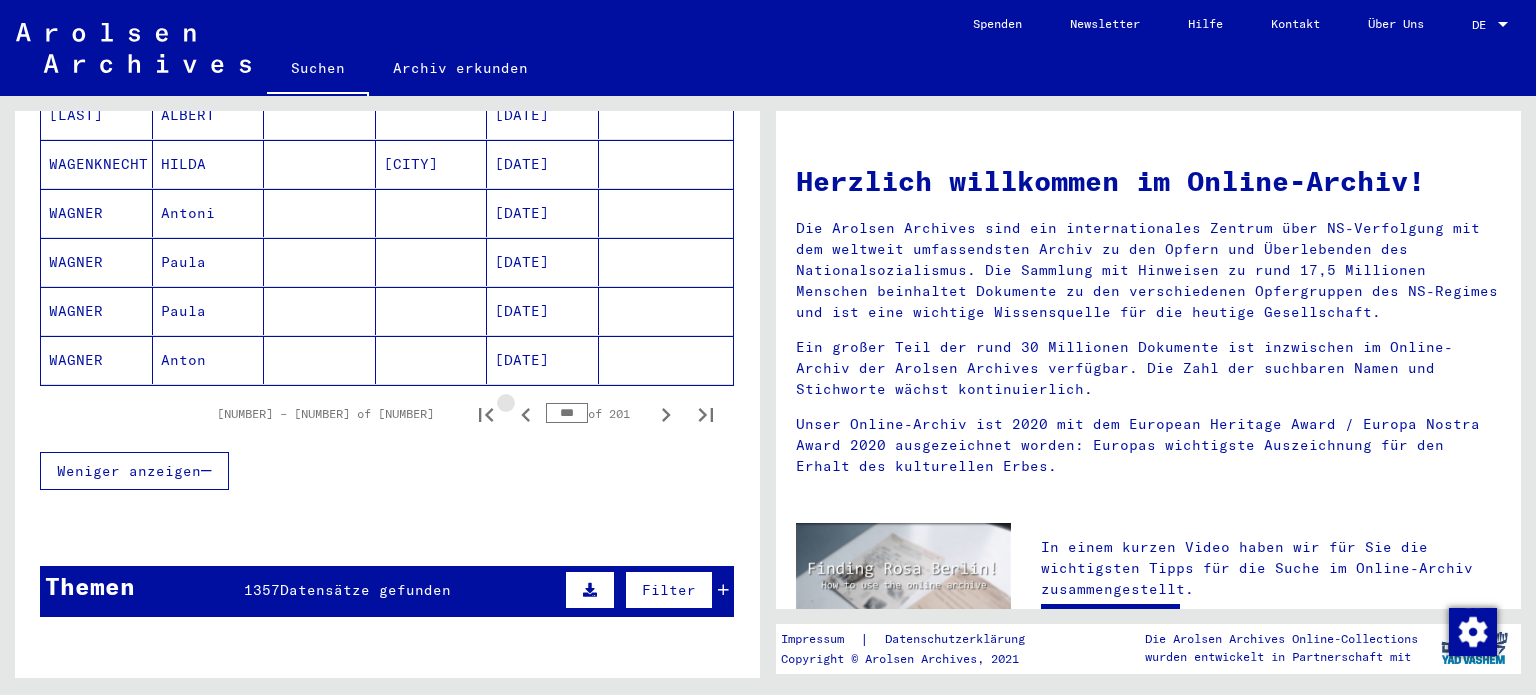 click 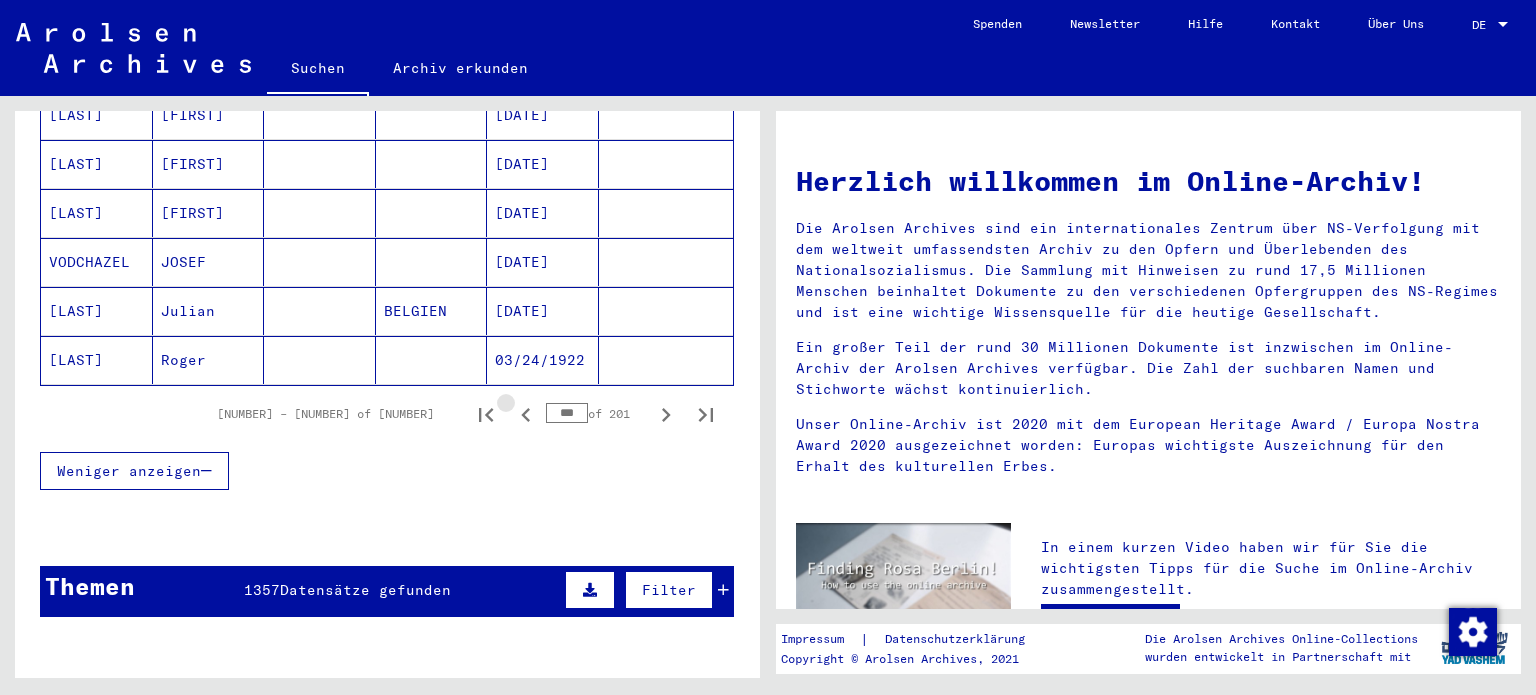 click 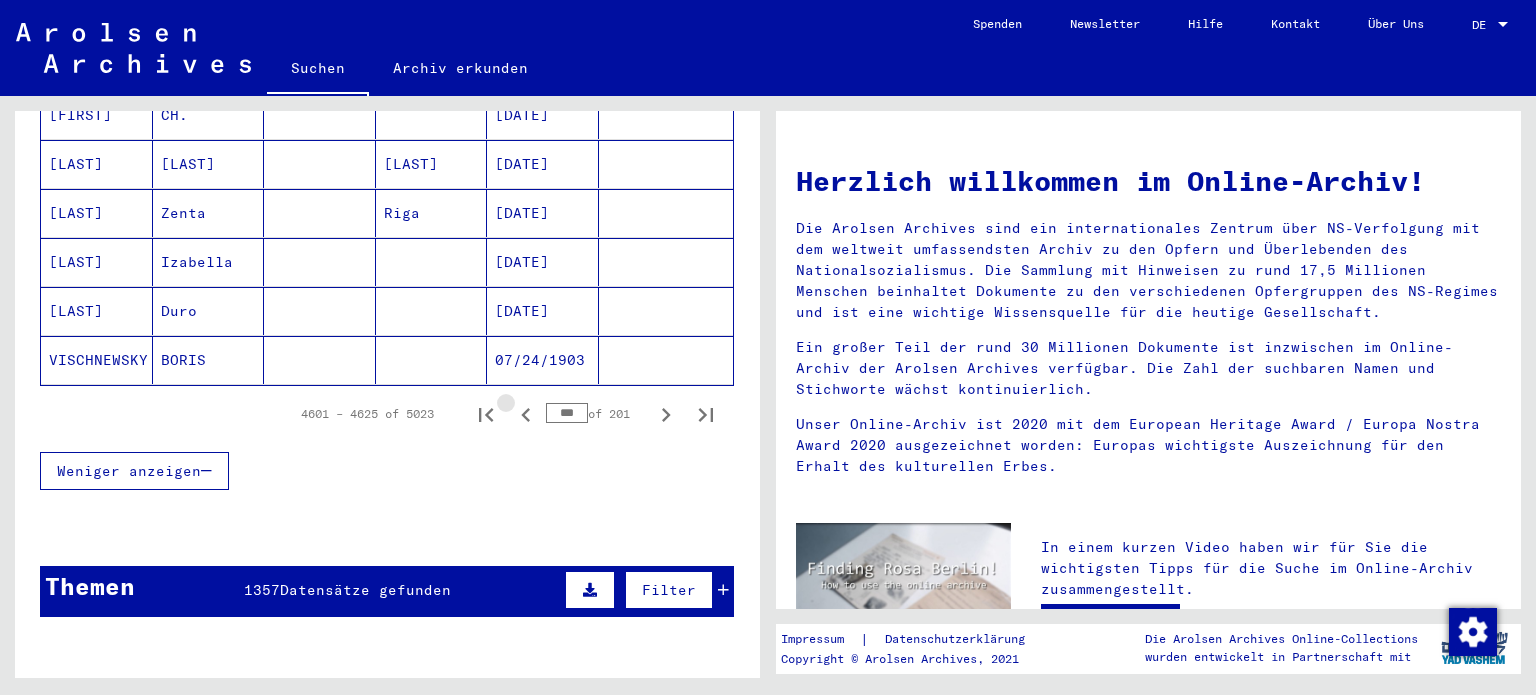 click 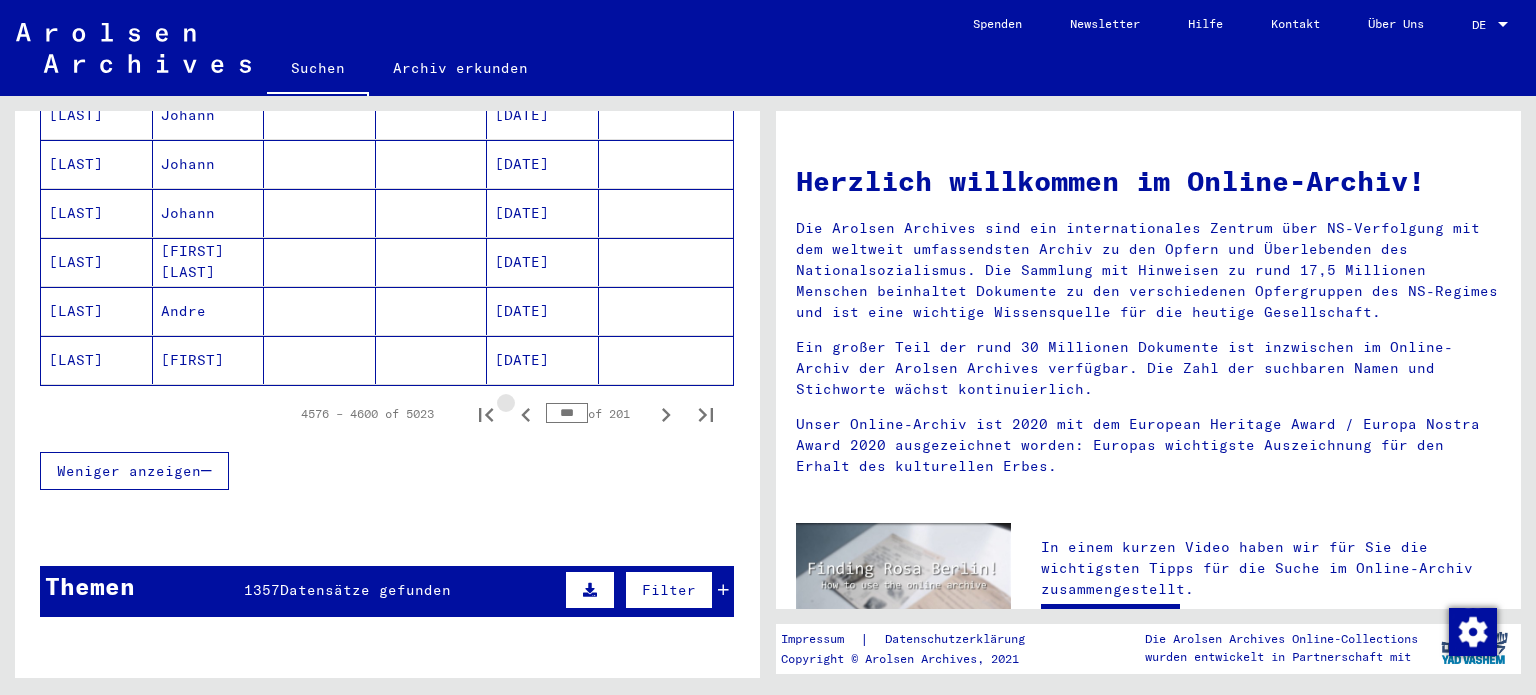 click 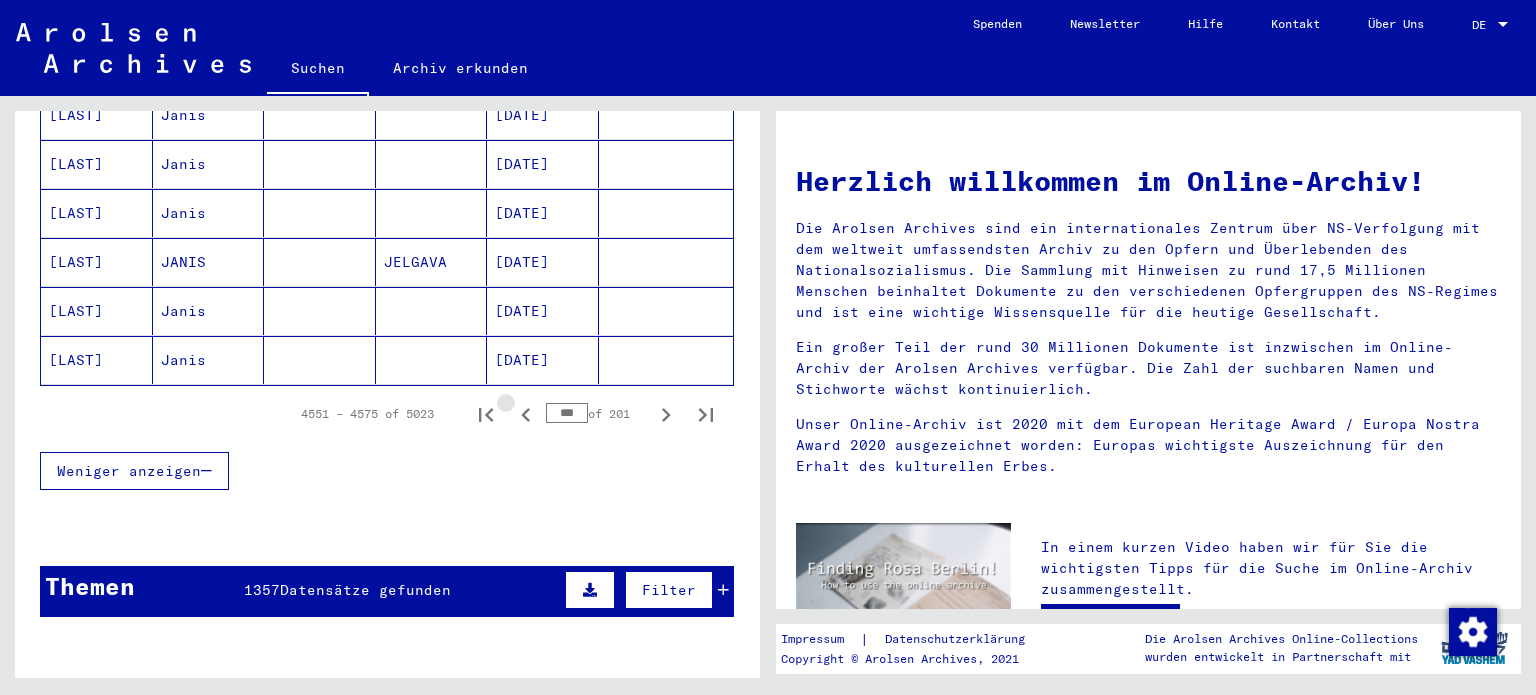 click 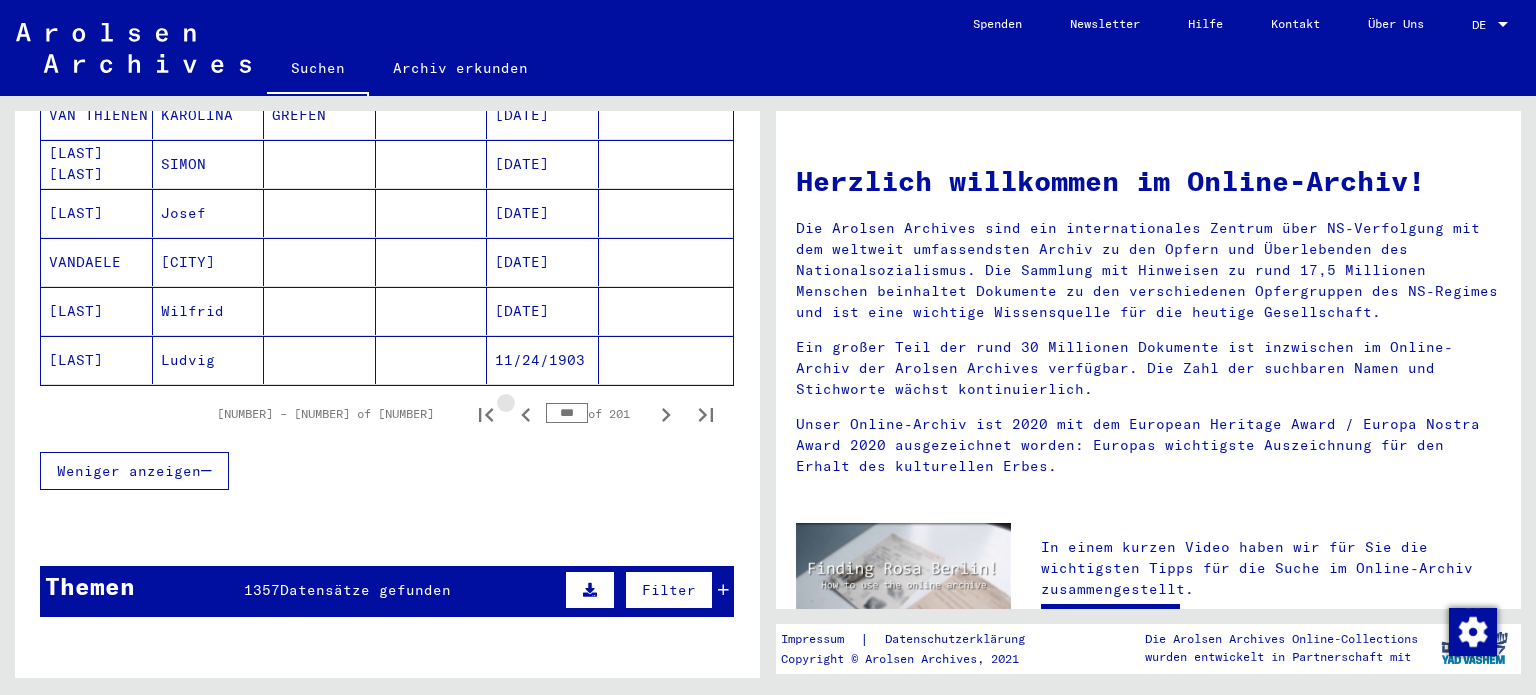 click 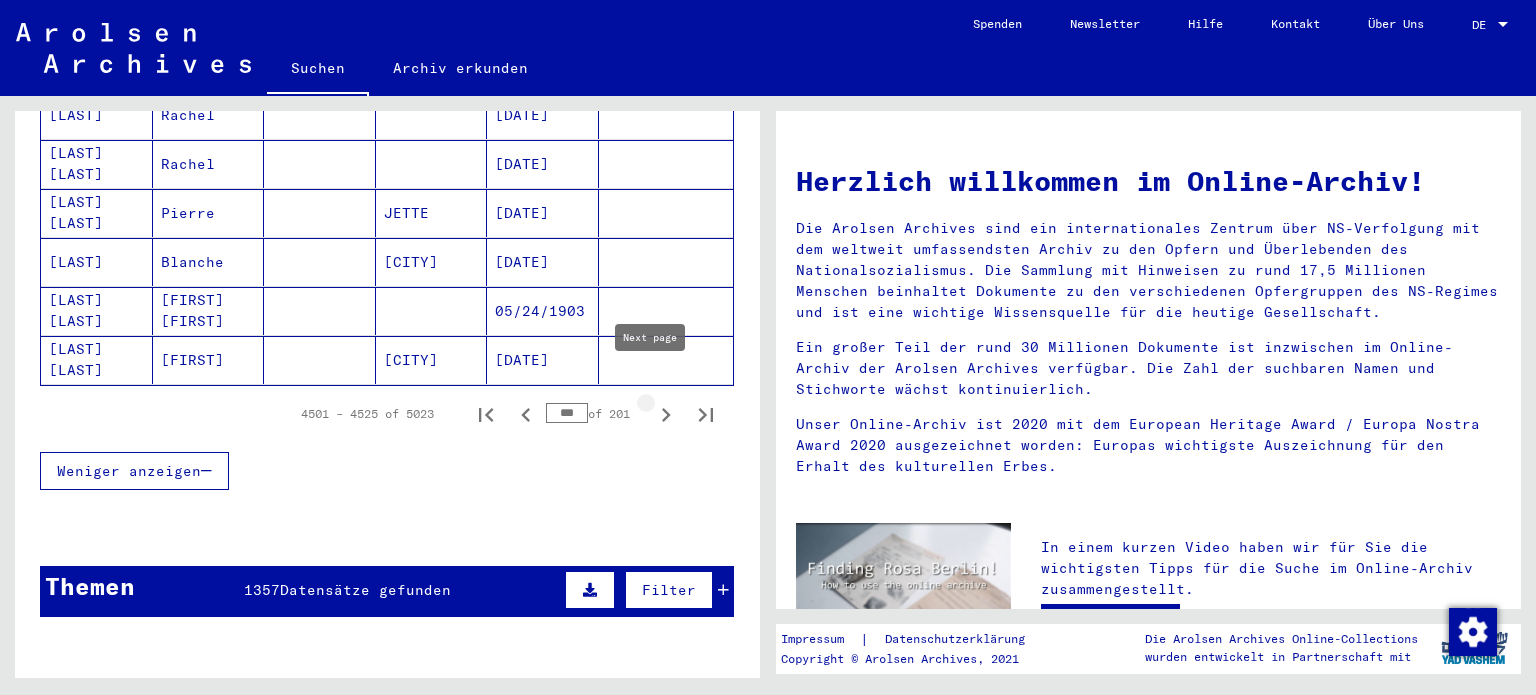 click 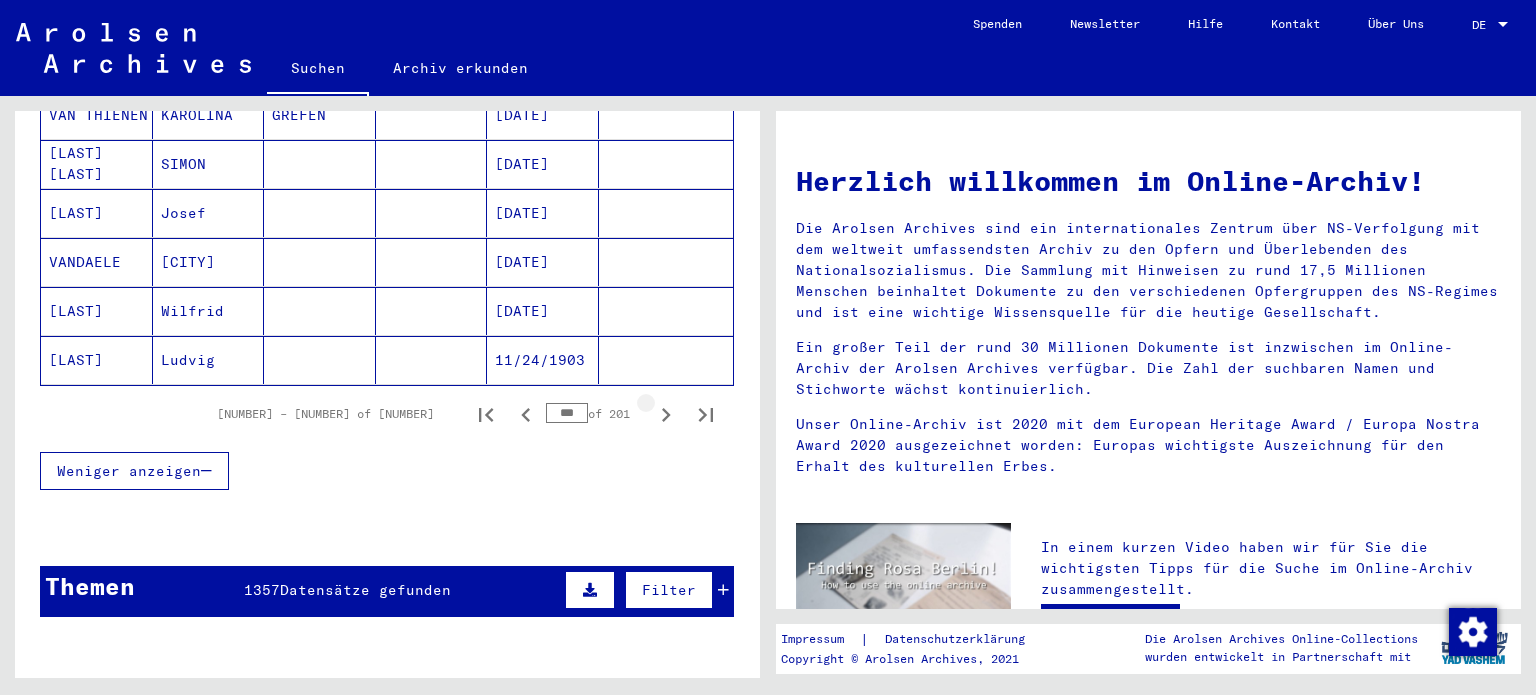 click 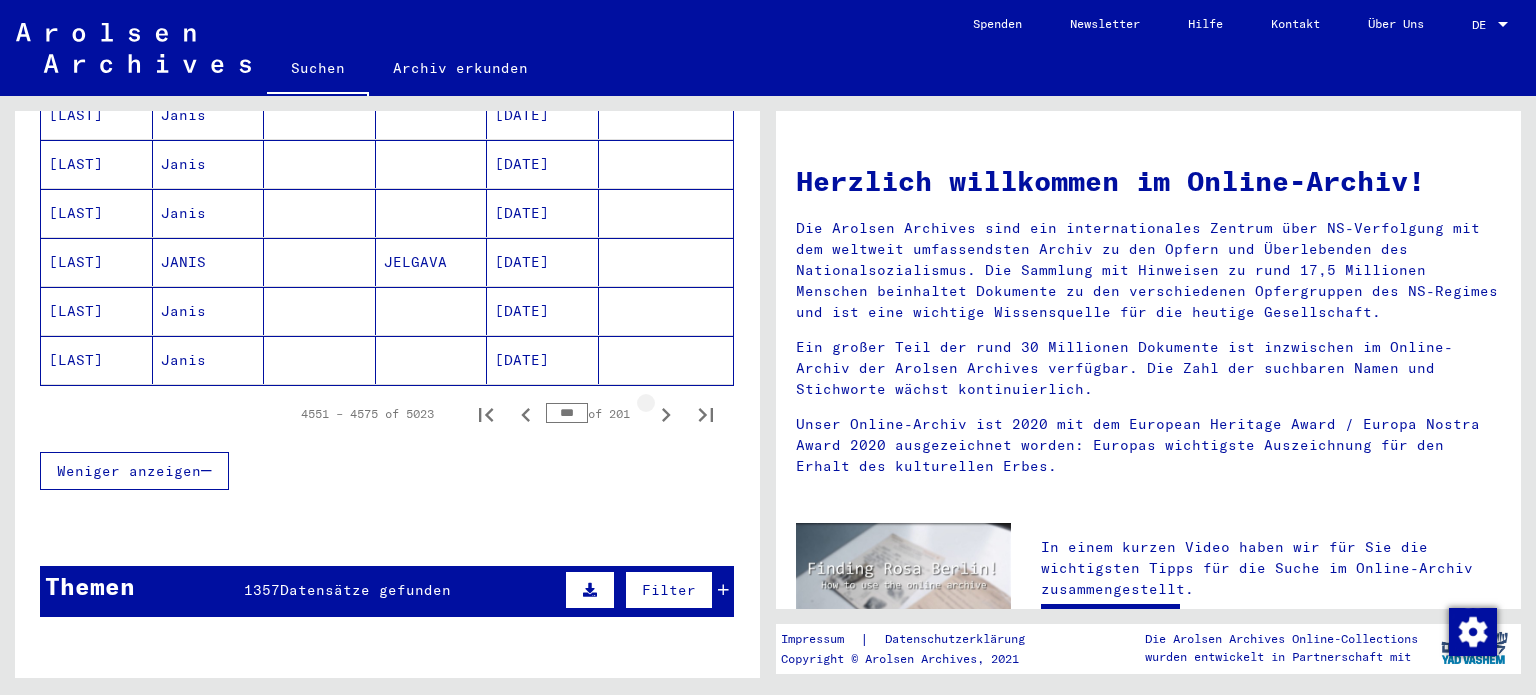click 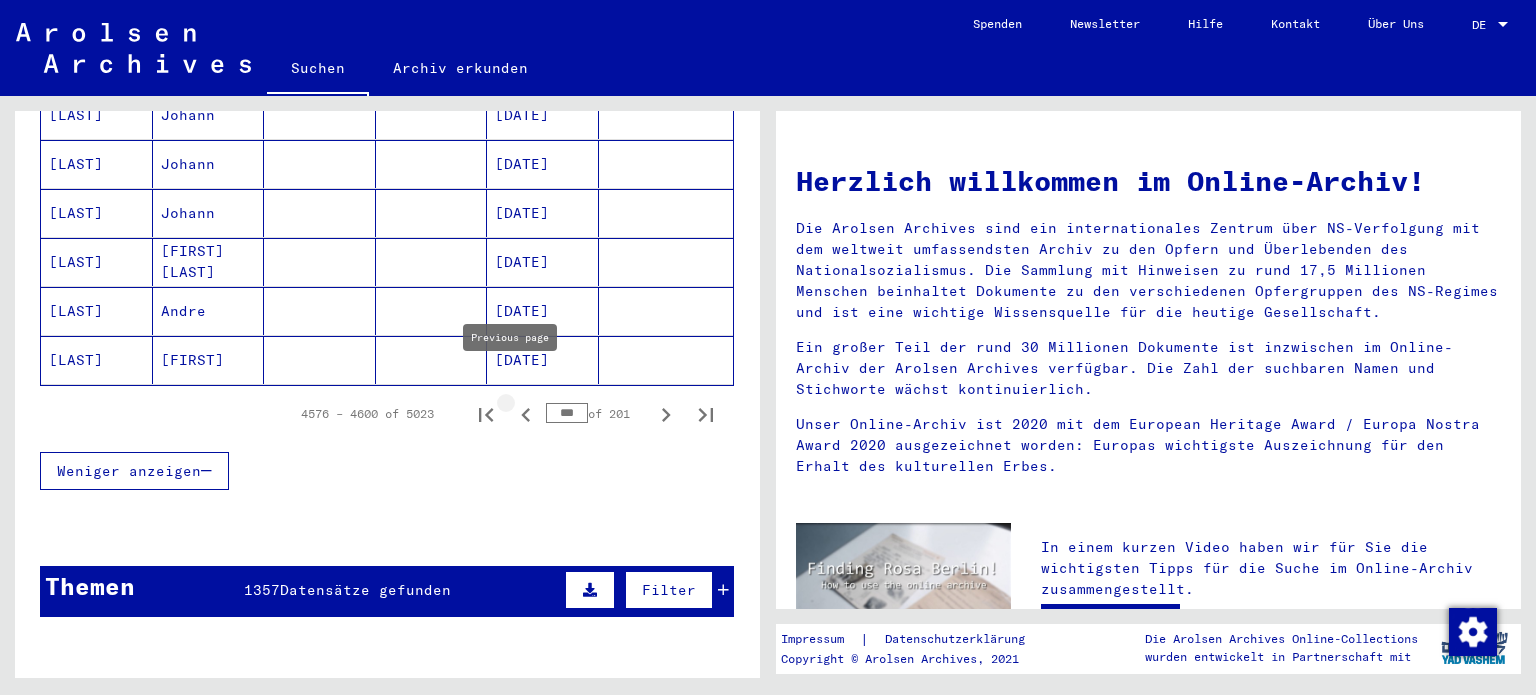 click 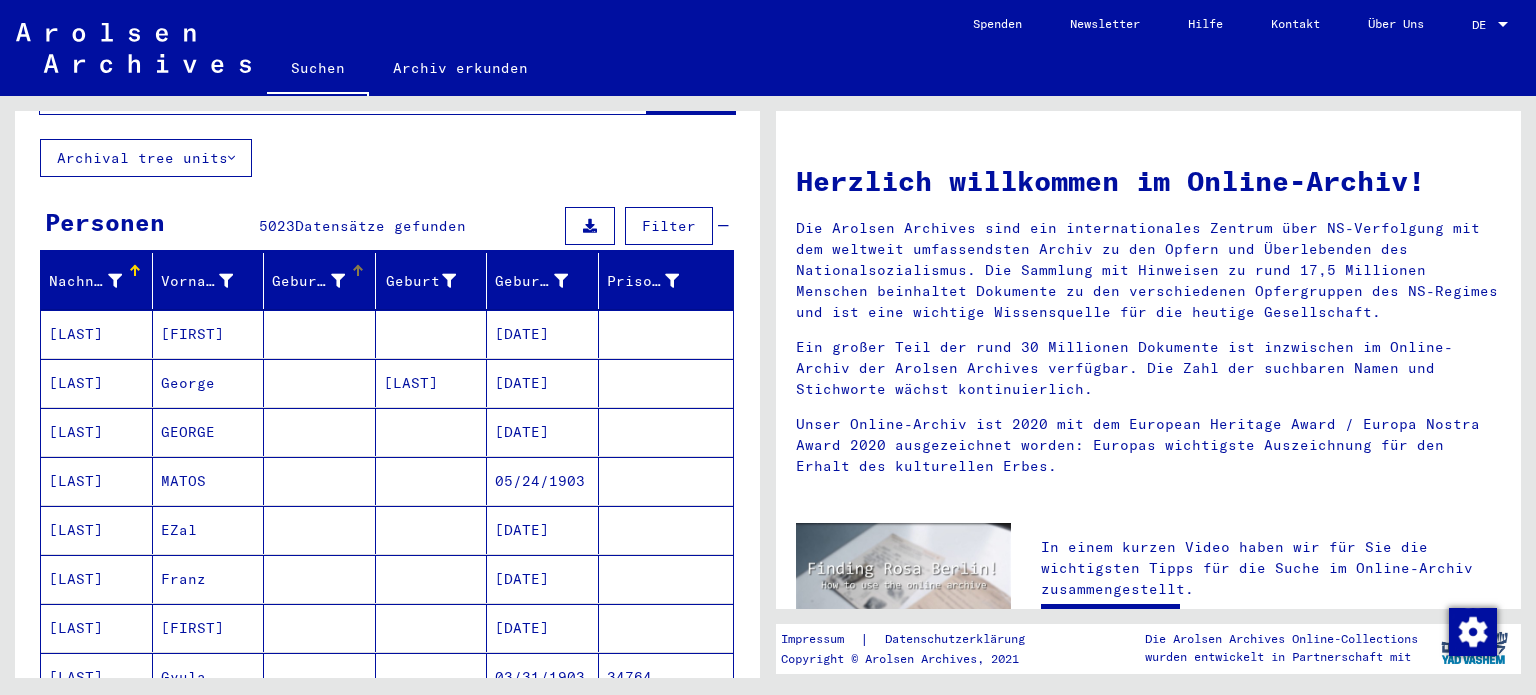 scroll, scrollTop: 2, scrollLeft: 0, axis: vertical 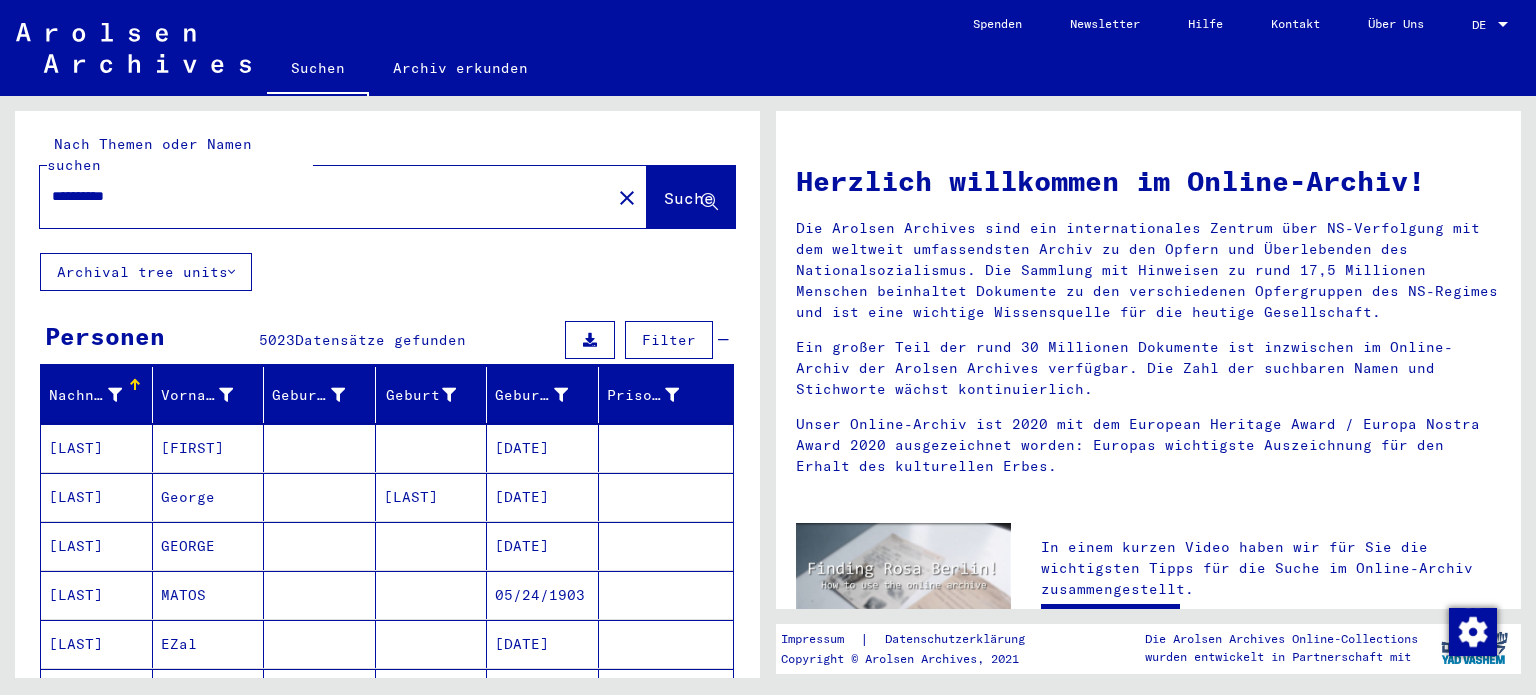 click on "**********" 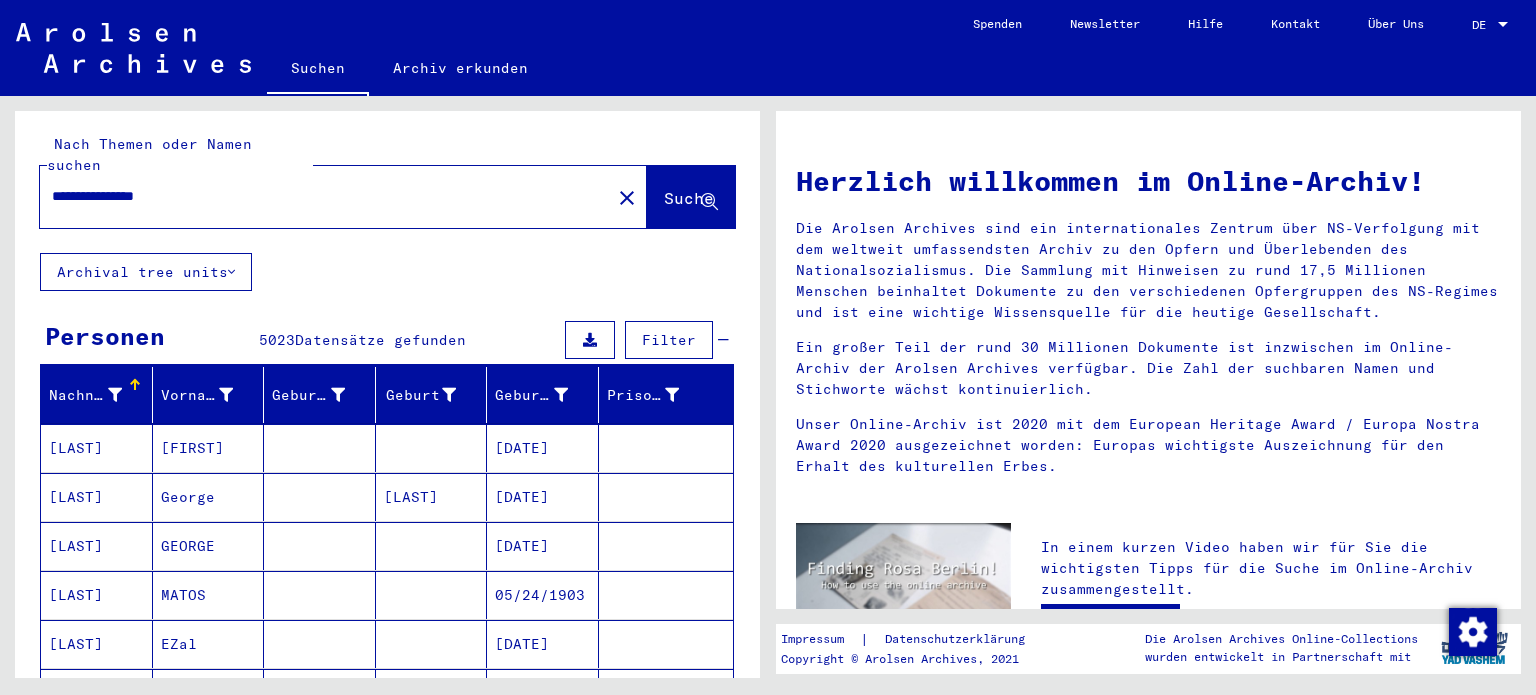 type on "**********" 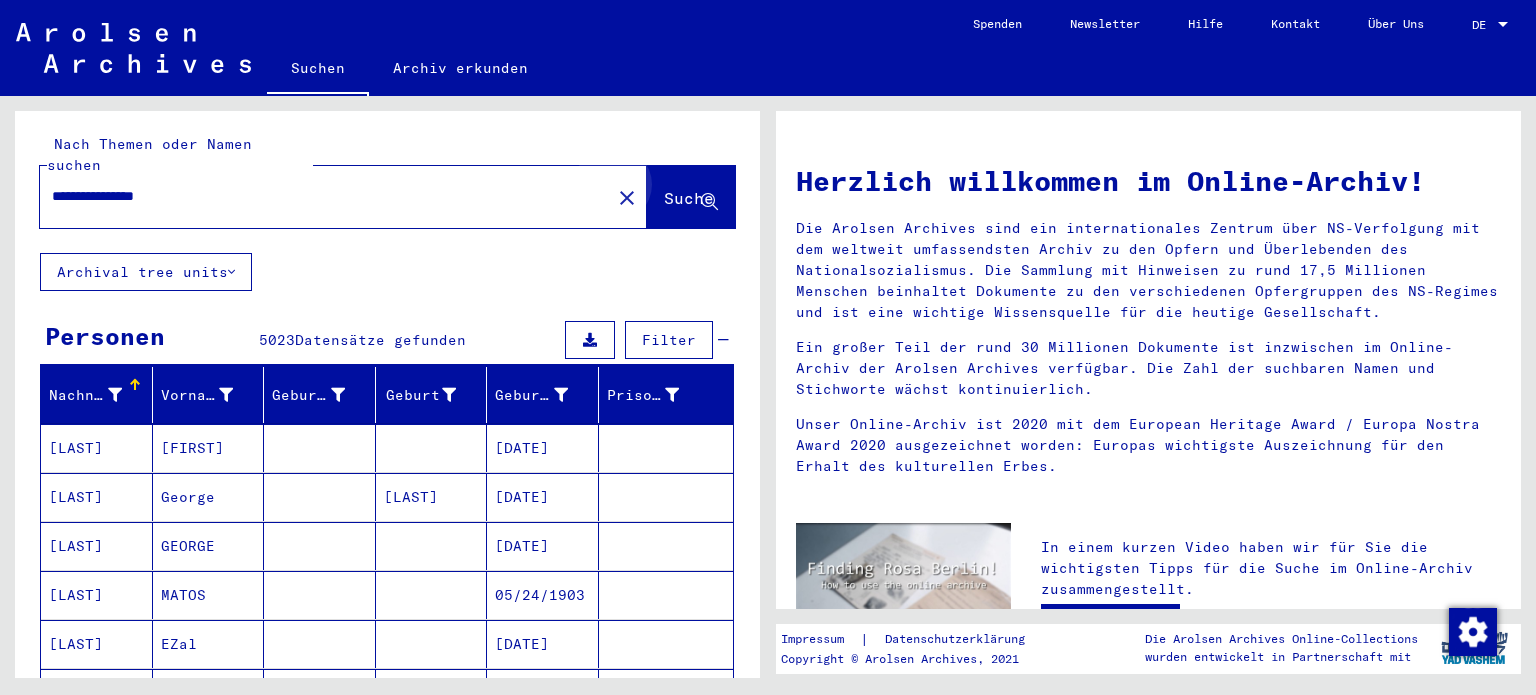 click on "Suche" 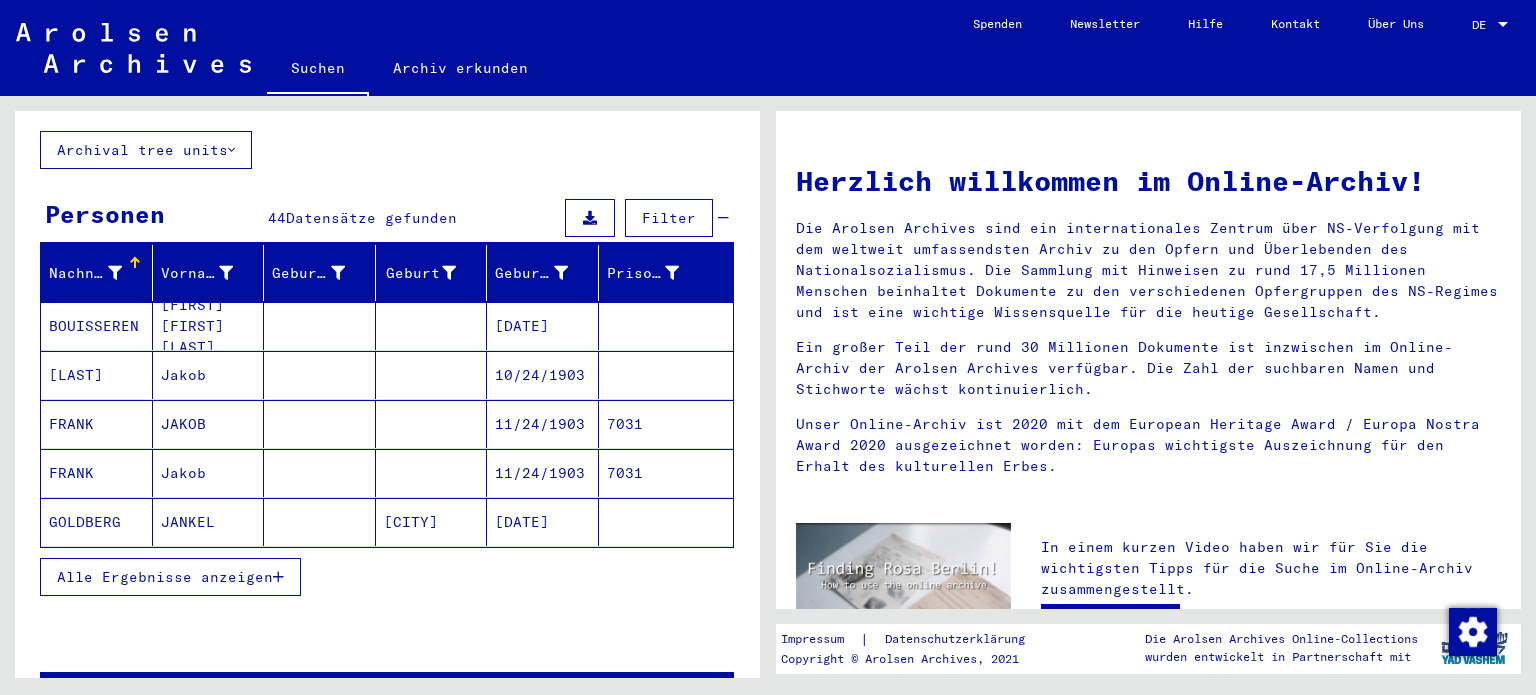 scroll, scrollTop: 155, scrollLeft: 0, axis: vertical 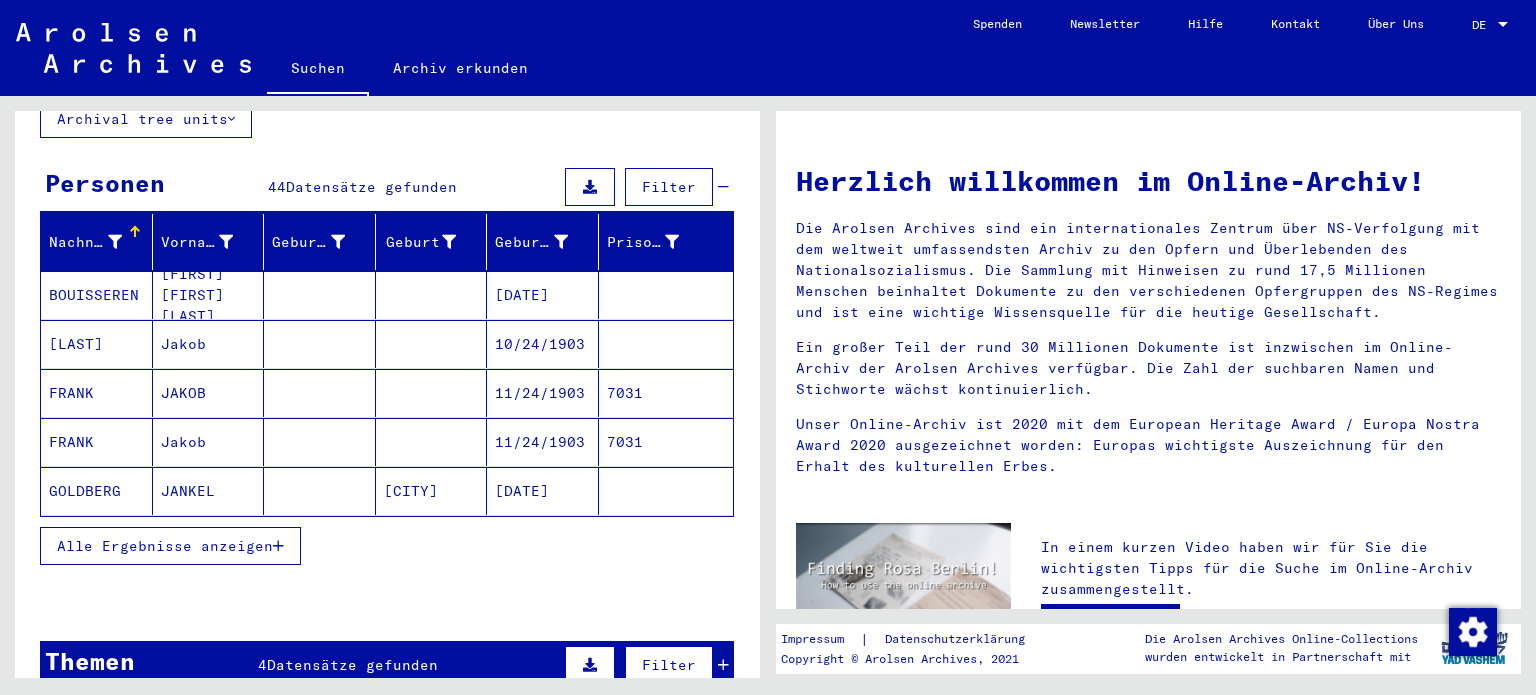 click on "Alle Ergebnisse anzeigen" at bounding box center [165, 546] 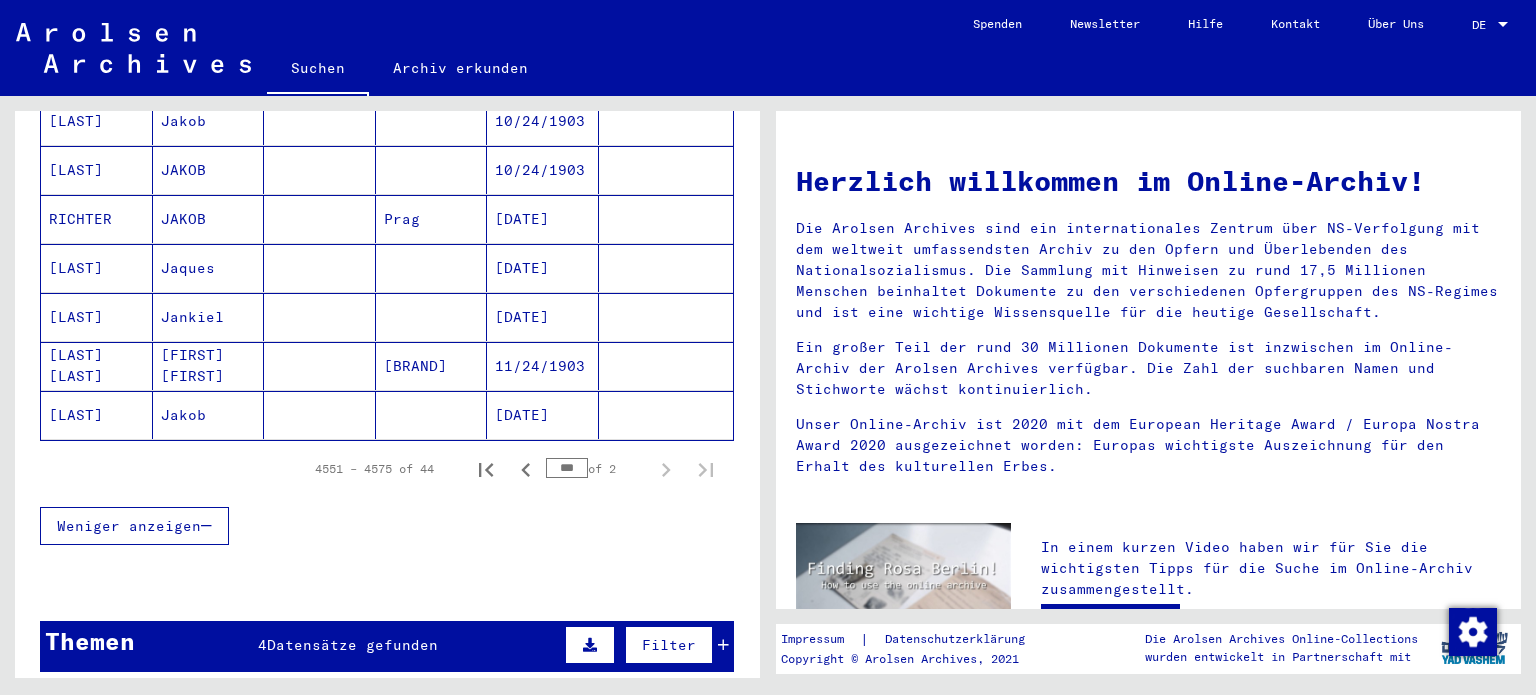 scroll, scrollTop: 1210, scrollLeft: 0, axis: vertical 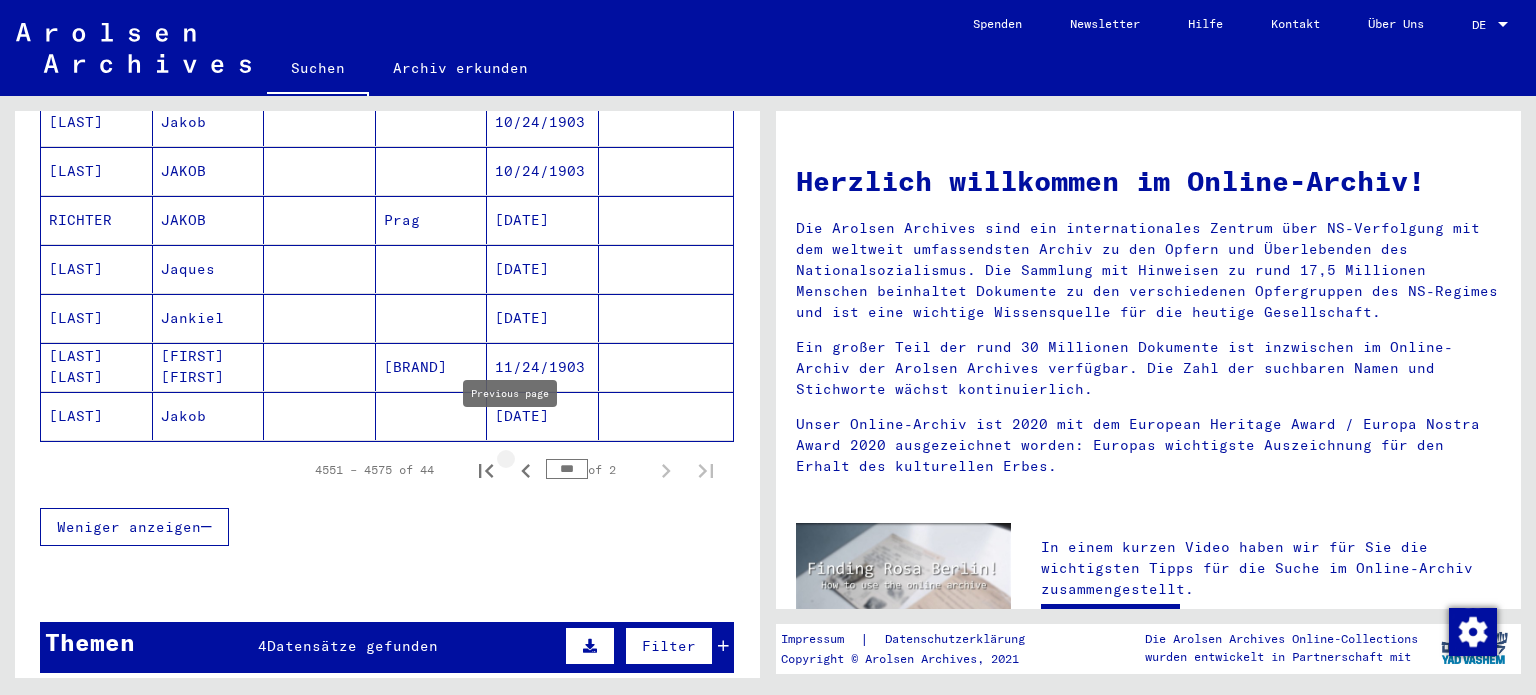click 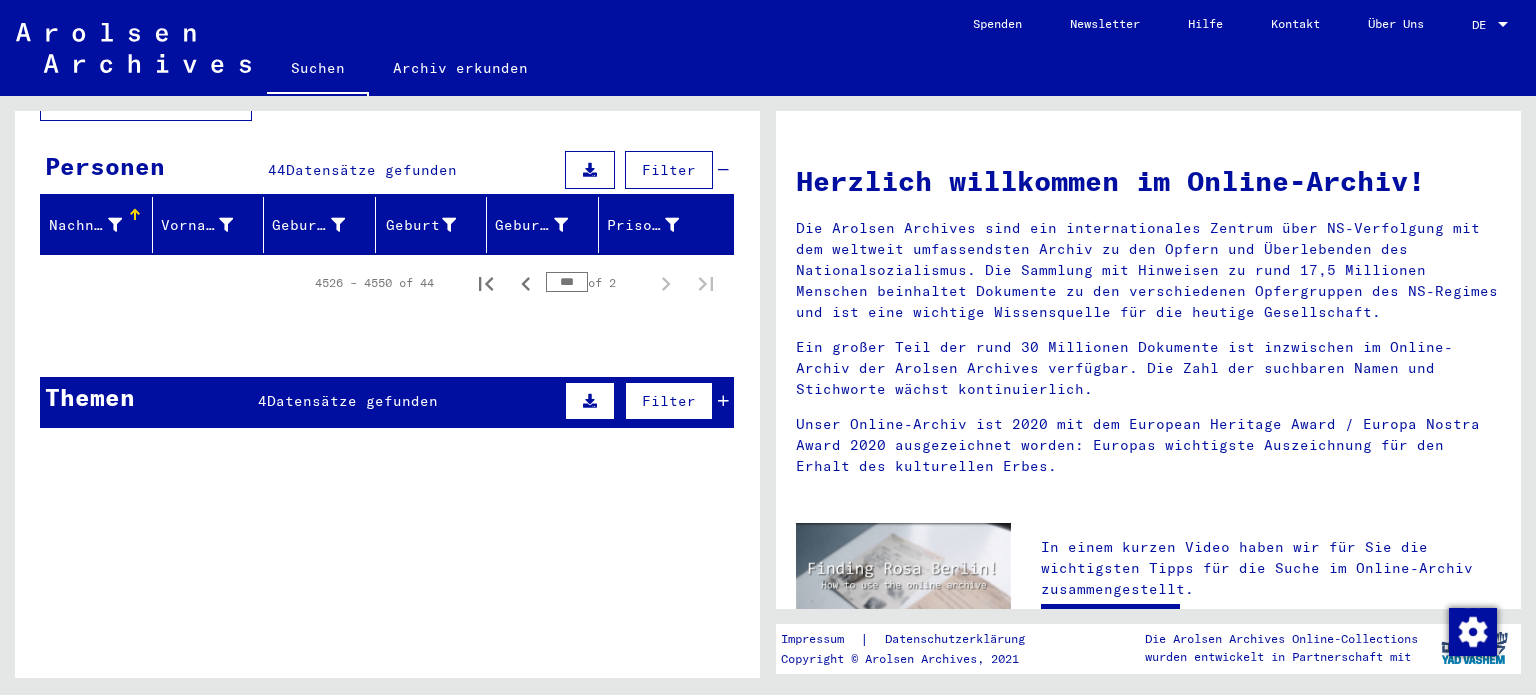 scroll, scrollTop: 49, scrollLeft: 0, axis: vertical 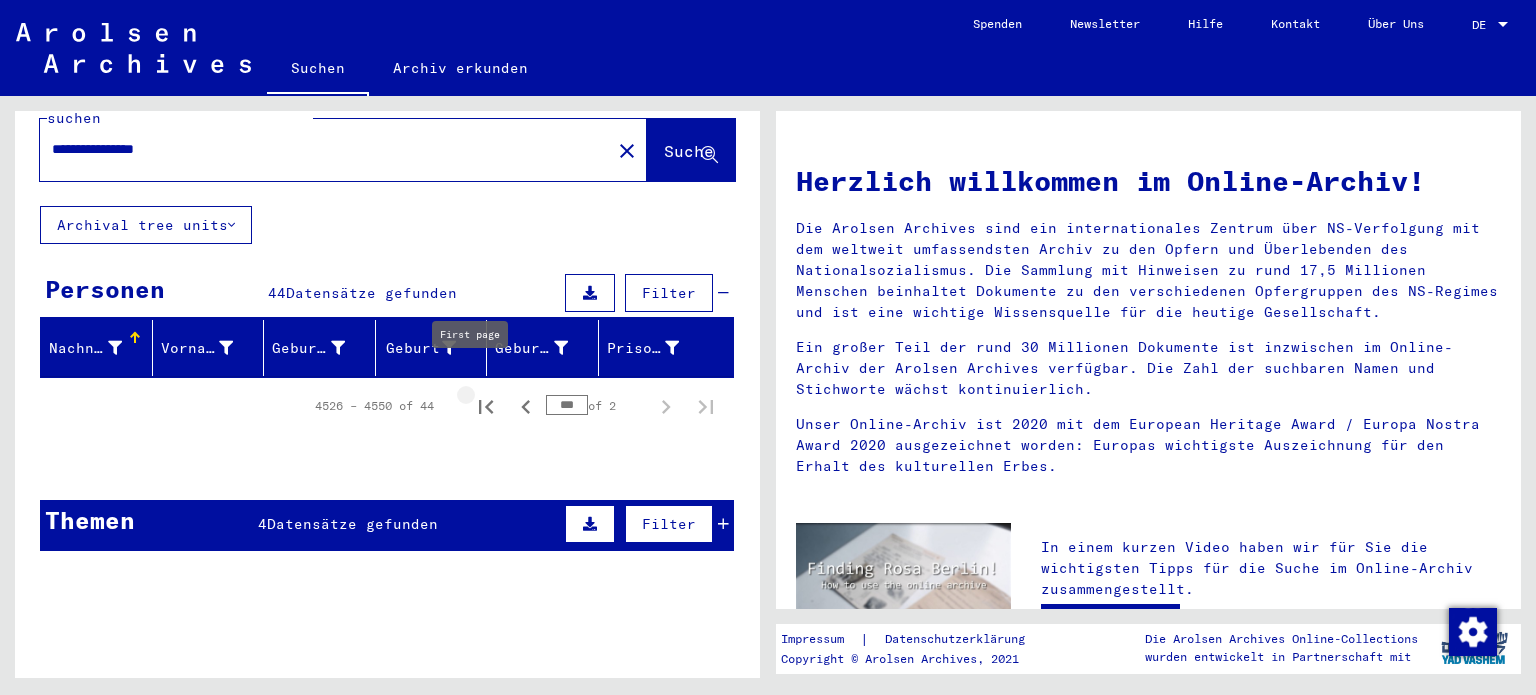 click 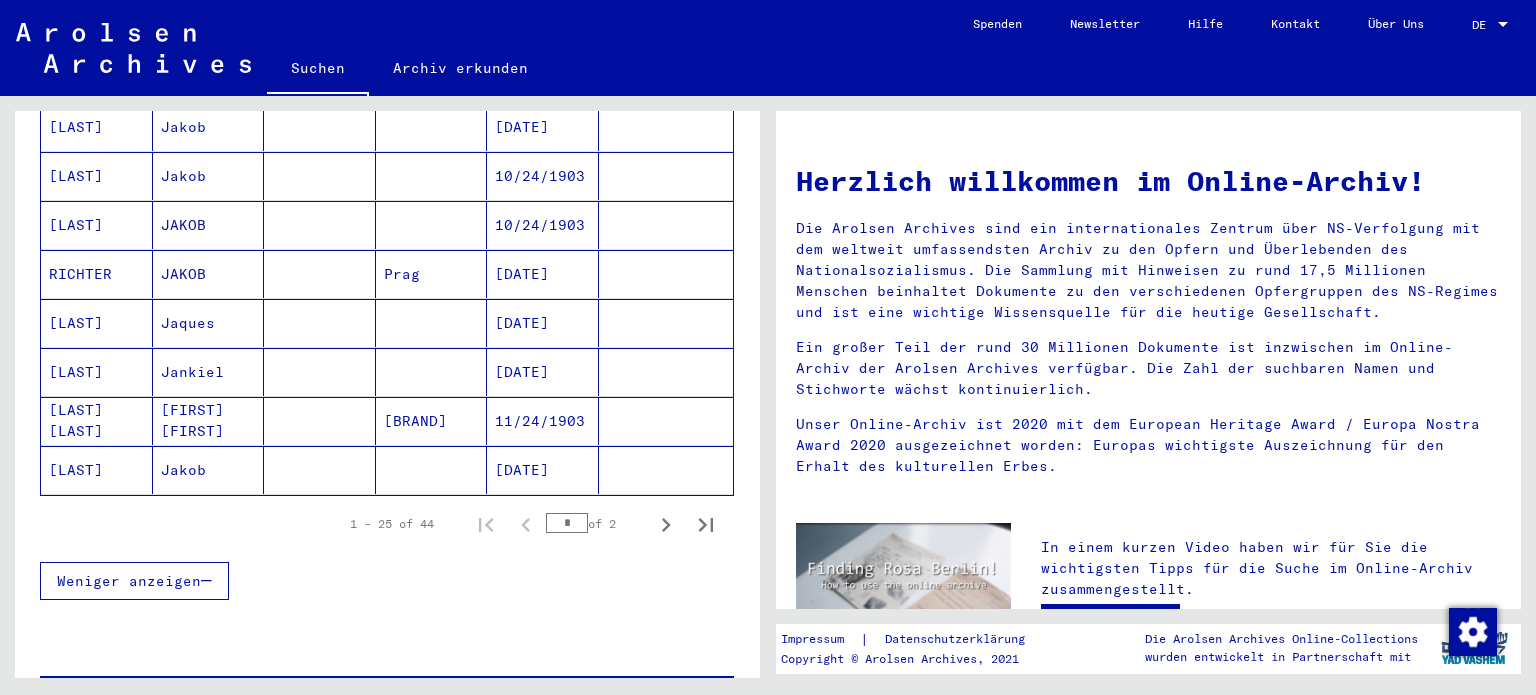 scroll, scrollTop: 1160, scrollLeft: 0, axis: vertical 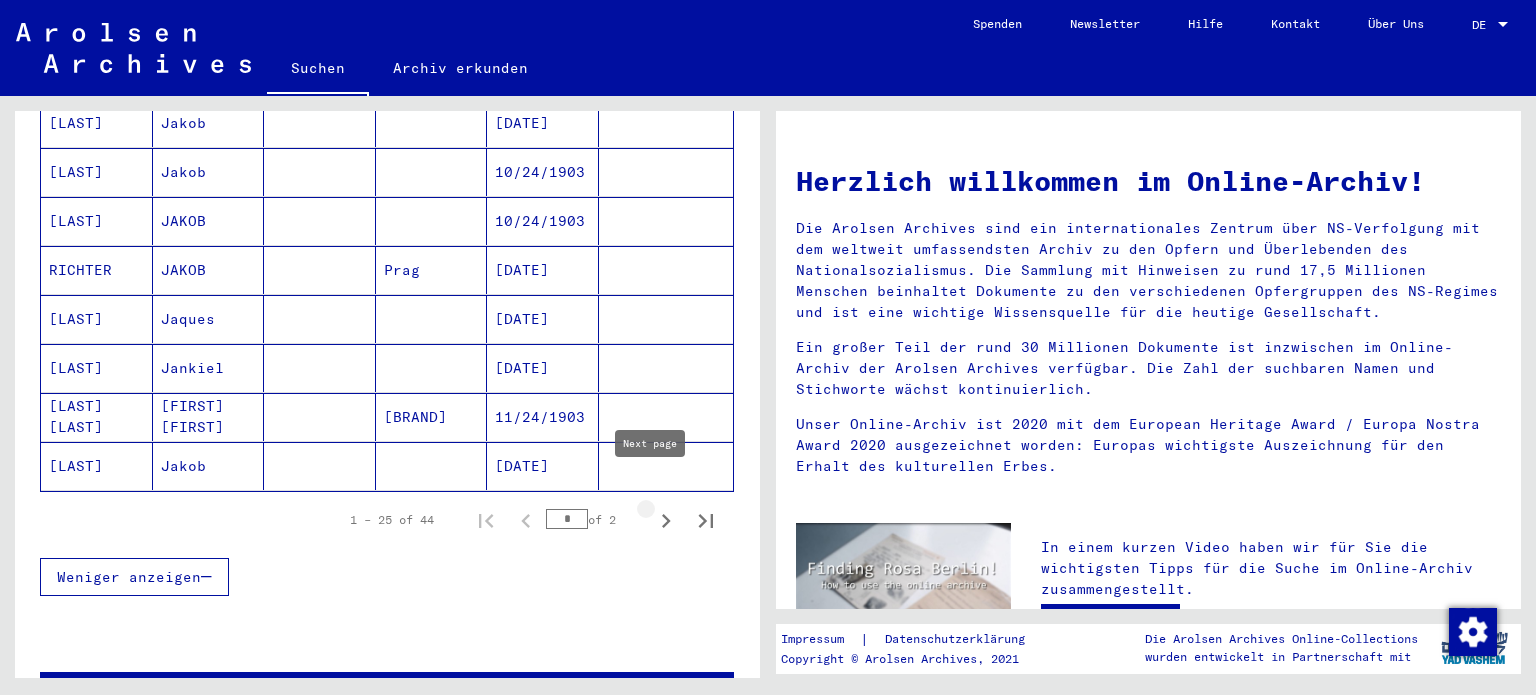 click 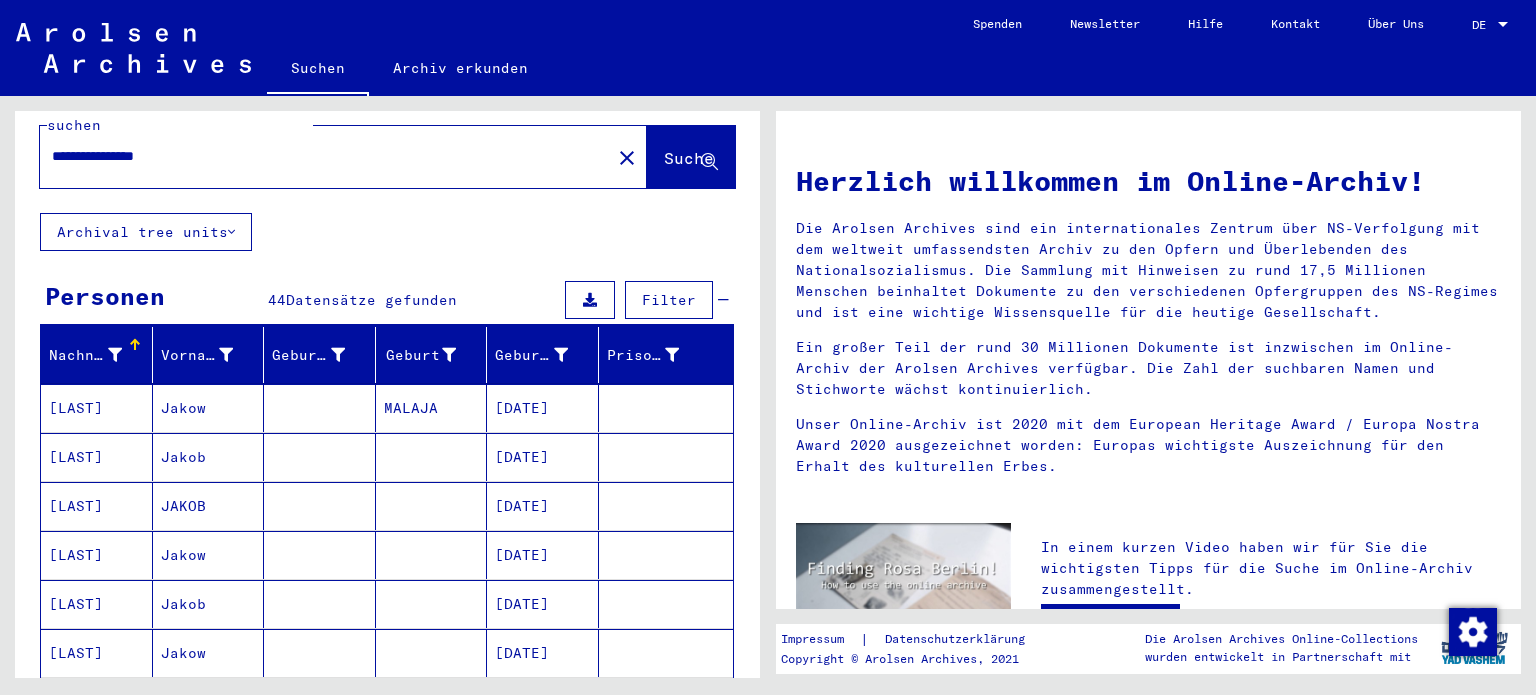 scroll, scrollTop: 0, scrollLeft: 0, axis: both 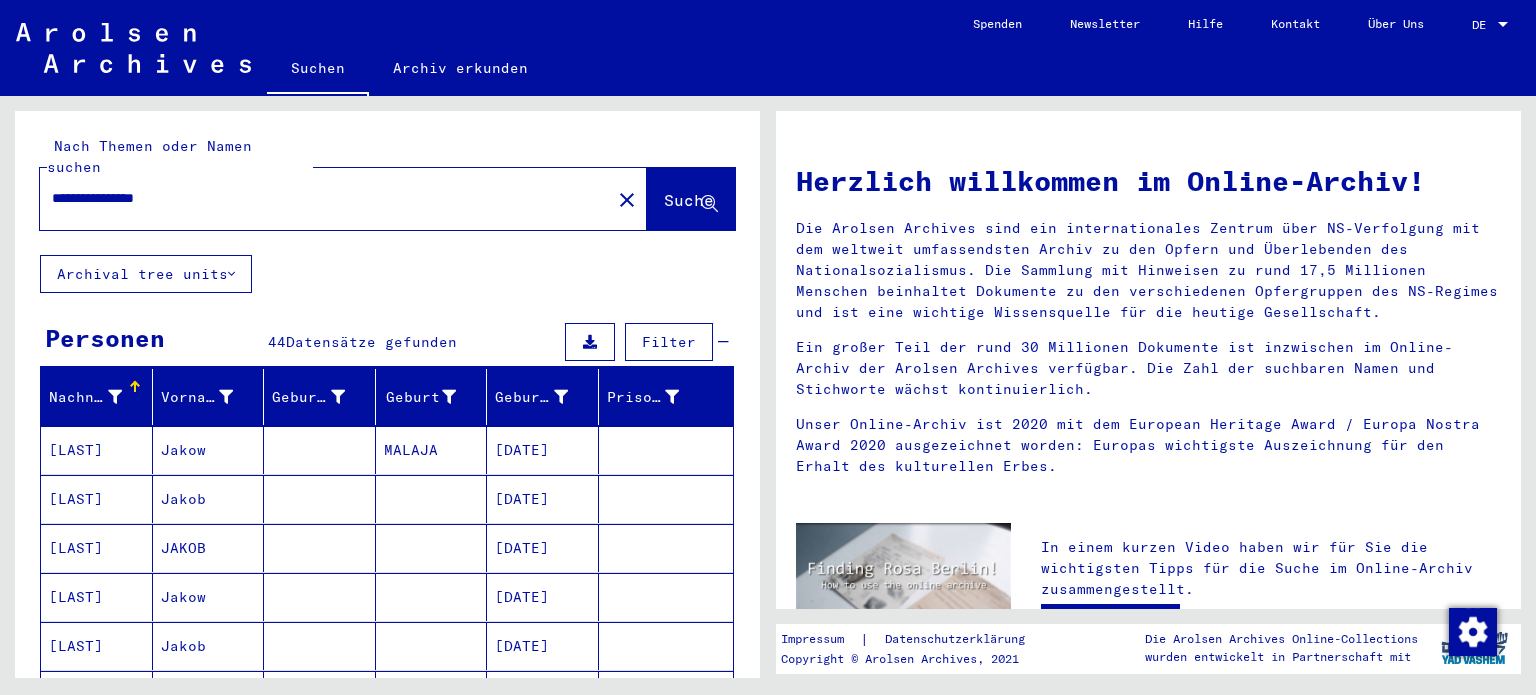 click on "**********" at bounding box center (319, 198) 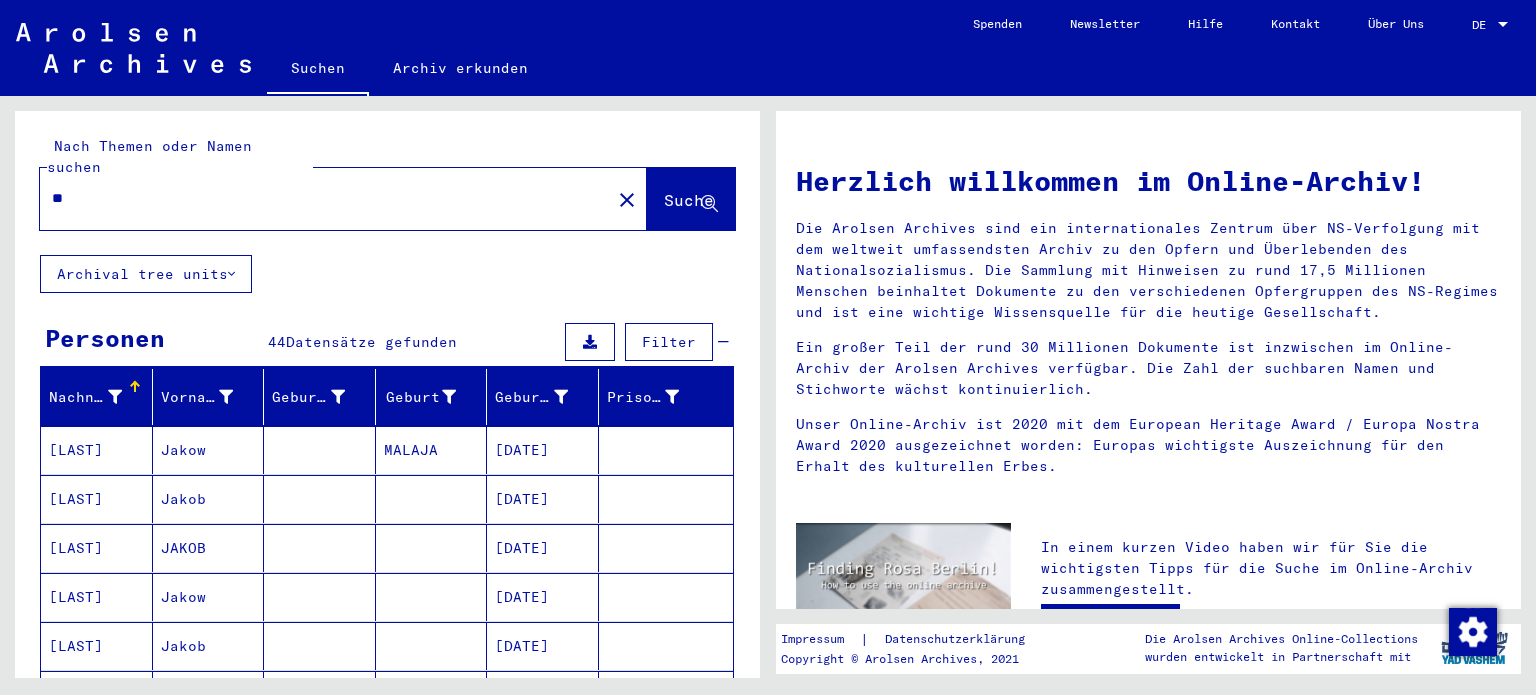 type on "*" 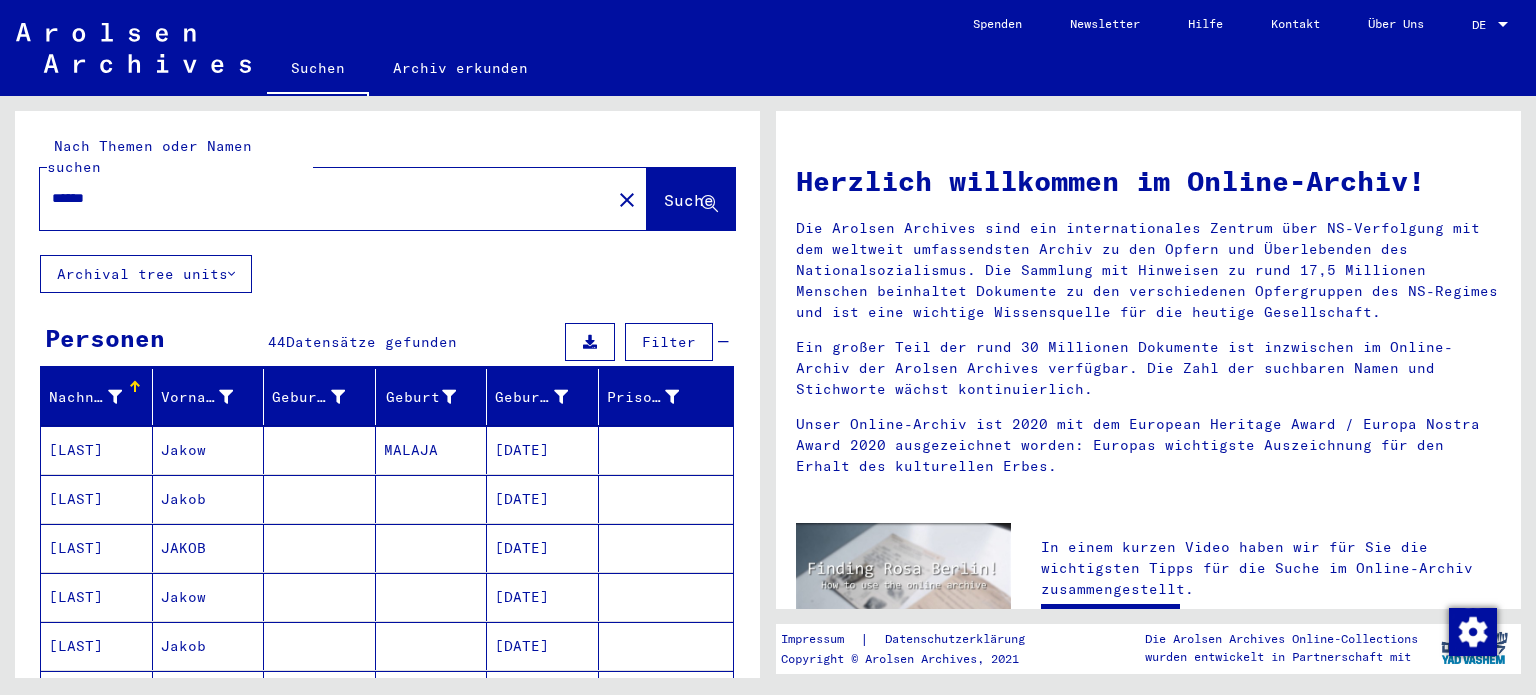 type on "******" 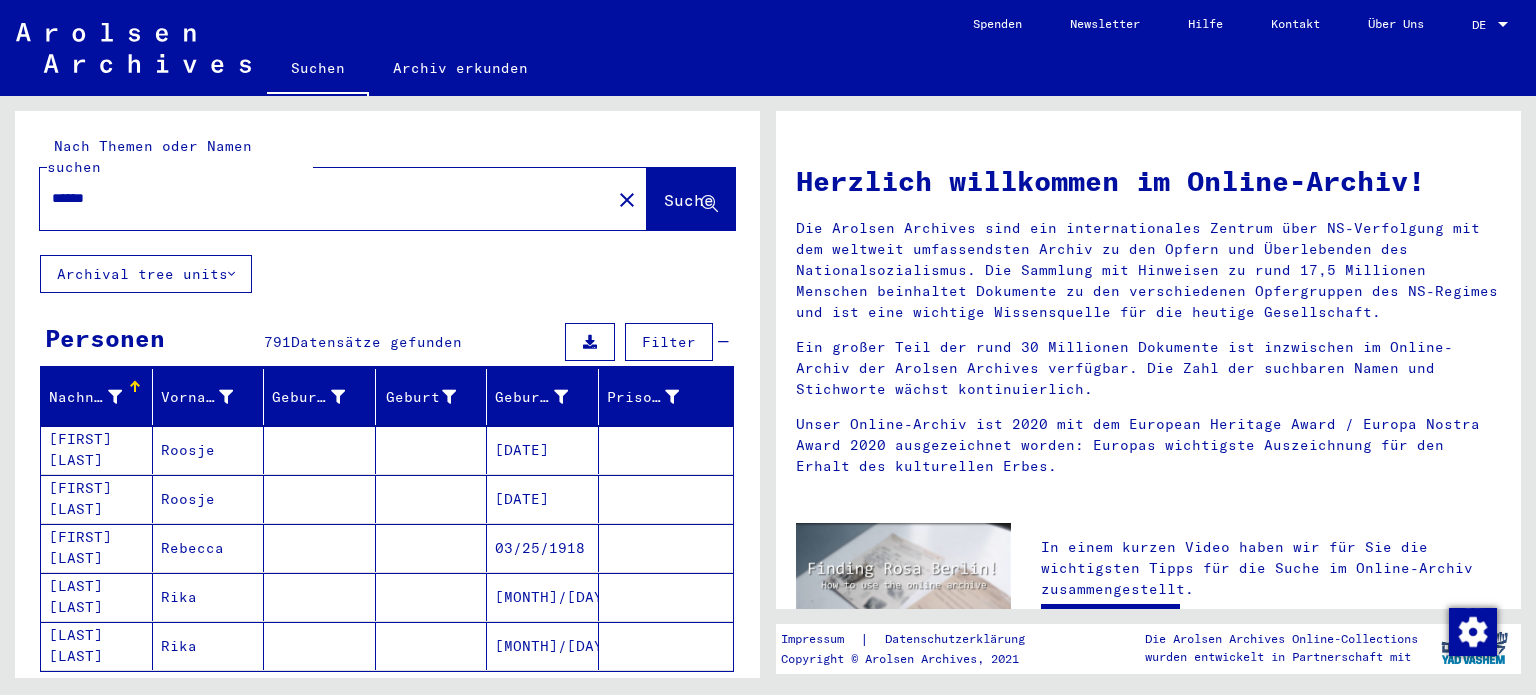 scroll, scrollTop: 0, scrollLeft: 0, axis: both 